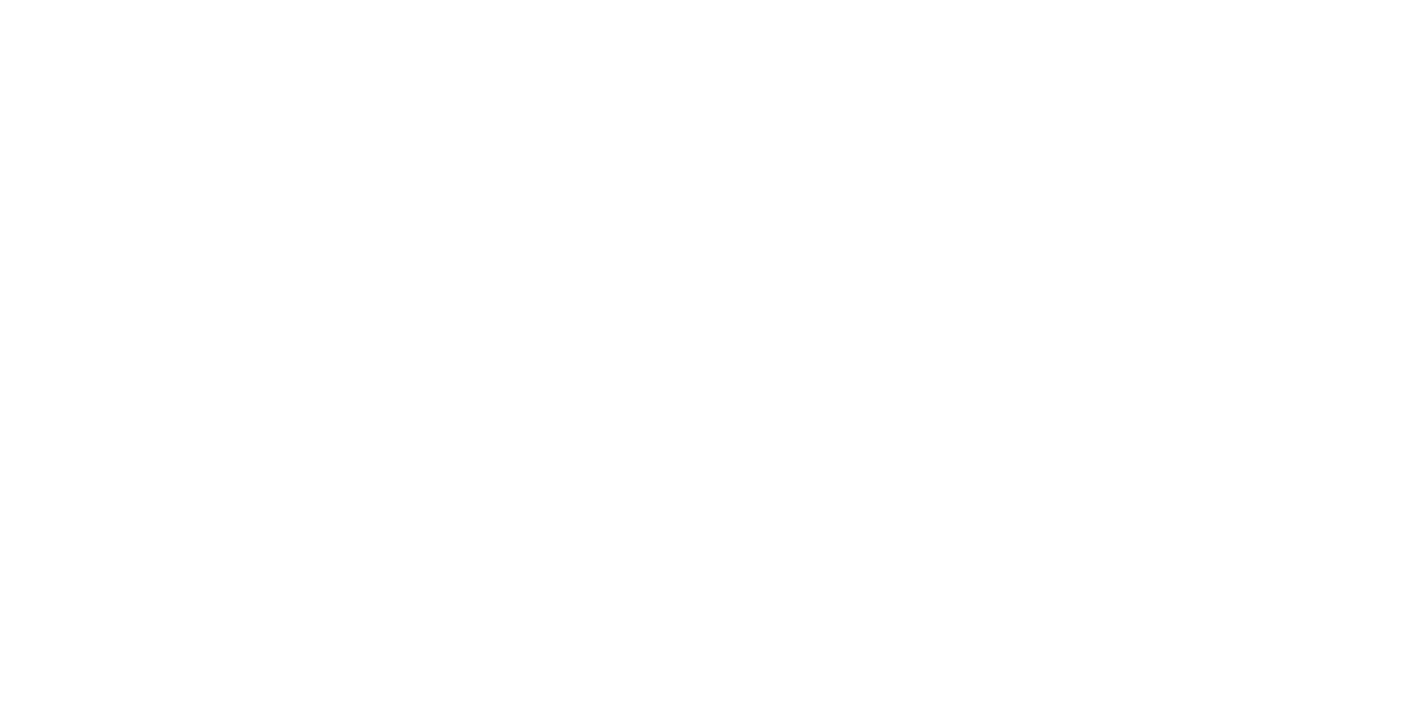 scroll, scrollTop: 0, scrollLeft: 0, axis: both 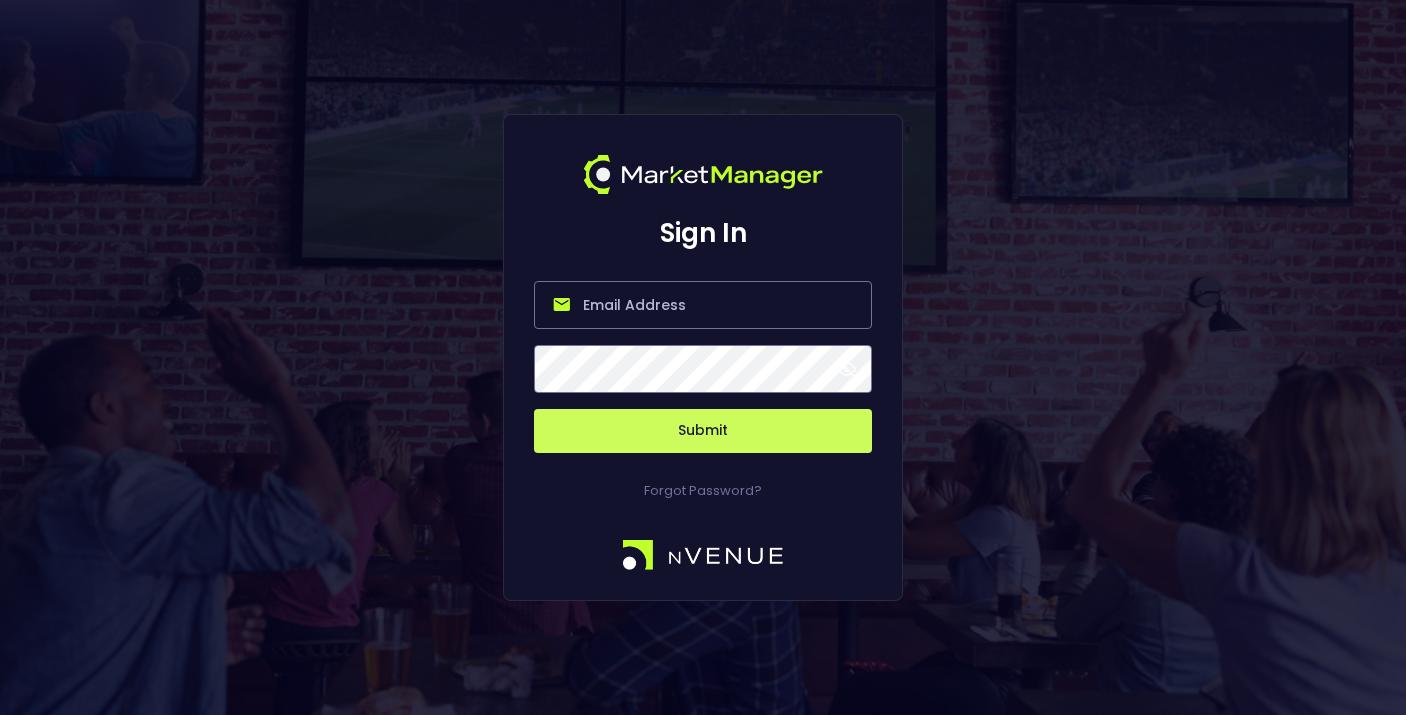 click at bounding box center (703, 305) 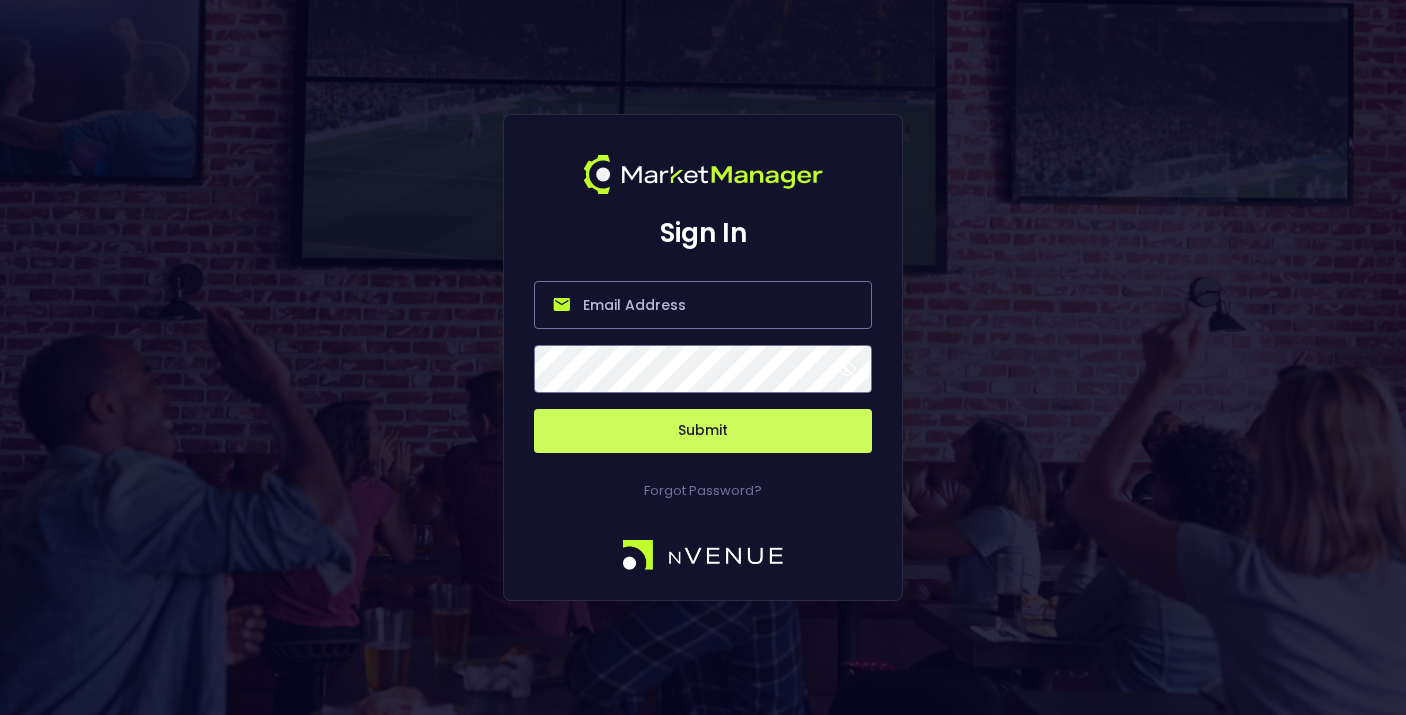 type on "[PERSON_NAME][EMAIL_ADDRESS][DOMAIN_NAME]" 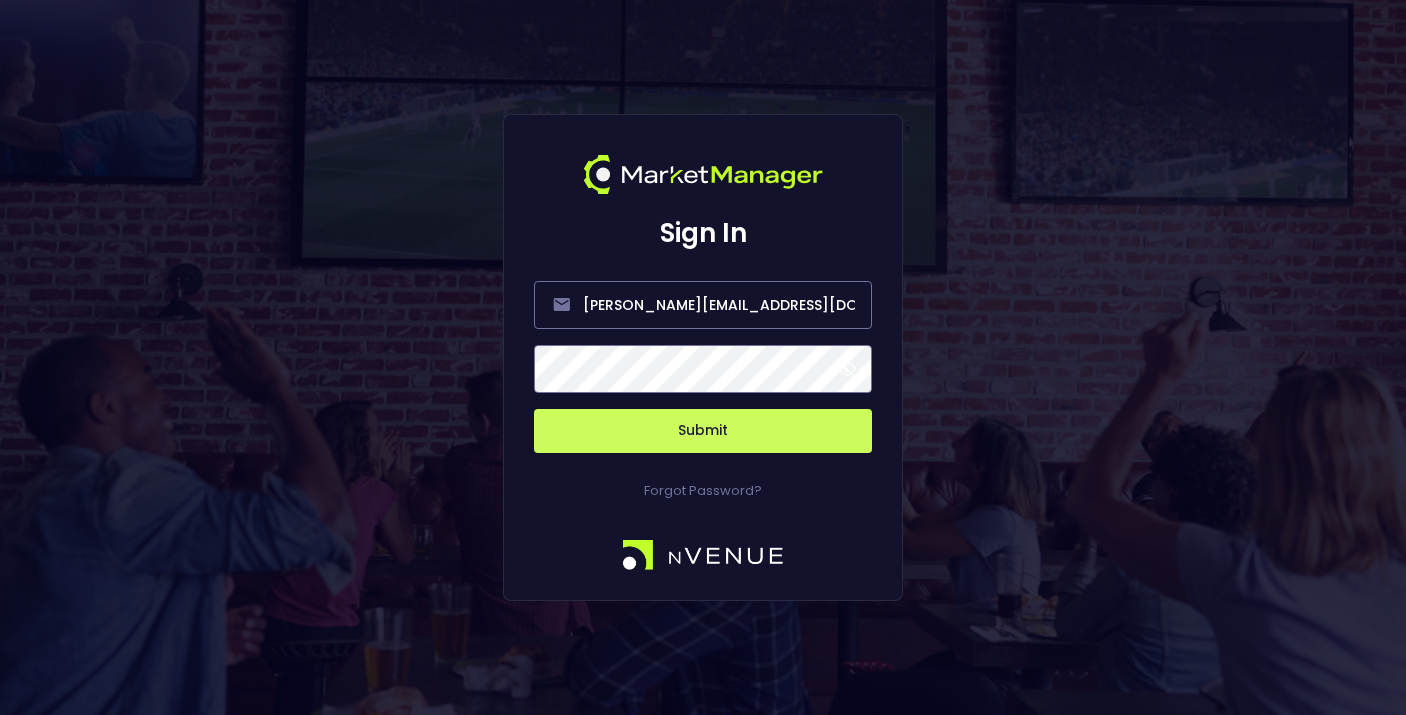 click on "Submit" at bounding box center (703, 431) 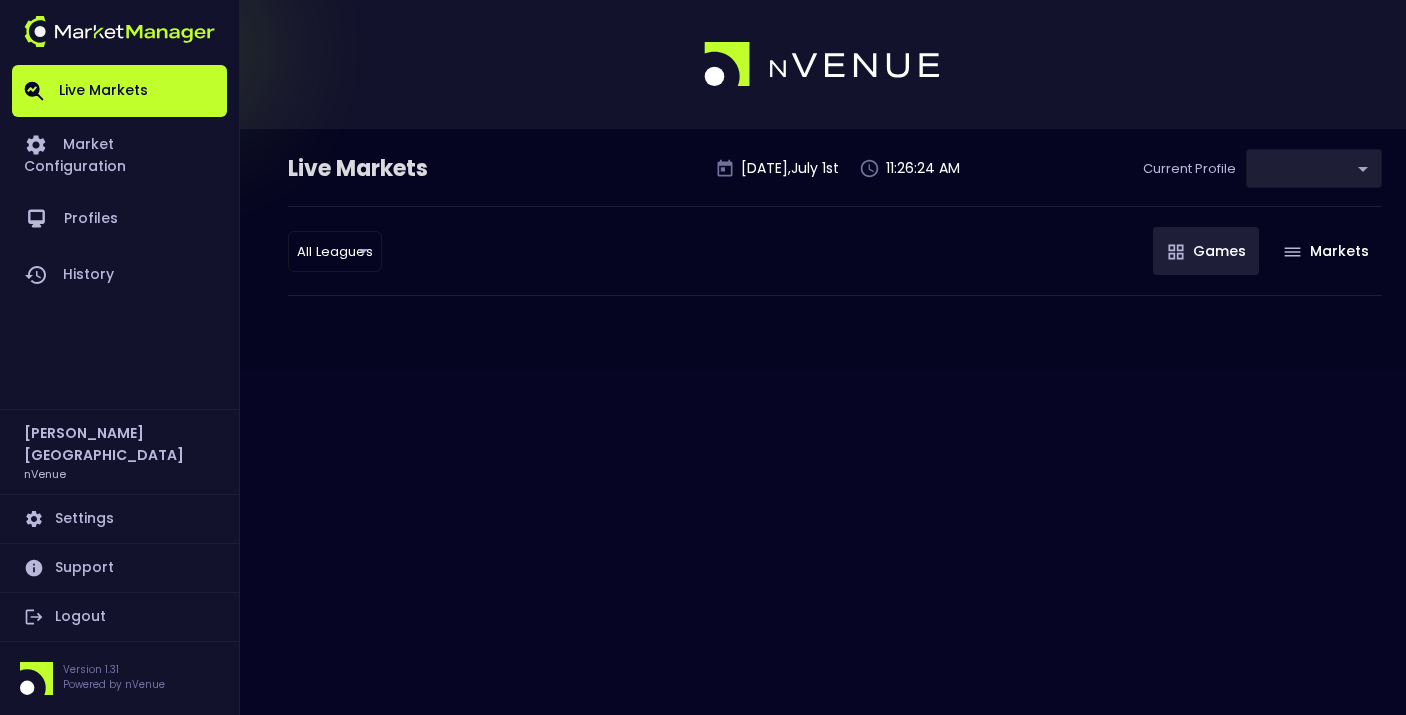 type on "d66ee90f-df8e-430e-a05c-aaf70ad95ad9" 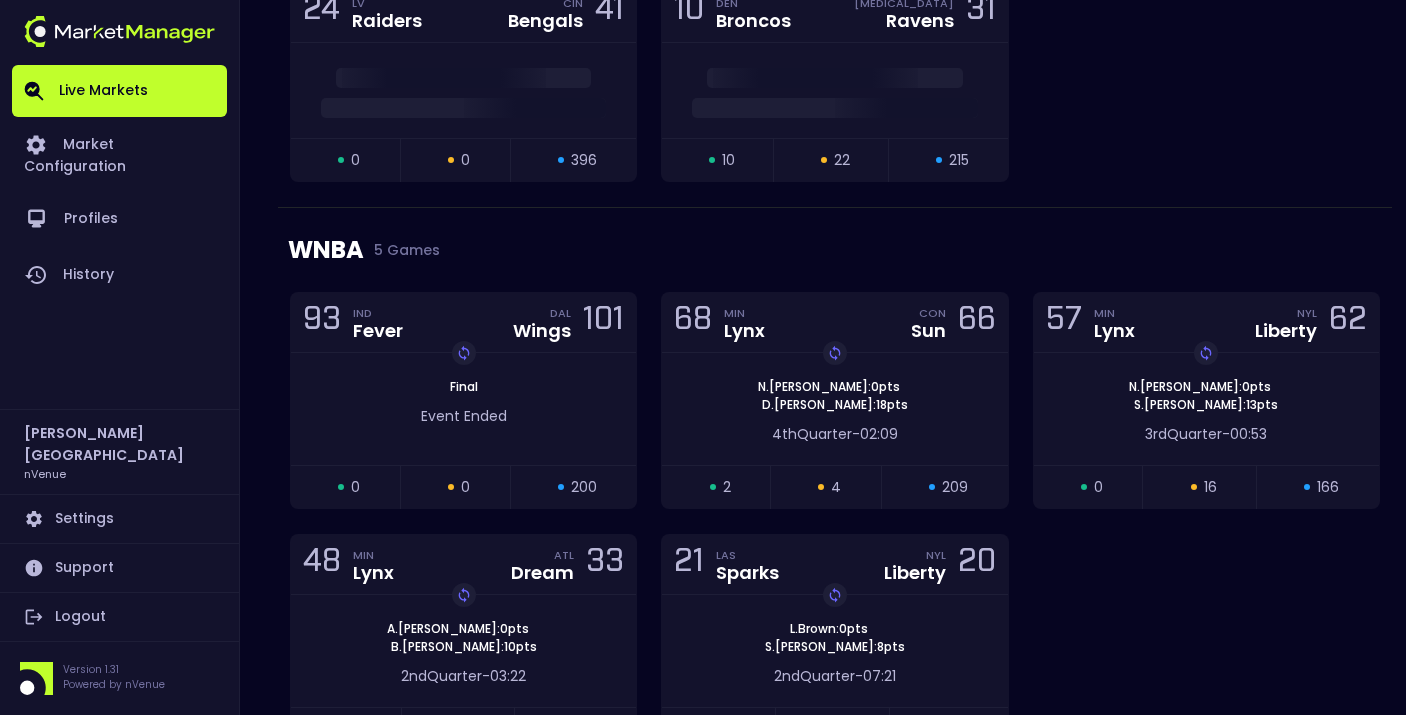 scroll, scrollTop: 1080, scrollLeft: 0, axis: vertical 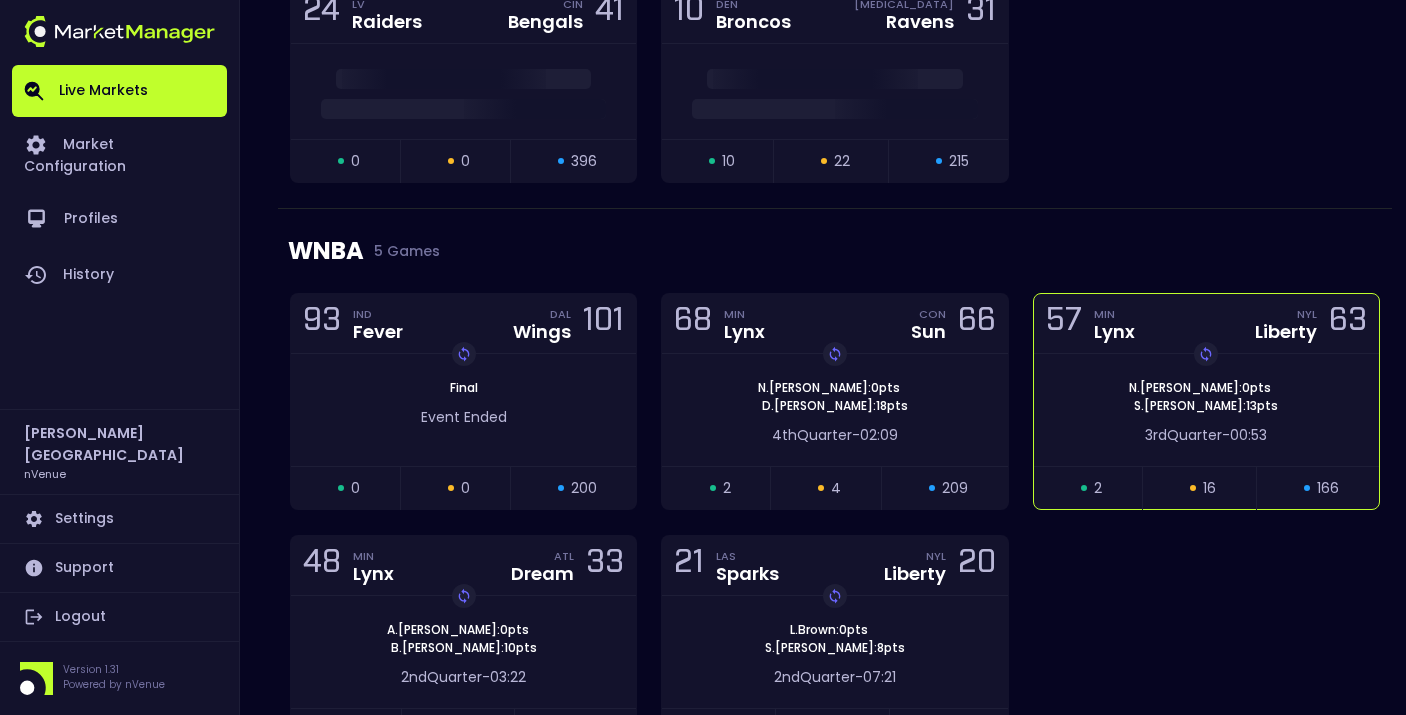 click on "3rd  Quarter  -  00:53" at bounding box center (1206, 435) 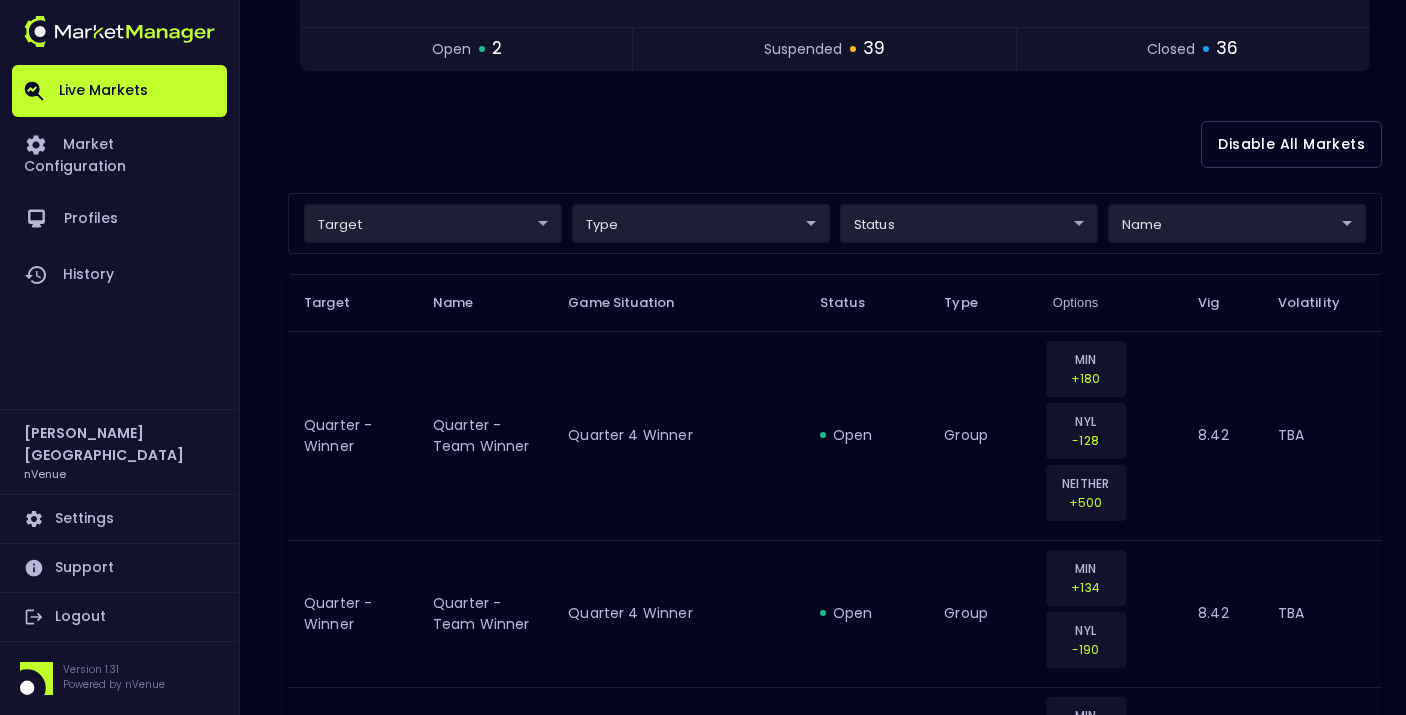 scroll, scrollTop: 426, scrollLeft: 0, axis: vertical 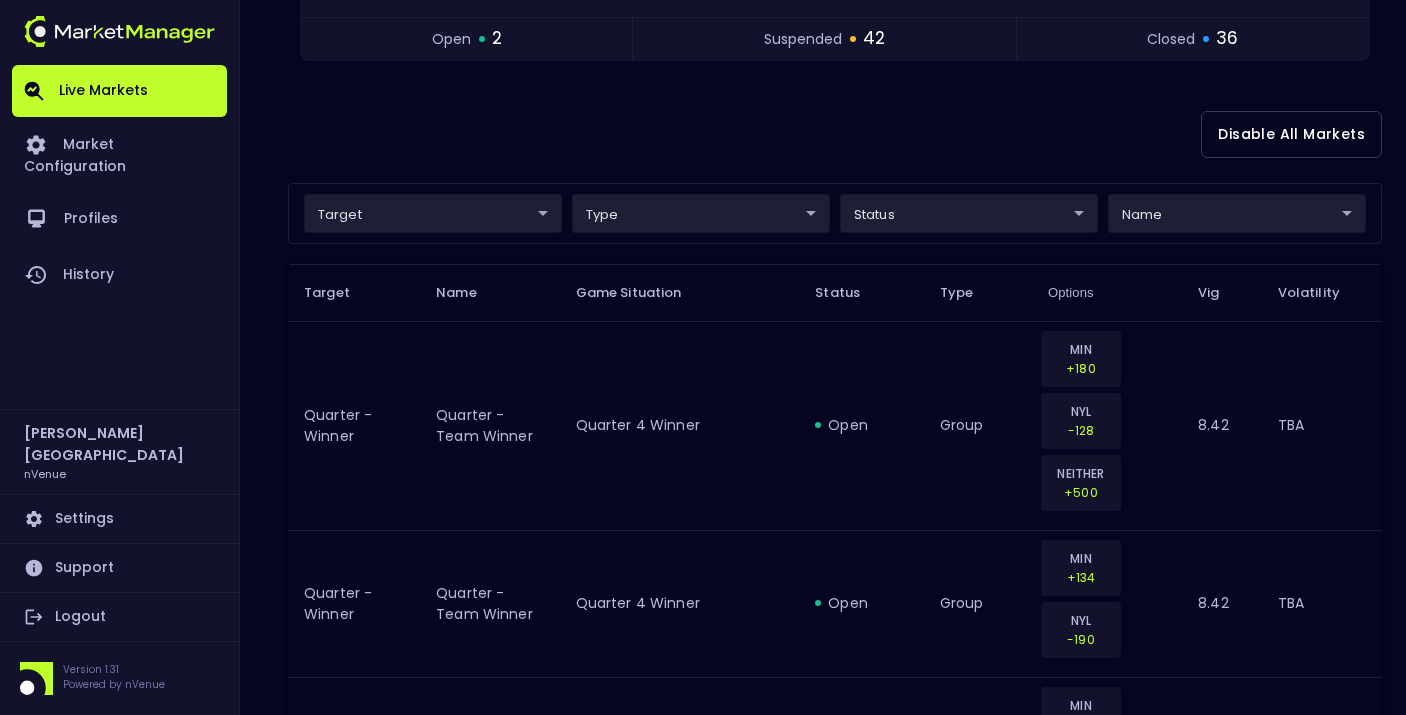 click on "Live Markets Market Configuration Profiles History [PERSON_NAME] nVenue Settings Support Logout   Version 1.31  Powered by nVenue < All Games [DATE] 11:26:50 AM Current Profile testing d66ee90f-df8e-430e-a05c-aaf70ad95ad9 Select Target Market Status Type Vig Volatility Options Close 57 MIN Lynx NYL Liberty 64 Replay Game [PERSON_NAME] :  0  pts [PERSON_NAME] :  13  pts 3rd  Quarter  -  00:53 open 2 suspended 42 closed 36 Disable All Markets target ​ ​ type ​ ​ status ​ ​ name ​ ​ Target Name Game Situation Status Type Options Vig Volatility Quarter - Winner Quarter - Team Winner Quarter 4 Winner  open group MIN +180 NYL -128 NEITHER +500 8.42 TBA Quarter - Winner Quarter - Team Winner Quarter 4 Winner  open group MIN +134 NYL -190 8.42 TBA Quarter - Winner Quarter - Team Winner Quarter 4 Winner  suspended group MIN +180 NYL -128 NEITHER +500 8.42 TBA Quarter - Winner Quarter - Team Winner Quarter 4 Winner  suspended group MIN +134 NYL -190 8.42 TBA Quarter - Winner suspended [PERSON_NAME]" at bounding box center (703, 1927) 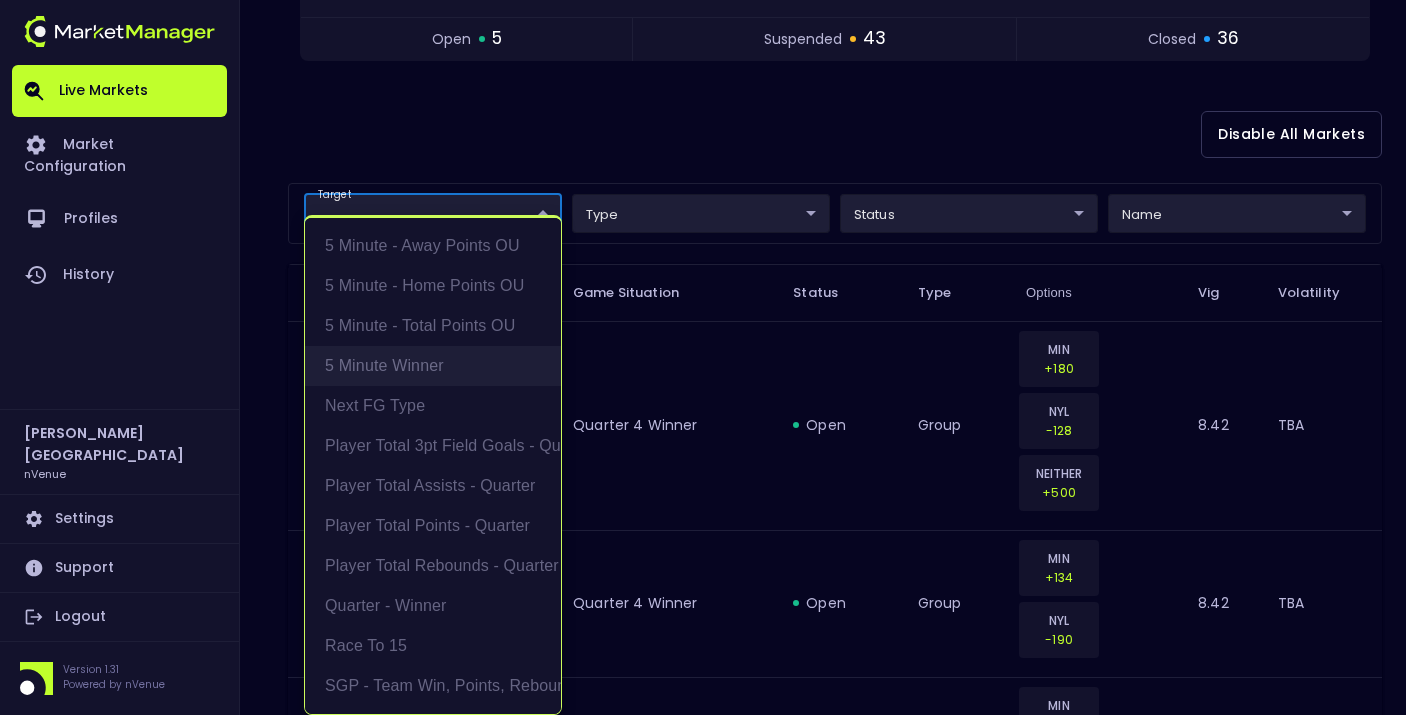 scroll, scrollTop: 0, scrollLeft: 0, axis: both 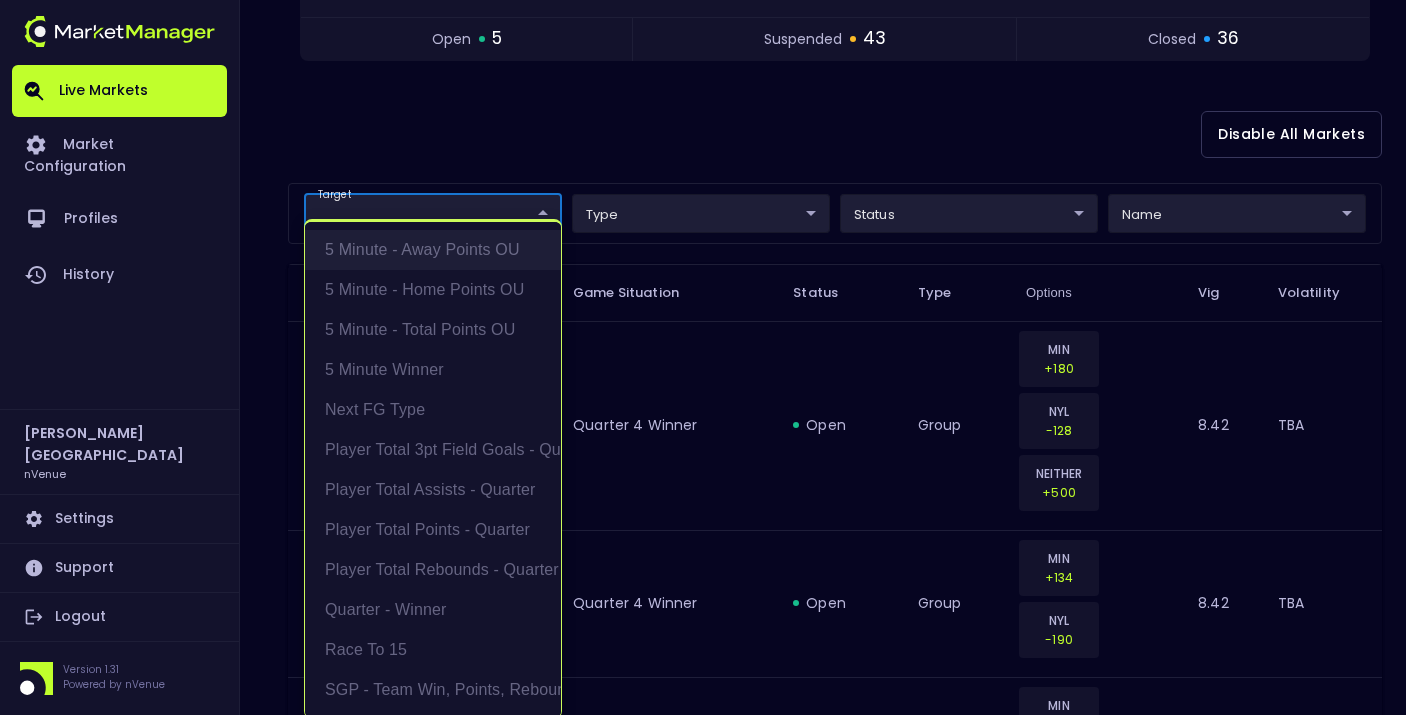 click on "5 Minute - Away Points OU" at bounding box center (433, 250) 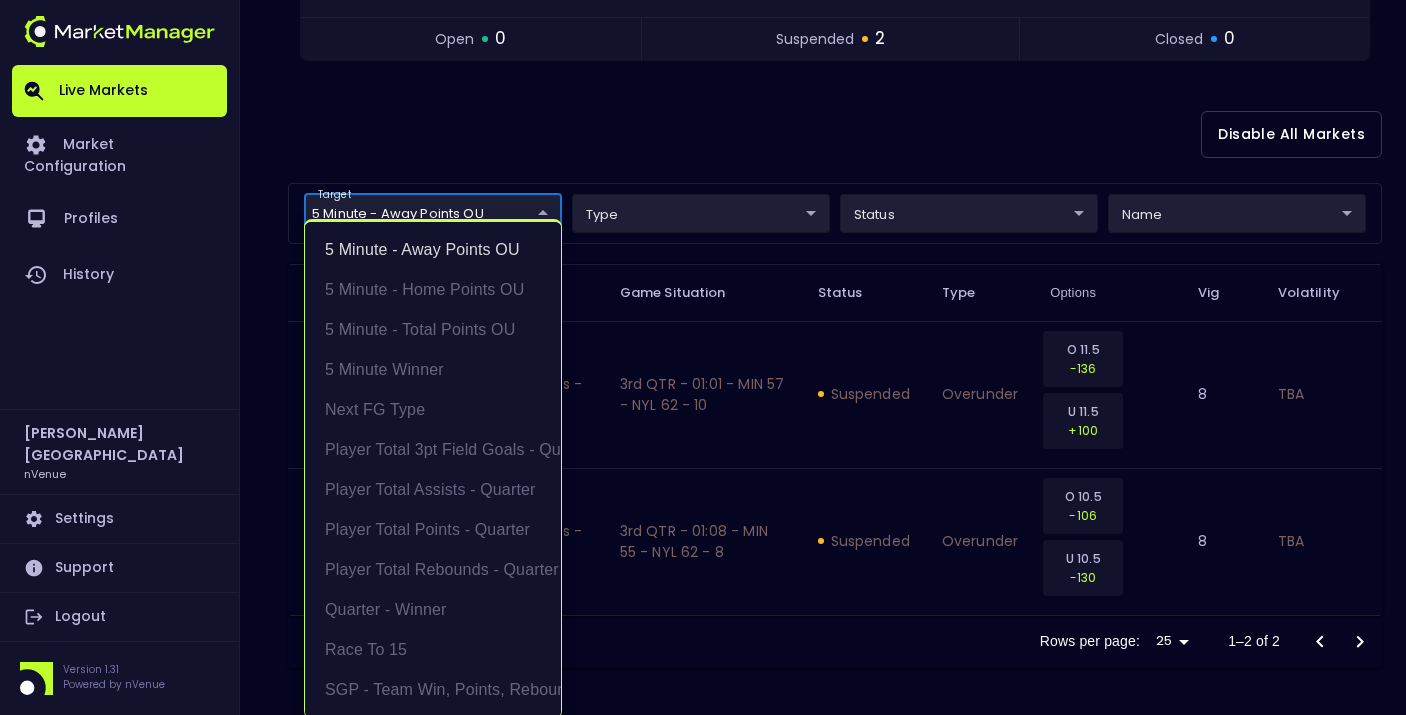 scroll, scrollTop: 3, scrollLeft: 0, axis: vertical 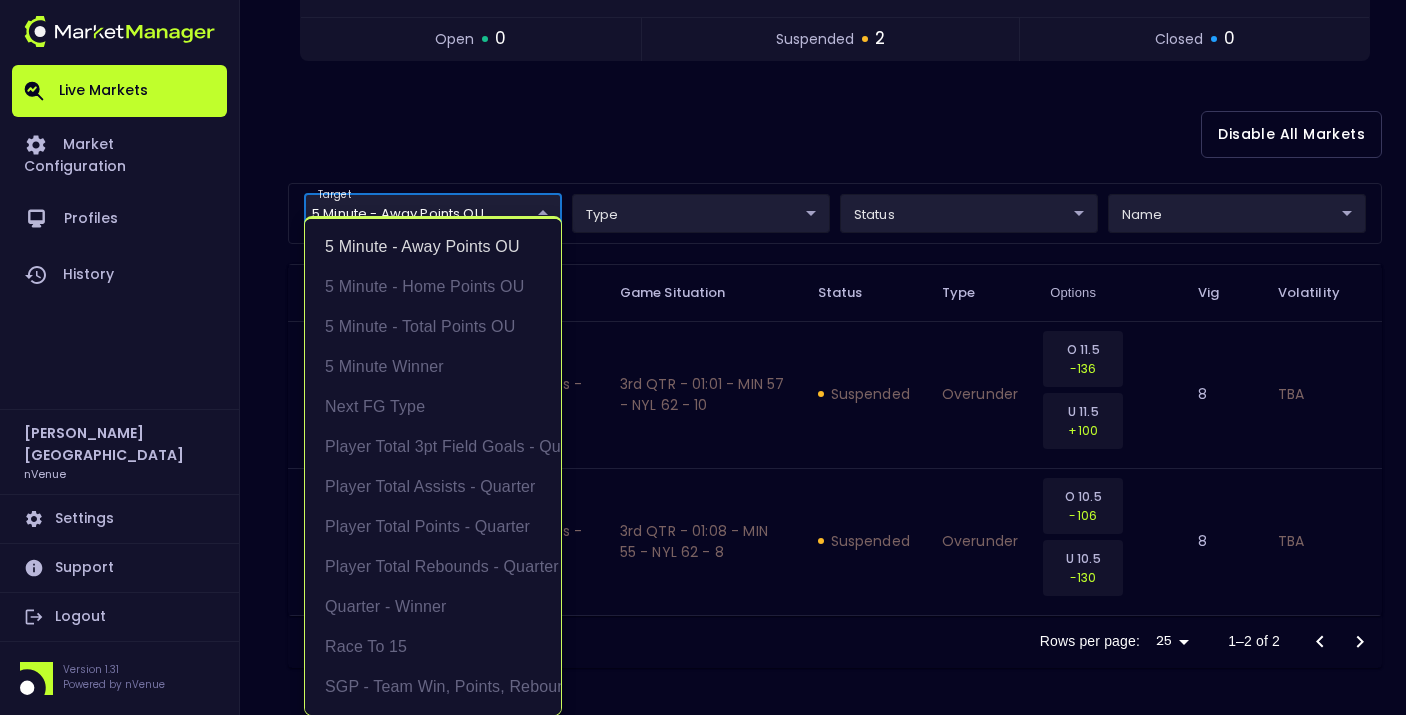 click at bounding box center [703, 357] 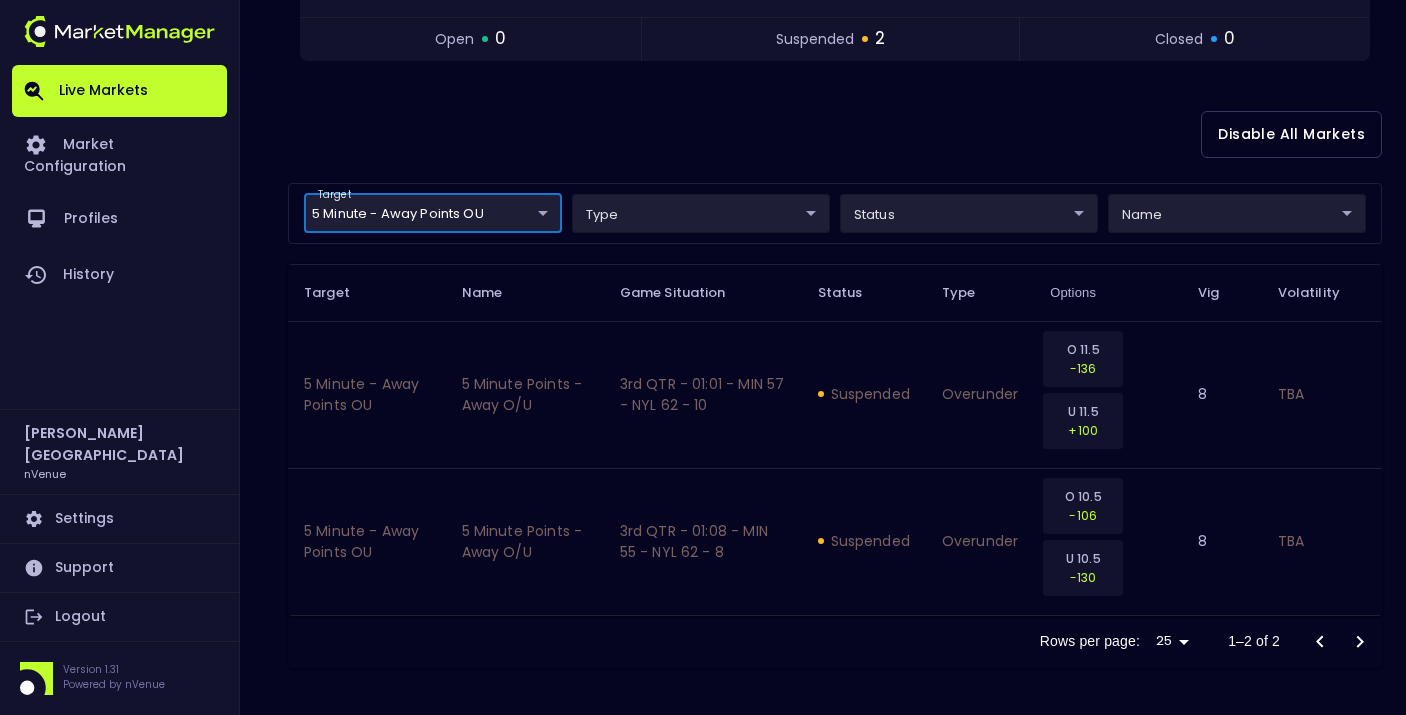 scroll, scrollTop: 0, scrollLeft: 0, axis: both 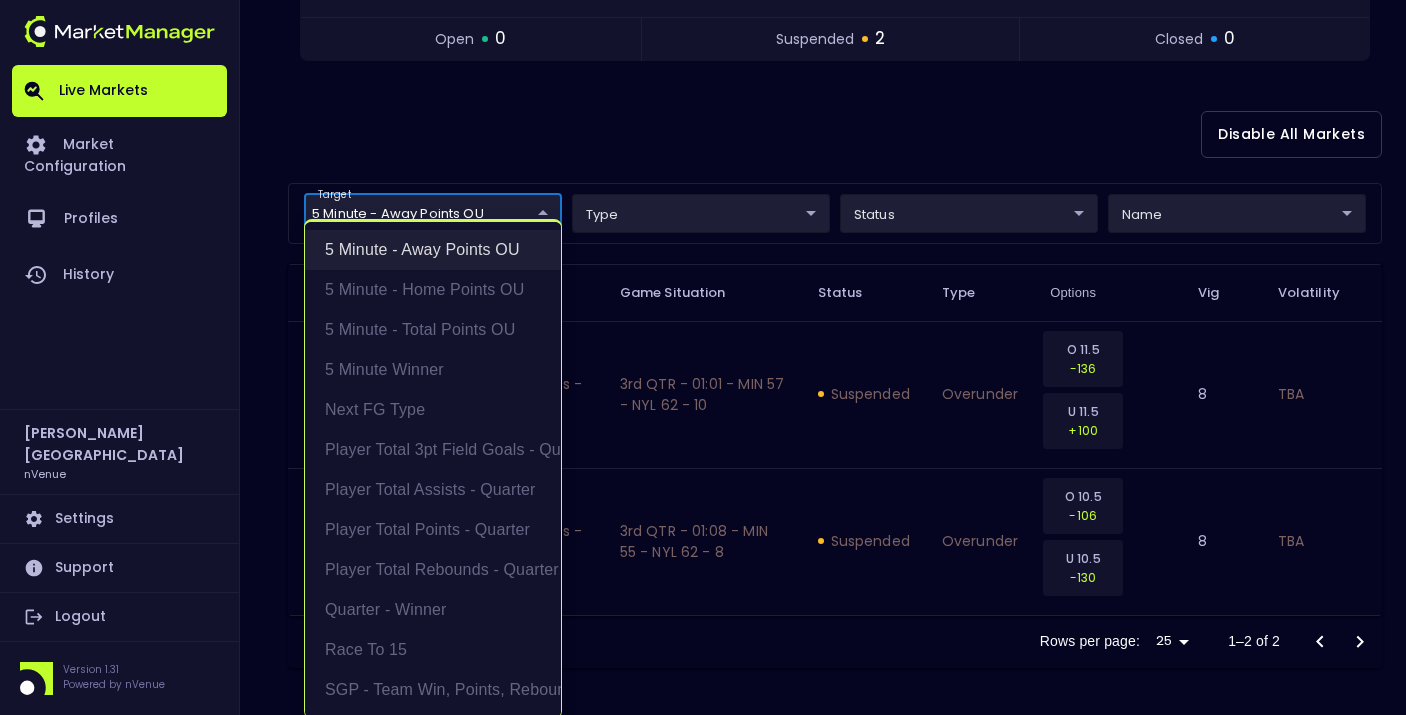 click on "5 Minute - Away Points OU" at bounding box center [433, 250] 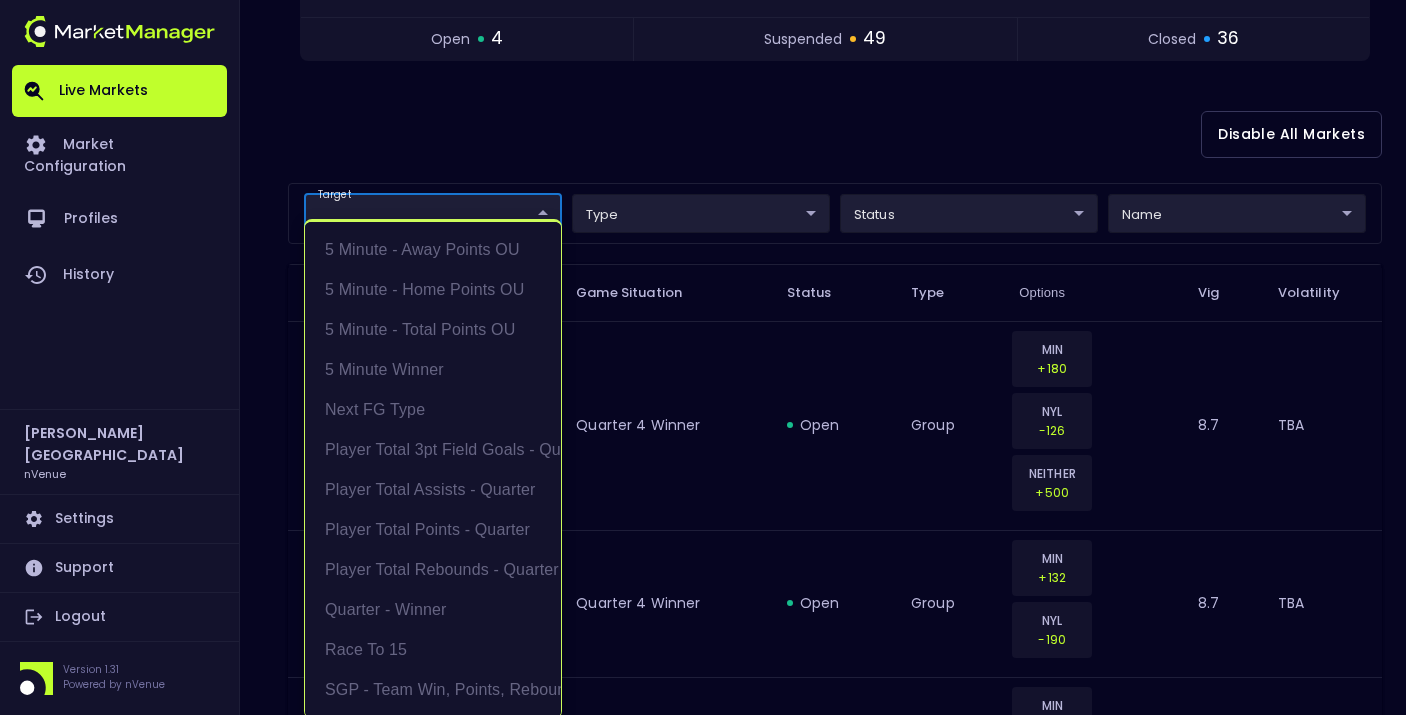 scroll, scrollTop: 3, scrollLeft: 0, axis: vertical 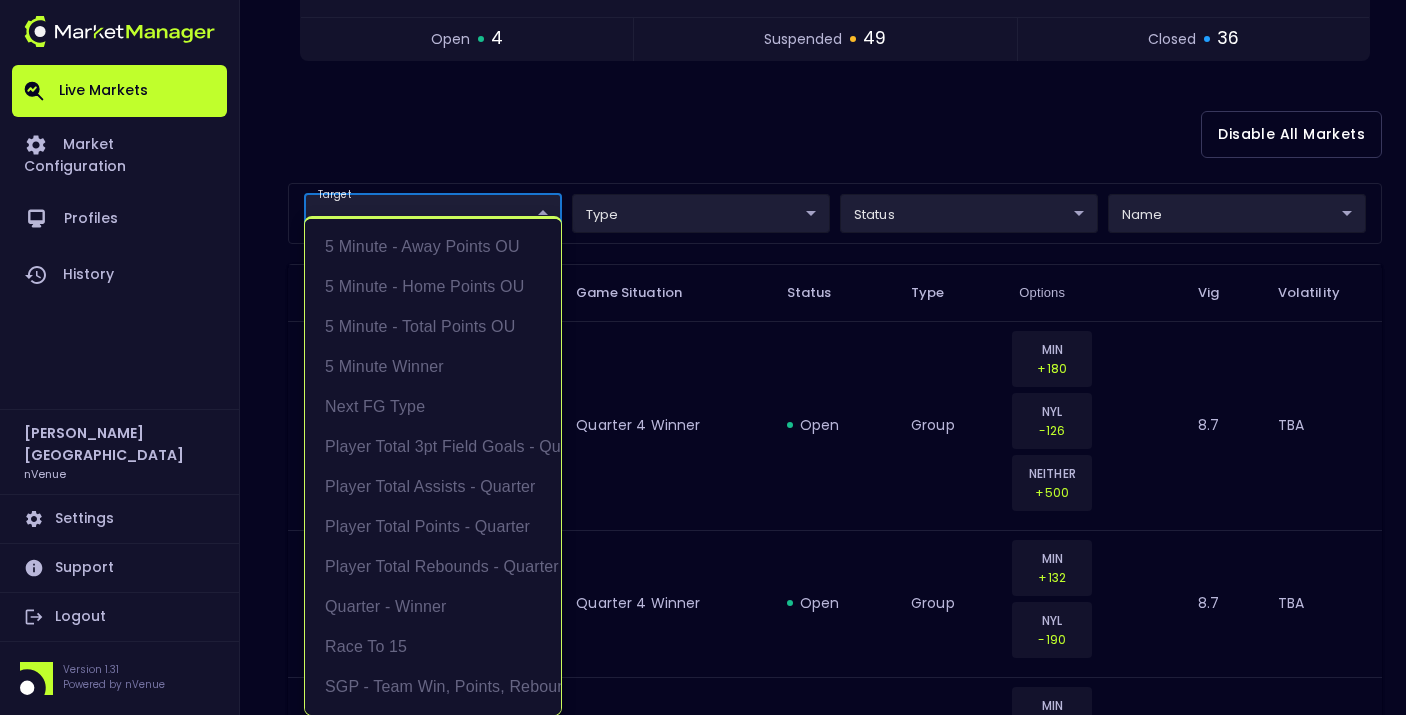 click at bounding box center (703, 357) 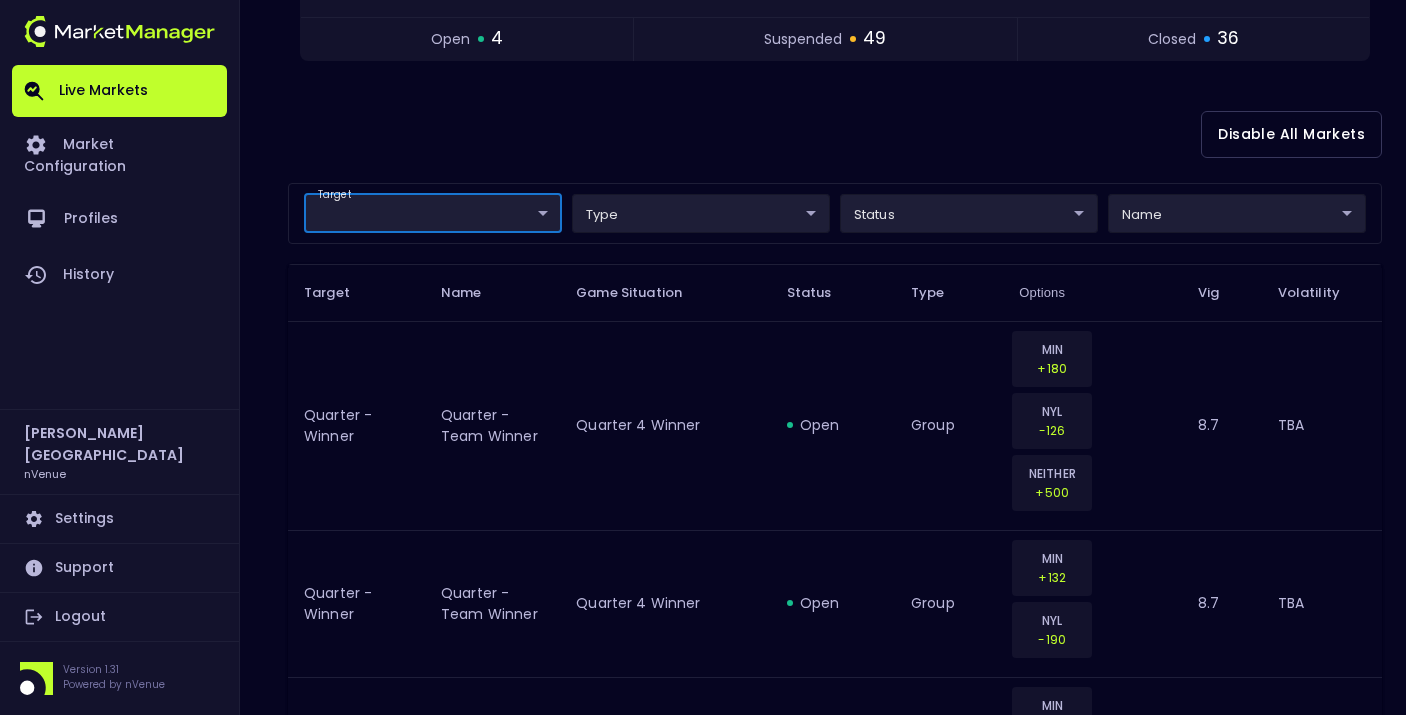 scroll, scrollTop: 0, scrollLeft: 0, axis: both 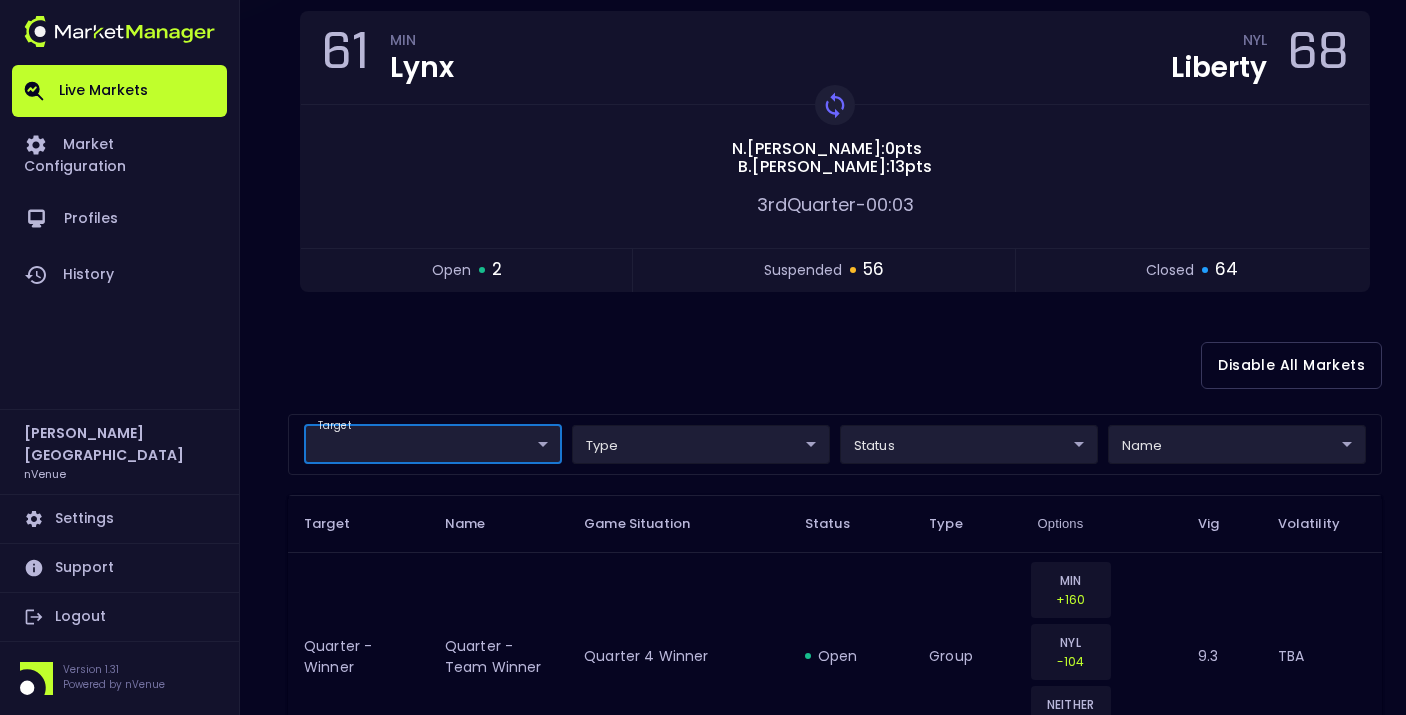 click on "Live Markets Market Configuration Profiles History [PERSON_NAME] nVenue Settings Support Logout   Version 1.31  Powered by nVenue < All Games [DATE] 11:28:35 AM Current Profile testing d66ee90f-df8e-430e-a05c-aaf70ad95ad9 Select Target Market Status Type Vig Volatility Options Close 61 MIN Lynx NYL Liberty 68 Replay Game [PERSON_NAME] :  0  pts [PERSON_NAME] :  13  pts 3rd  Quarter  -  00:03 open 2 suspended 56 closed 64 Disable All Markets target ​ ​ type ​ ​ status ​ ​ name ​ ​ Target Name Game Situation Status Type Options Vig Volatility Quarter - Winner Quarter - Team Winner Quarter 4 Winner  open group MIN +160 NYL -104 NEITHER +400 9.3 TBA Quarter - Winner Quarter - Team Winner Quarter 4 Winner  open group MIN +112 NYL -165 9.3 TBA Quarter - Winner Quarter - Team Winner Quarter 4 Winner  suspended group MIN +160 NYL -104 NEITHER +400 9.3 TBA Quarter - Winner Quarter - Team Winner Quarter 4 Winner  suspended group MIN +112 NYL -165 9.3 TBA Quarter - Winner Quarter 4 Winner" at bounding box center [703, 2407] 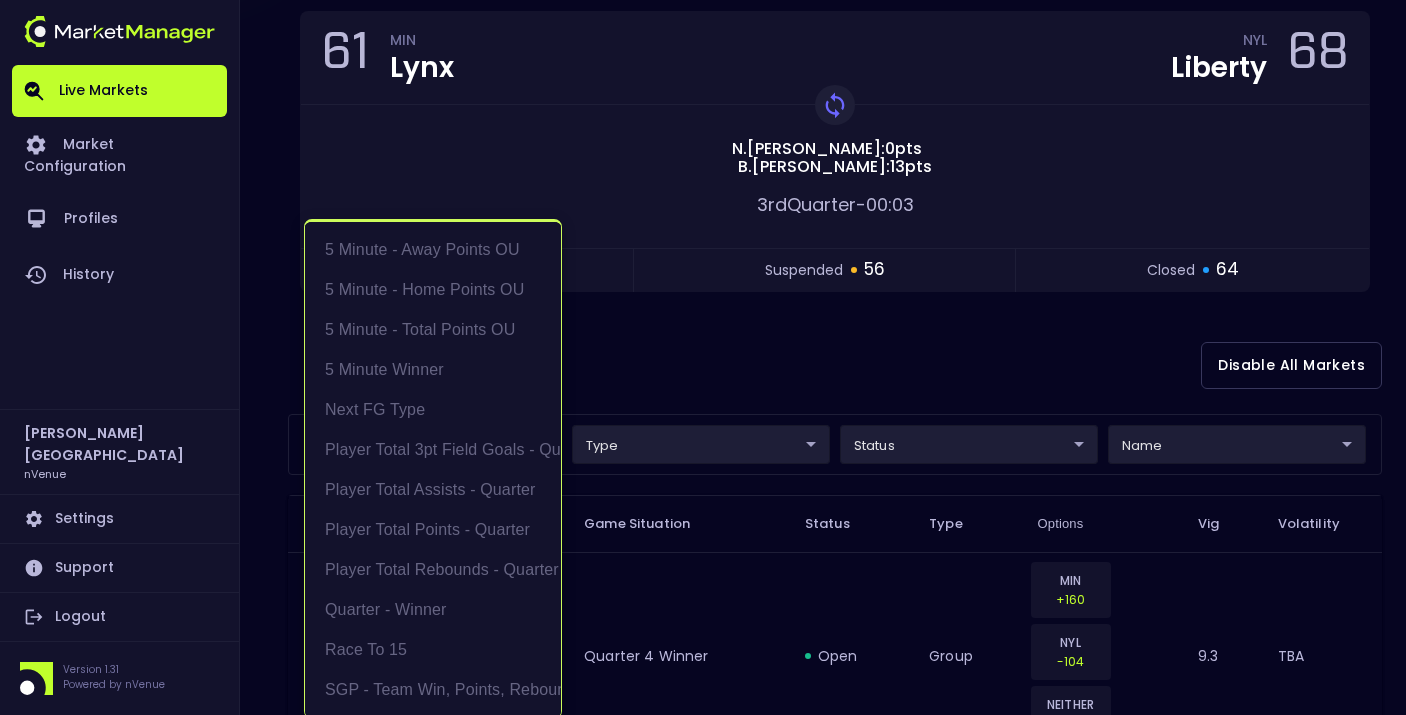 scroll, scrollTop: 4, scrollLeft: 0, axis: vertical 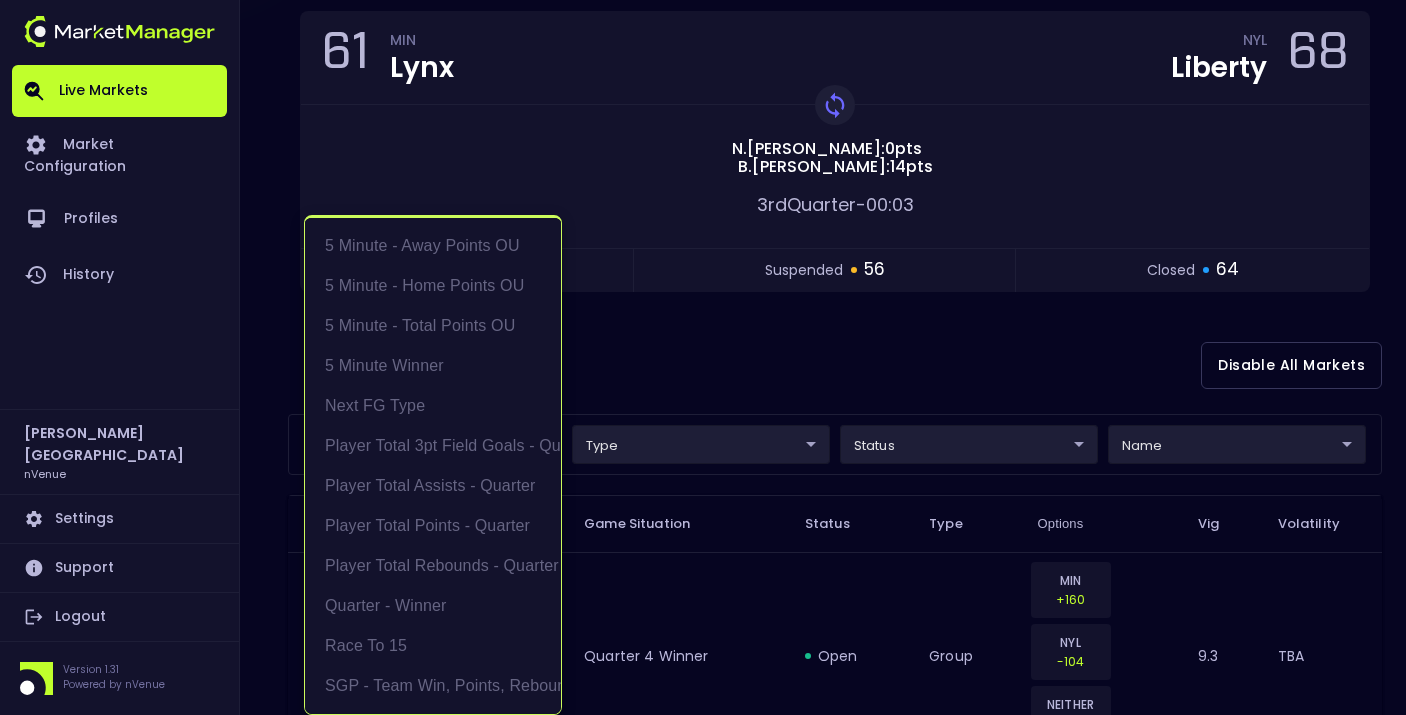 click at bounding box center (703, 357) 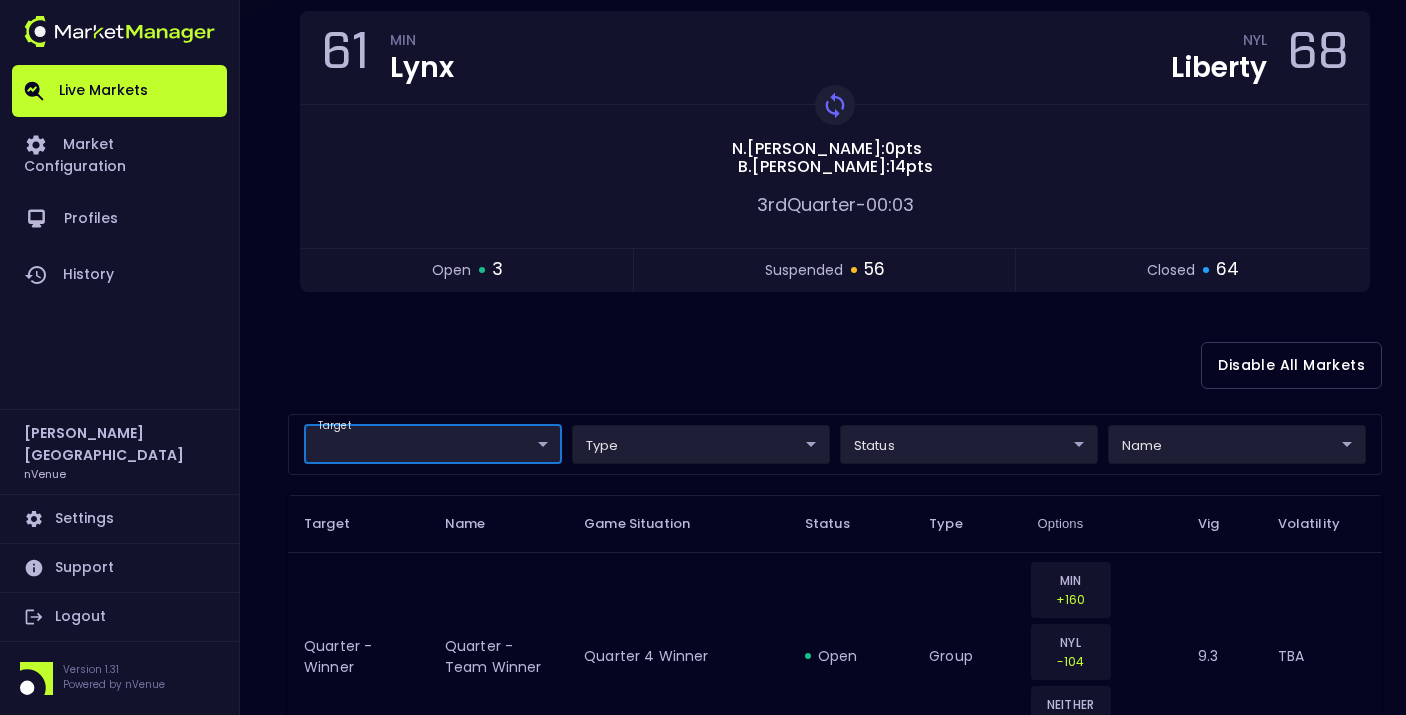 scroll, scrollTop: 0, scrollLeft: 0, axis: both 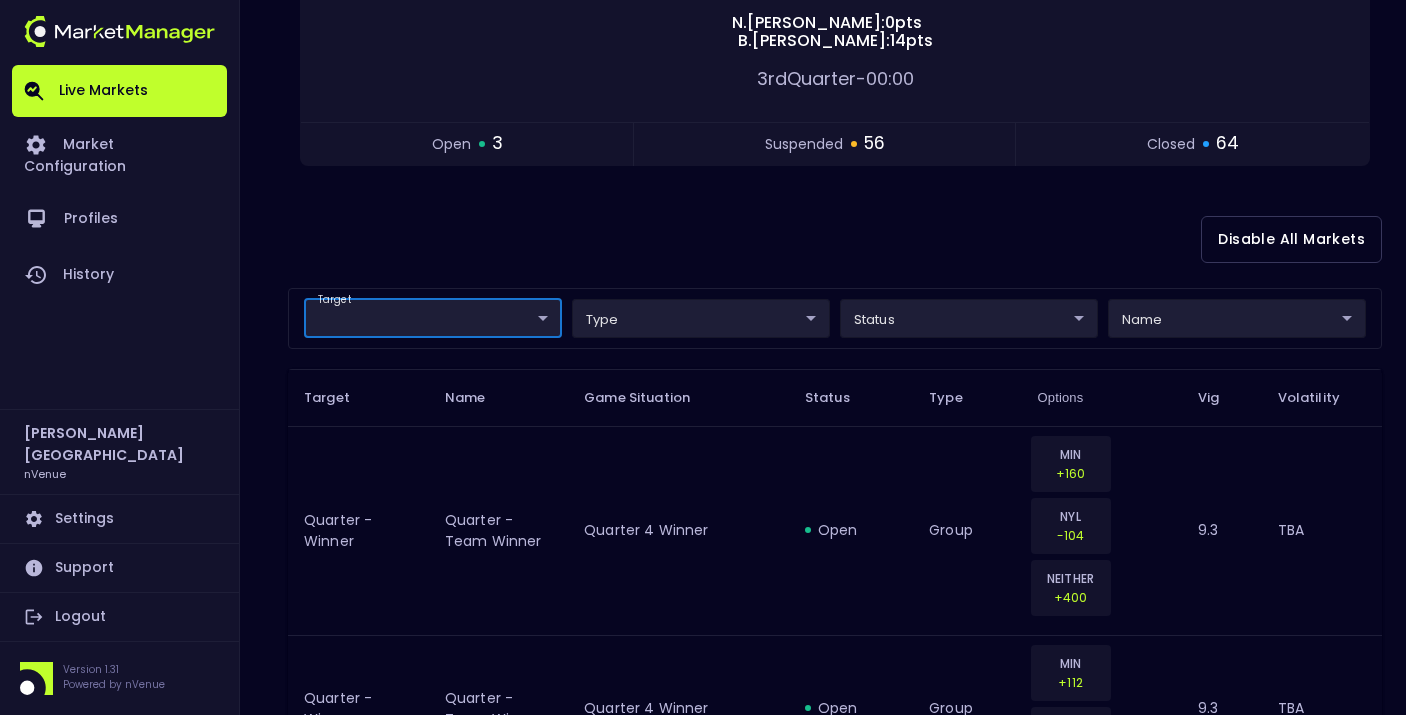 click on "Live Markets Market Configuration Profiles History [PERSON_NAME] nVenue Settings Support Logout   Version 1.31  Powered by nVenue < All Games [DATE] 11:28:42 AM Current Profile testing d66ee90f-df8e-430e-a05c-aaf70ad95ad9 Select Target Market Status Type Vig Volatility Options Close 61 MIN Lynx NYL Liberty 68 Replay Game [PERSON_NAME] :  0  pts [PERSON_NAME] :  14  pts 3rd  Quarter  -  00:00 open 3 suspended 56 closed 64 Disable All Markets target ​ ​ type ​ ​ status ​ ​ name ​ ​ Target Name Game Situation Status Type Options Vig Volatility Quarter - Winner Quarter - Team Winner Quarter 4 Winner  open group MIN +160 NYL -104 NEITHER +400 9.3 TBA Quarter - Winner Quarter - Team Winner Quarter 4 Winner  open group MIN +112 NYL -165 9.3 TBA Quarter - Winner Quarter - Team Winner Quarter 4 Winner  suspended group MIN +160 NYL -104 NEITHER +400 9.3 TBA Quarter - Winner Quarter - Team Winner Quarter 4 Winner  suspended group MIN +112 NYL -165 9.3 TBA Quarter - Winner Quarter 4 Winner" at bounding box center [703, 2281] 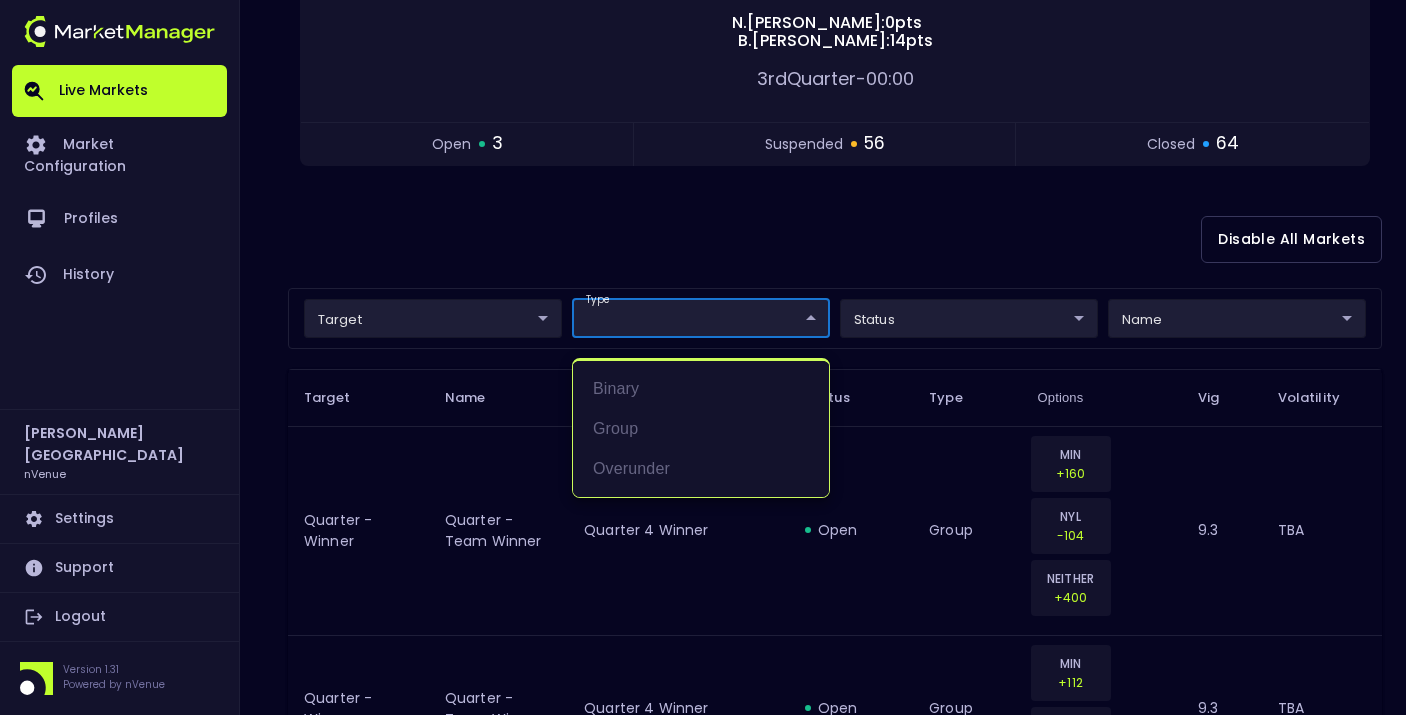 click at bounding box center [703, 357] 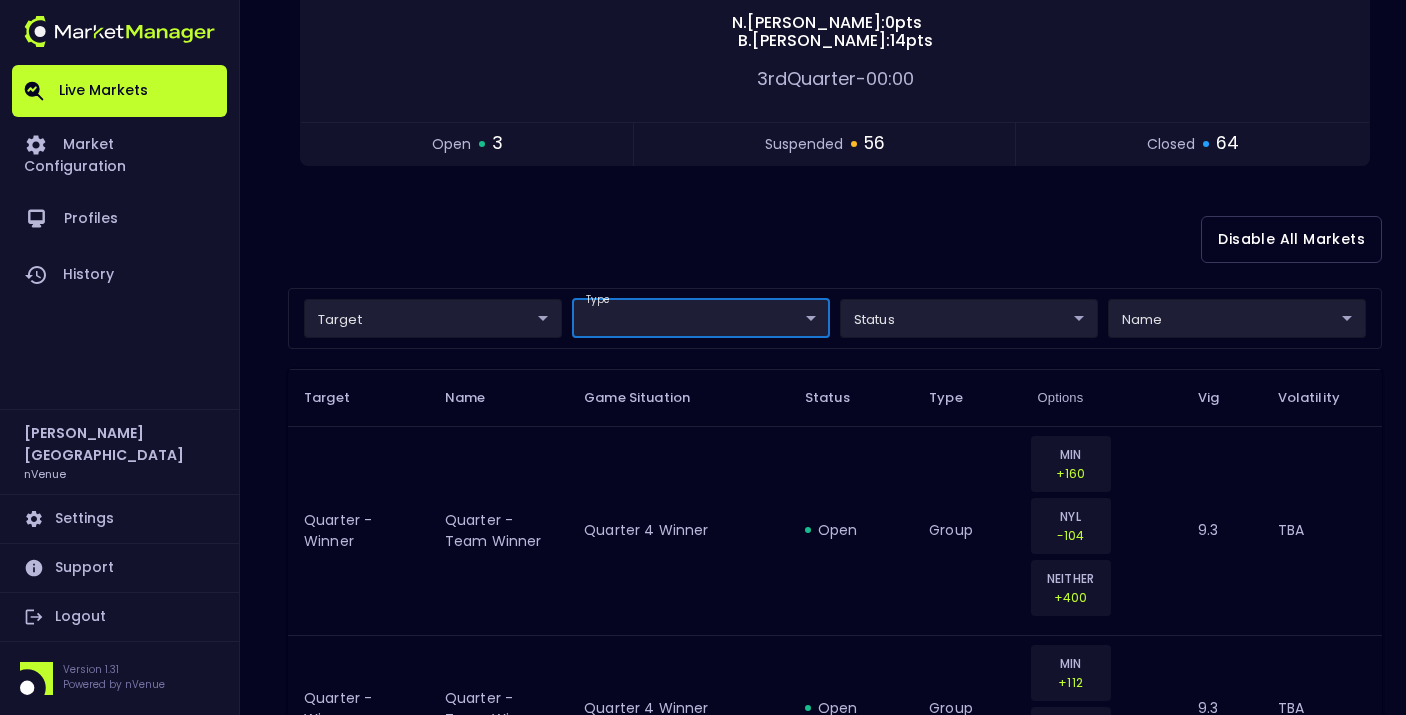click on "Live Markets Market Configuration Profiles History [PERSON_NAME] nVenue Settings Support Logout   Version 1.31  Powered by nVenue < All Games [DATE] 11:28:43 AM Current Profile testing d66ee90f-df8e-430e-a05c-aaf70ad95ad9 Select Target Market Status Type Vig Volatility Options Close 61 MIN Lynx NYL Liberty 68 Replay Game [PERSON_NAME] :  0  pts [PERSON_NAME] :  14  pts 3rd  Quarter  -  00:00 open 3 suspended 56 closed 64 Disable All Markets target ​ ​ type ​ ​ status ​ ​ name ​ ​ Target Name Game Situation Status Type Options Vig Volatility Quarter - Winner Quarter - Team Winner Quarter 4 Winner  open group MIN +160 NYL -104 NEITHER +400 9.3 TBA Quarter - Winner Quarter - Team Winner Quarter 4 Winner  open group MIN +112 NYL -165 9.3 TBA Quarter - Winner Quarter - Team Winner Quarter 4 Winner  suspended group MIN +160 NYL -104 NEITHER +400 9.3 TBA Quarter - Winner Quarter - Team Winner Quarter 4 Winner  suspended group MIN +112 NYL -165 9.3 TBA Quarter - Winner Quarter 4 Winner" at bounding box center [703, 2281] 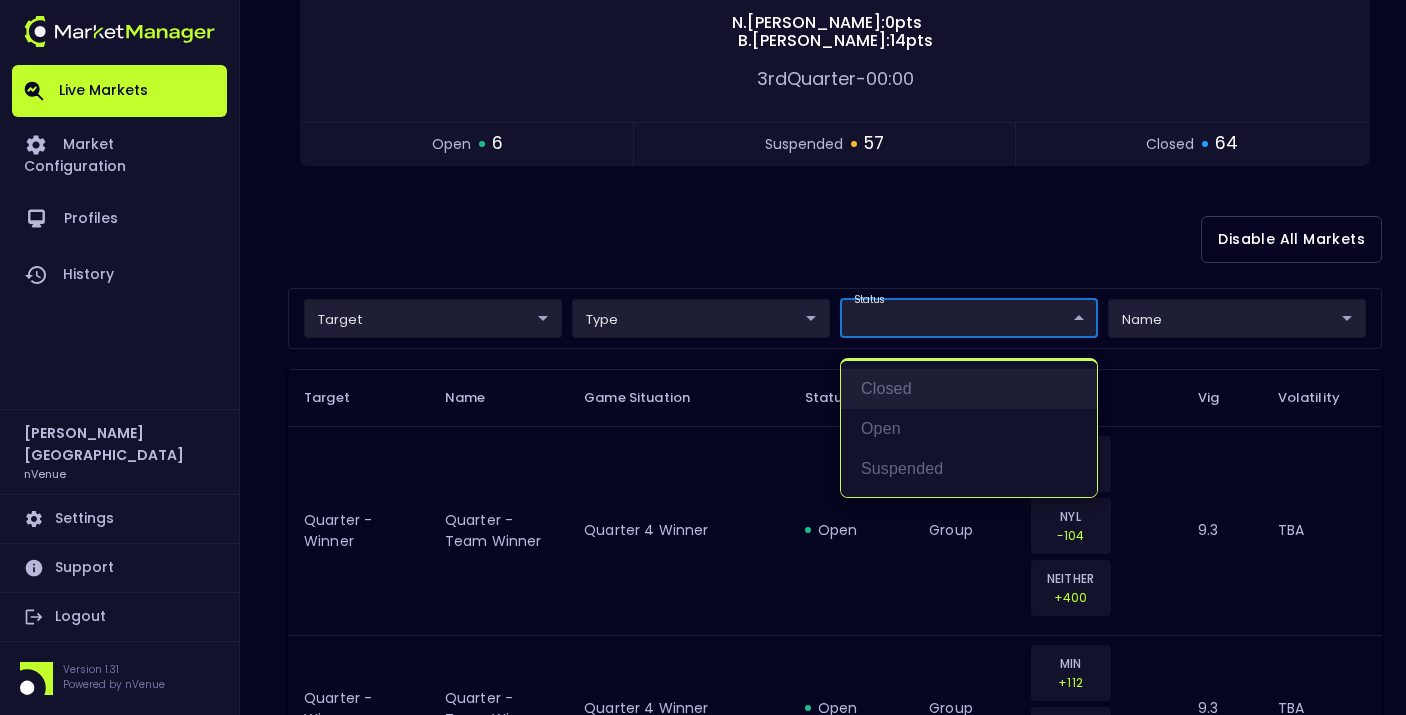 click on "closed" at bounding box center [969, 389] 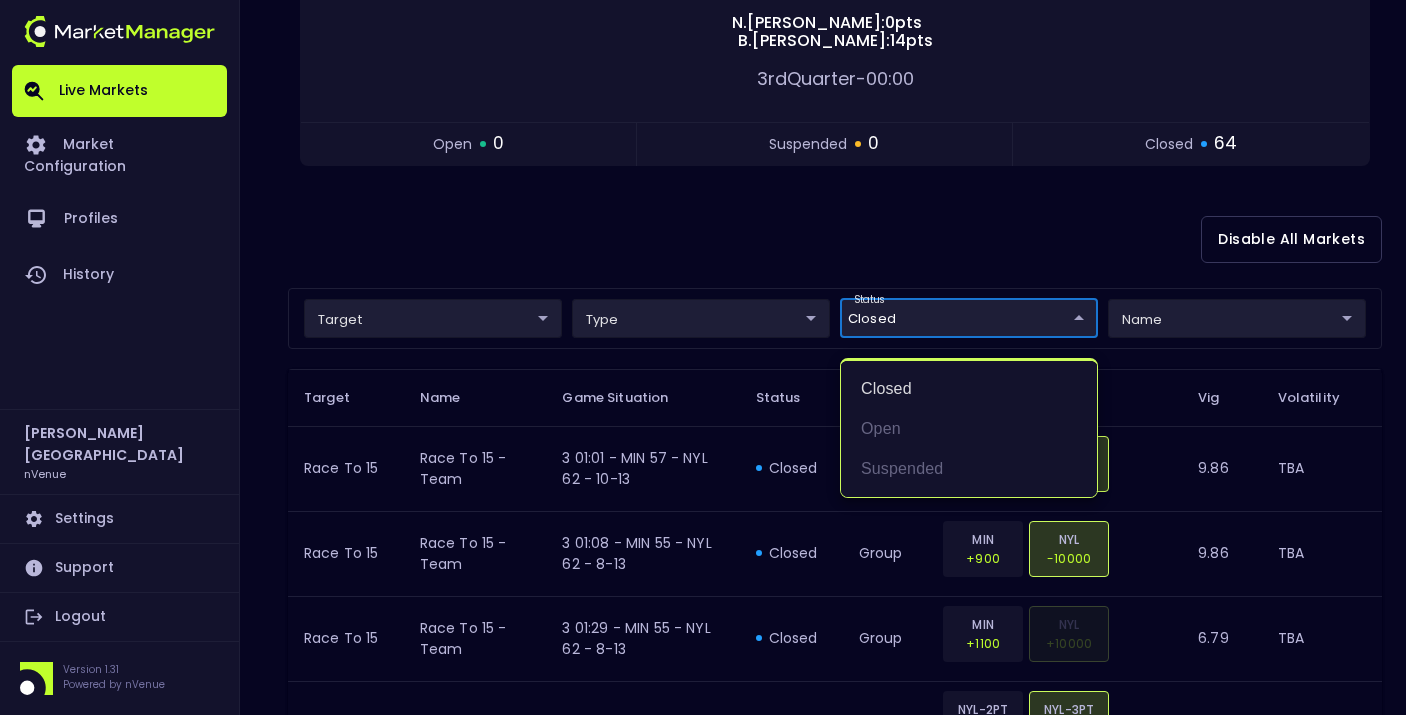 click at bounding box center [703, 357] 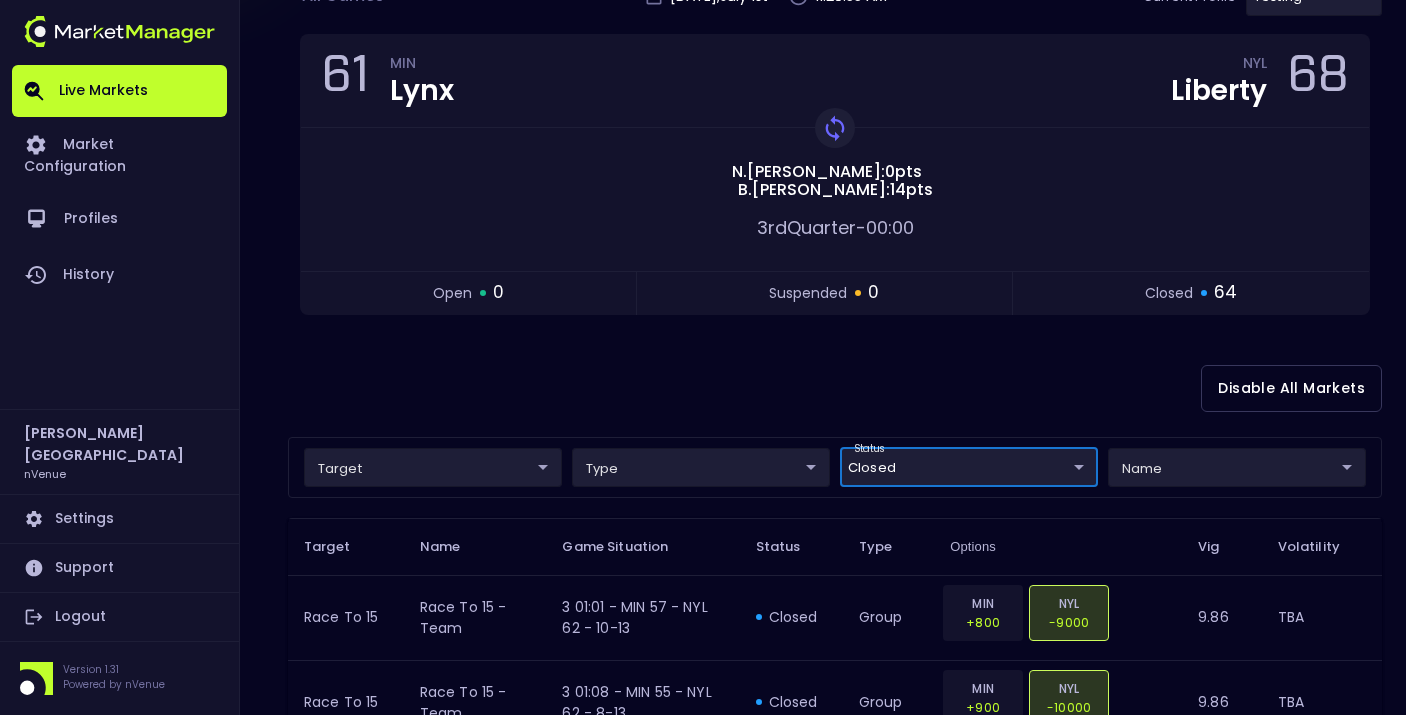 scroll, scrollTop: 173, scrollLeft: 0, axis: vertical 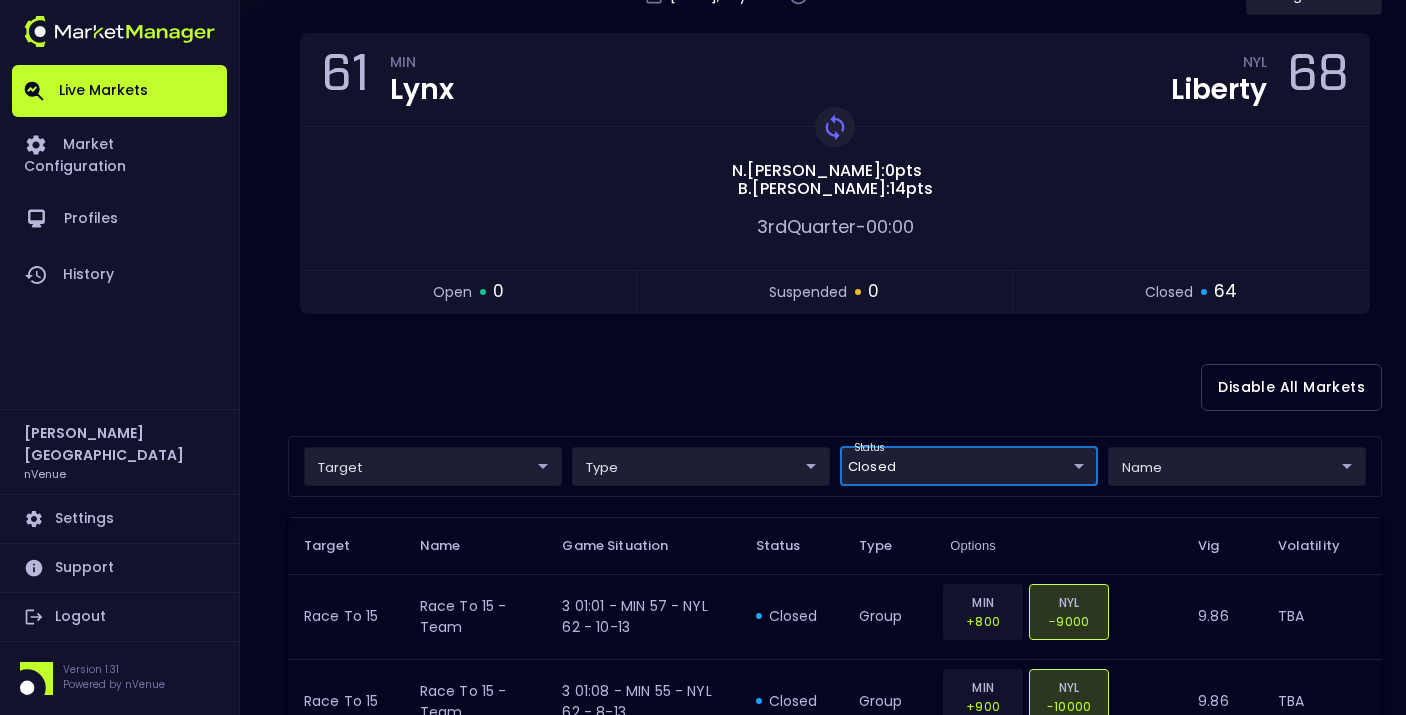 click on "Live Markets Market Configuration Profiles History [PERSON_NAME] nVenue Settings Support Logout   Version 1.31  Powered by nVenue < All Games [DATE] 11:28:55 AM Current Profile testing d66ee90f-df8e-430e-a05c-aaf70ad95ad9 Select Target Market Status Type Vig Volatility Options Close 61 MIN Lynx NYL Liberty 68 Replay Game [PERSON_NAME] :  0  pts [PERSON_NAME] :  14  pts 3rd  Quarter  -  00:00 open 0 suspended 0 closed 64 Disable All Markets target ​ ​ type ​ ​ status closed closed ​ name ​ ​ Target Name Game Situation Status Type Options Vig Volatility Race to 15 Race to 15 - team 3 01:01 - MIN 57 - NYL 62 - 10-13  closed group MIN +800 NYL -9000 9.86 TBA Race to 15 Race to 15 - team 3 01:08 - MIN 55 - NYL 62 - 8-13  closed group MIN +900 NYL -10000 9.86 TBA Race to 15 Race to 15 - team 3 01:29 - MIN 55 - NYL 62 - 8-13  closed group MIN +1100 NYL +10000 6.79 TBA Next FG Type Next Field Goal Made 3rd 00:43 - MIN 59 - NYL 64  closed group NYL-2PT +102 NYL-3PT +450 MIN-2PT +220 MIN-3PT" at bounding box center [703, 1592] 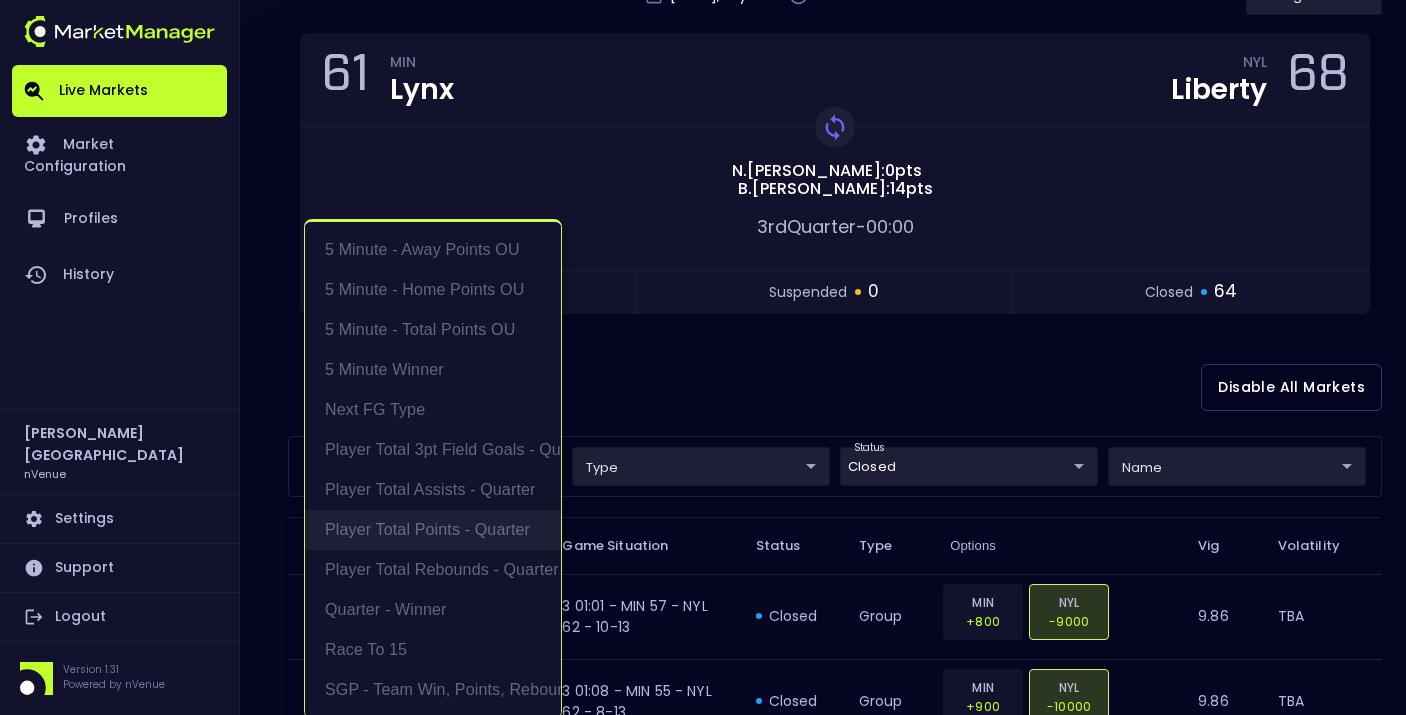scroll, scrollTop: 4, scrollLeft: 0, axis: vertical 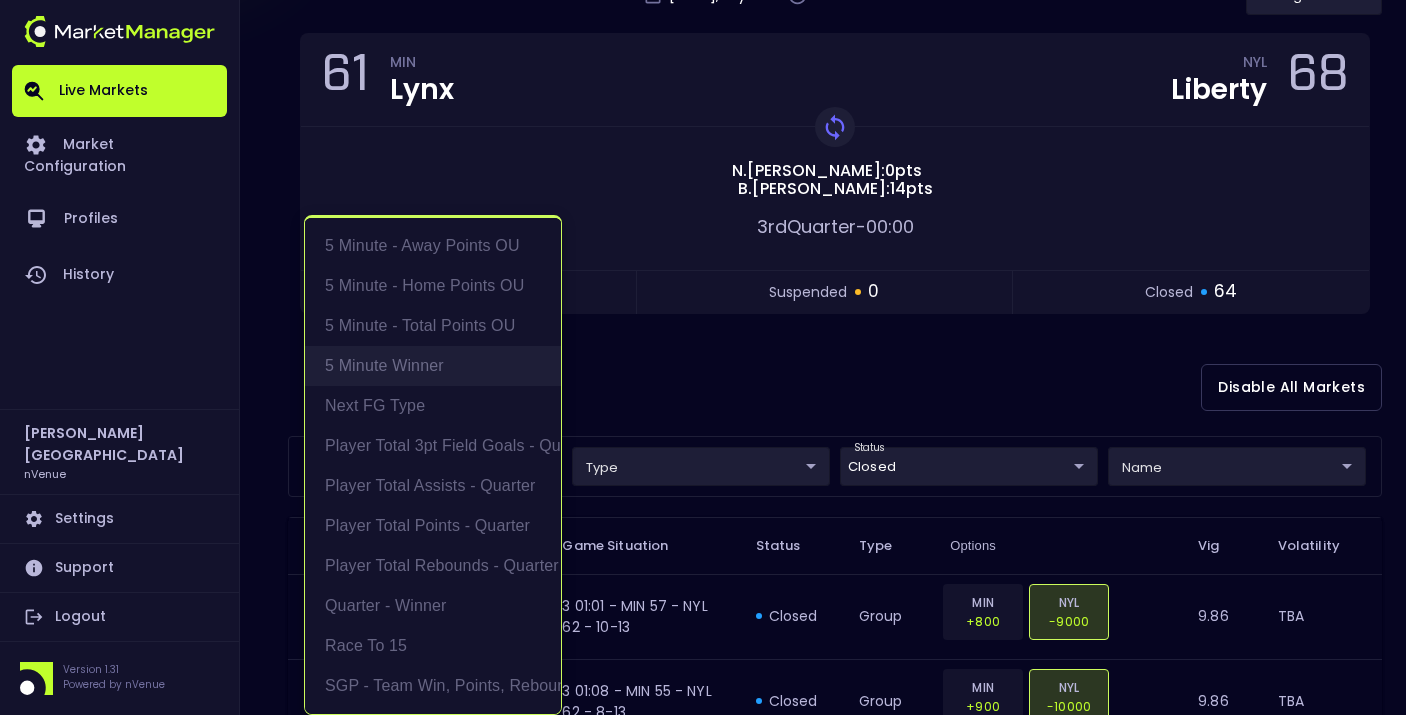 click on "5 Minute Winner" at bounding box center (433, 366) 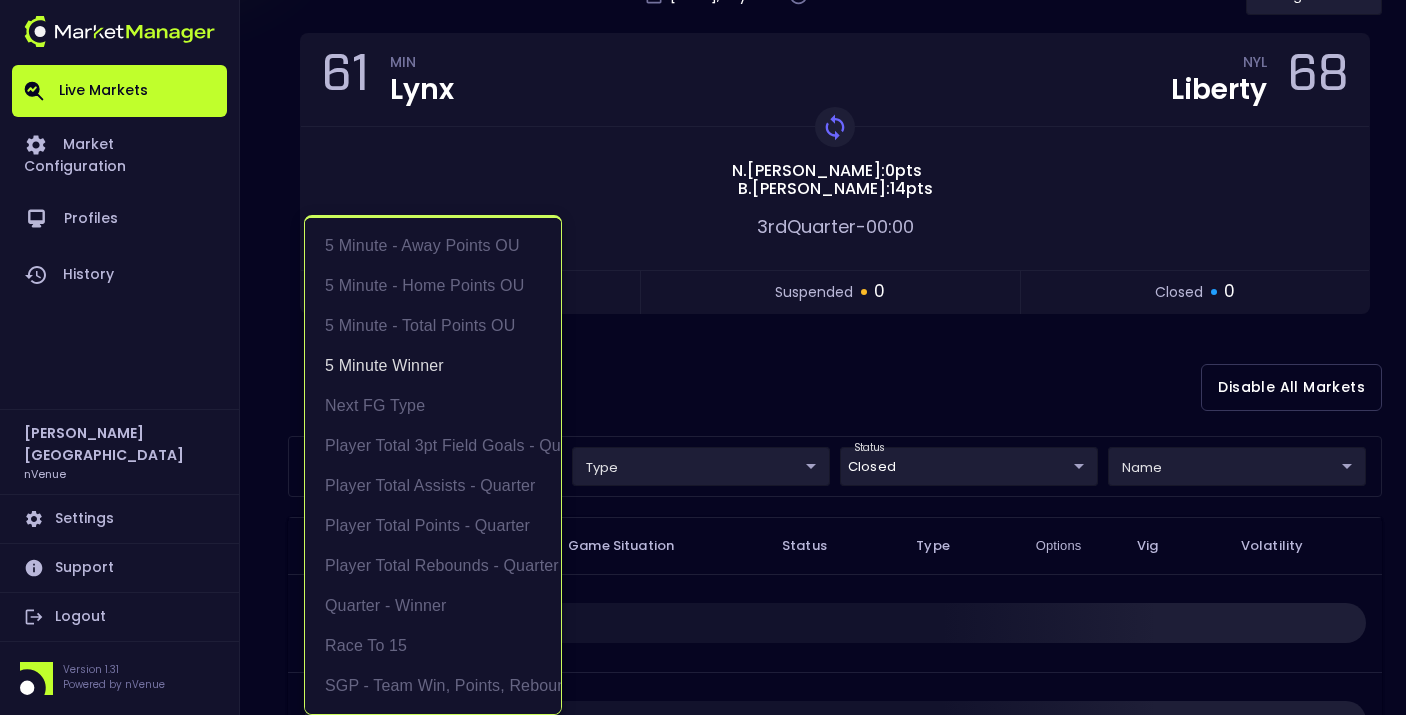 click at bounding box center (703, 357) 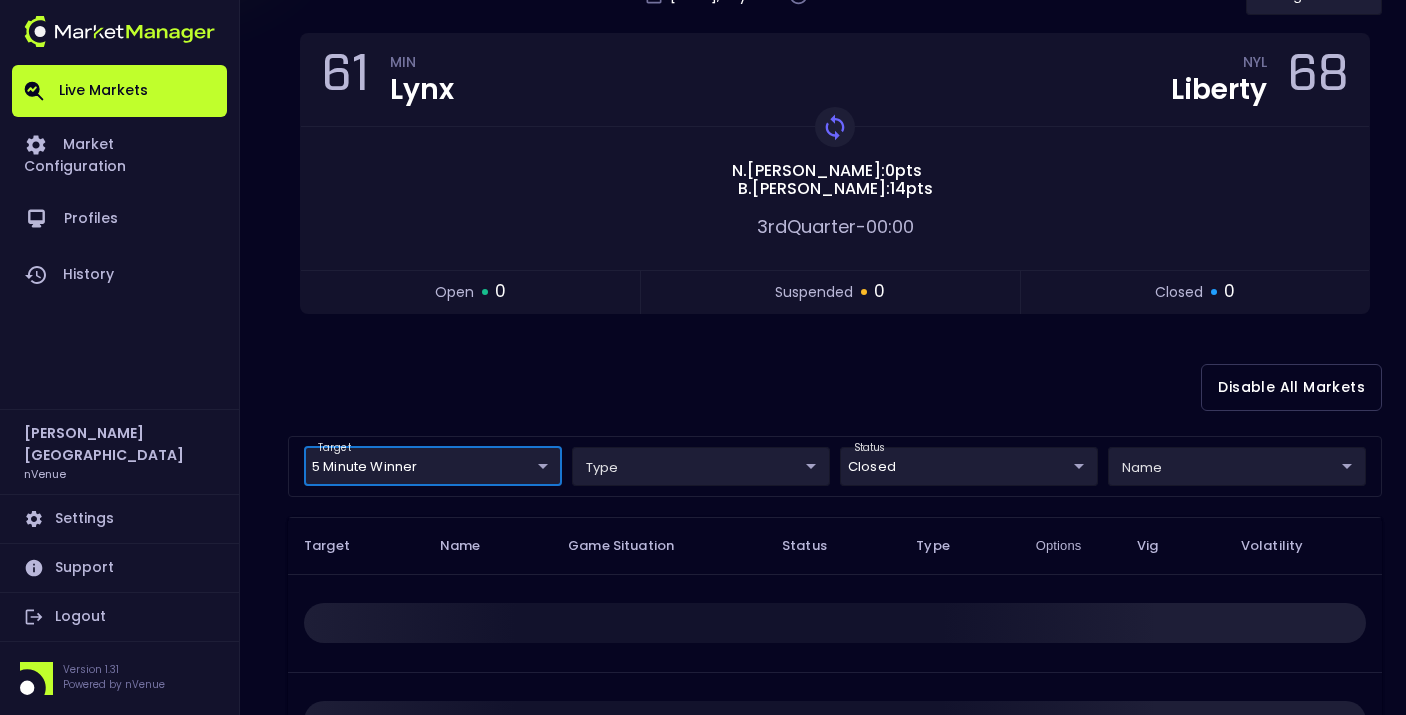 scroll, scrollTop: 0, scrollLeft: 0, axis: both 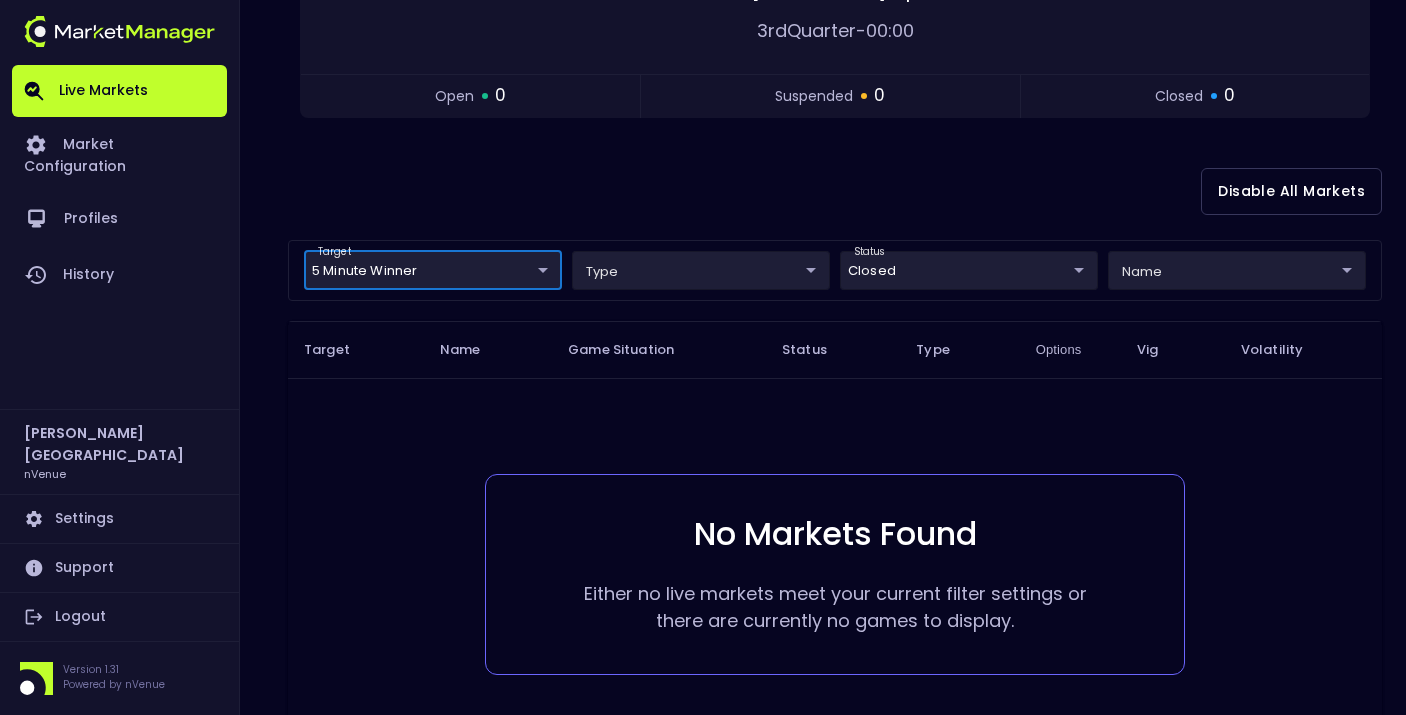 click on "Live Markets Market Configuration Profiles History [PERSON_NAME] nVenue Settings Support Logout   Version 1.31  Powered by nVenue < All Games [DATE] 11:29:04 AM Current Profile testing d66ee90f-df8e-430e-a05c-aaf70ad95ad9 Select Target Market Status Type Vig Volatility Options Close 61 MIN Lynx NYL Liberty 68 Replay Game [PERSON_NAME] :  0  pts [PERSON_NAME] :  14  pts 3rd  Quarter  -  00:00 open 0 suspended 0 closed 0 Disable All Markets target 5 Minute Winner 5 Minute Winner ​ type ​ ​ status closed closed ​ name ​ ​ Target Name Game Situation Status Type Options Vig Volatility No Markets Found Either no live markets meet your current filter settings or there are currently no games to display. Rows per page: 25 25 0–0 of 0" at bounding box center [703, 251] 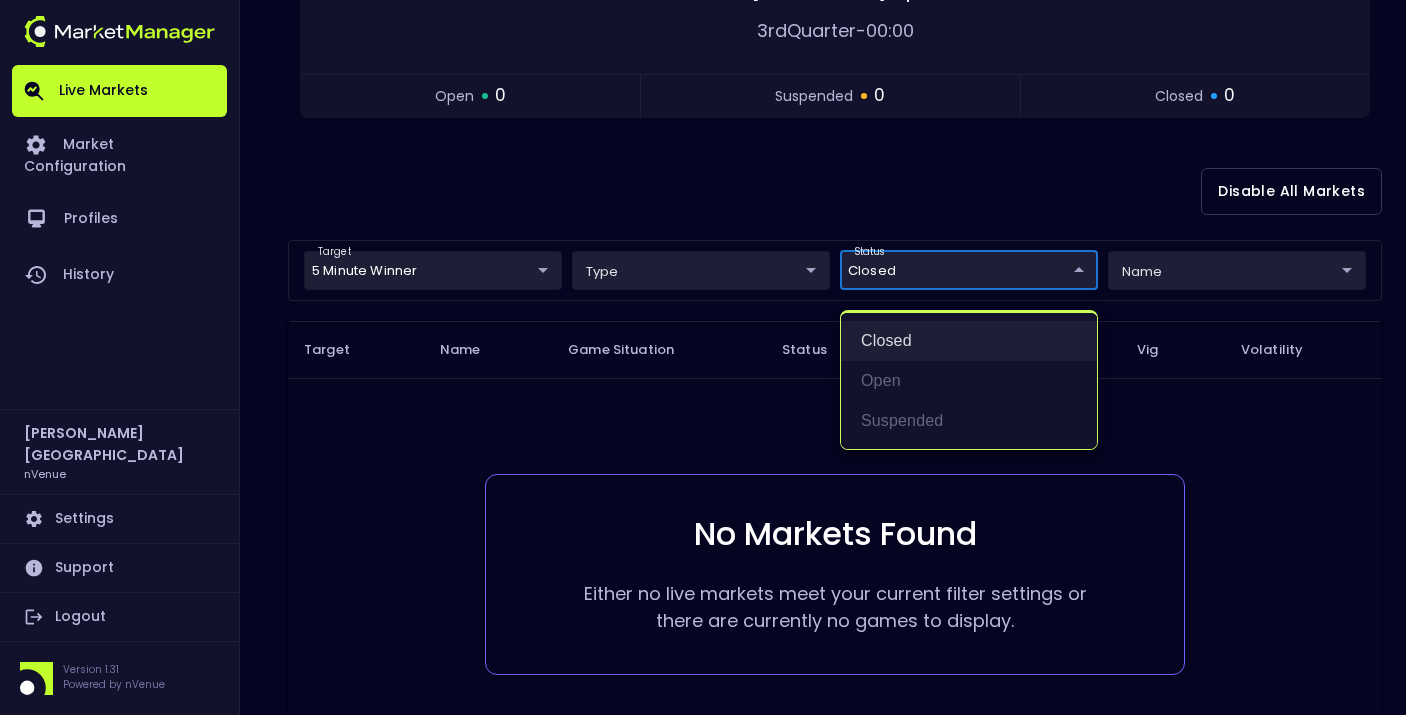 click on "closed" at bounding box center [969, 341] 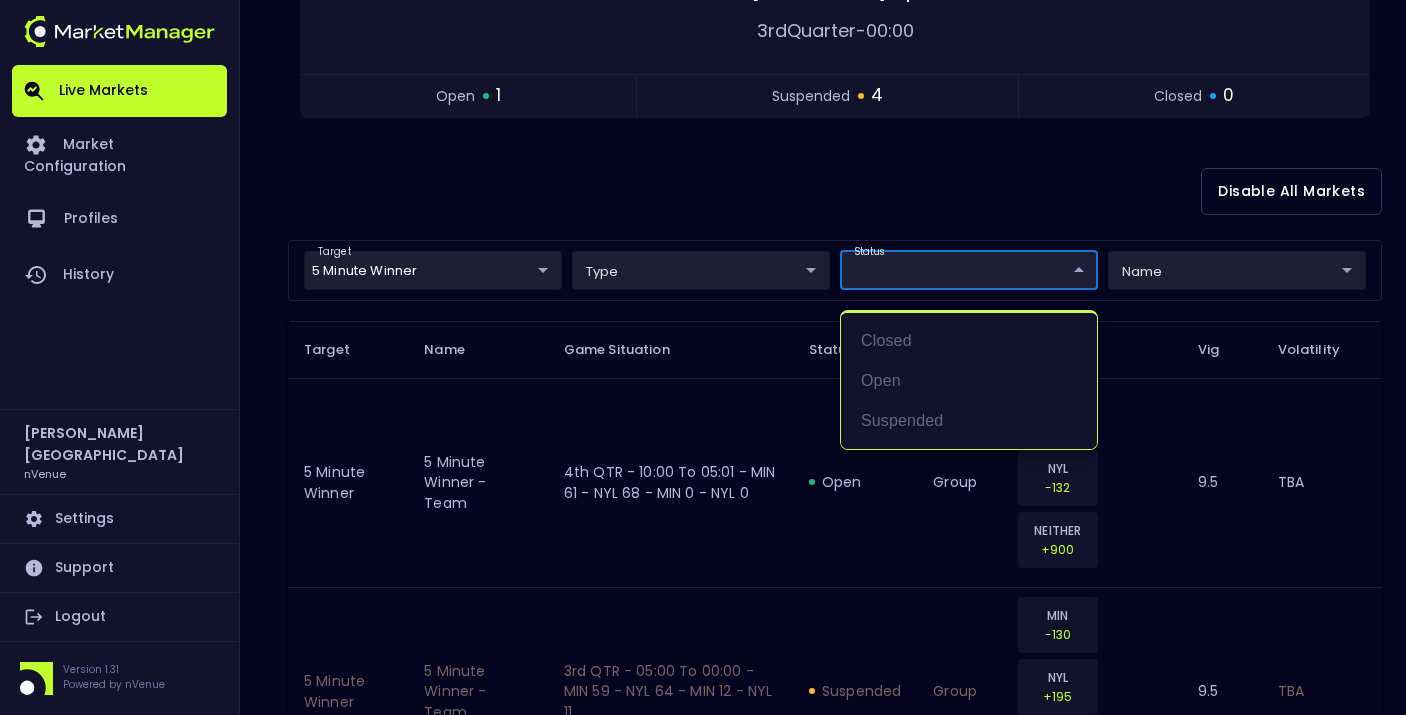click at bounding box center [703, 357] 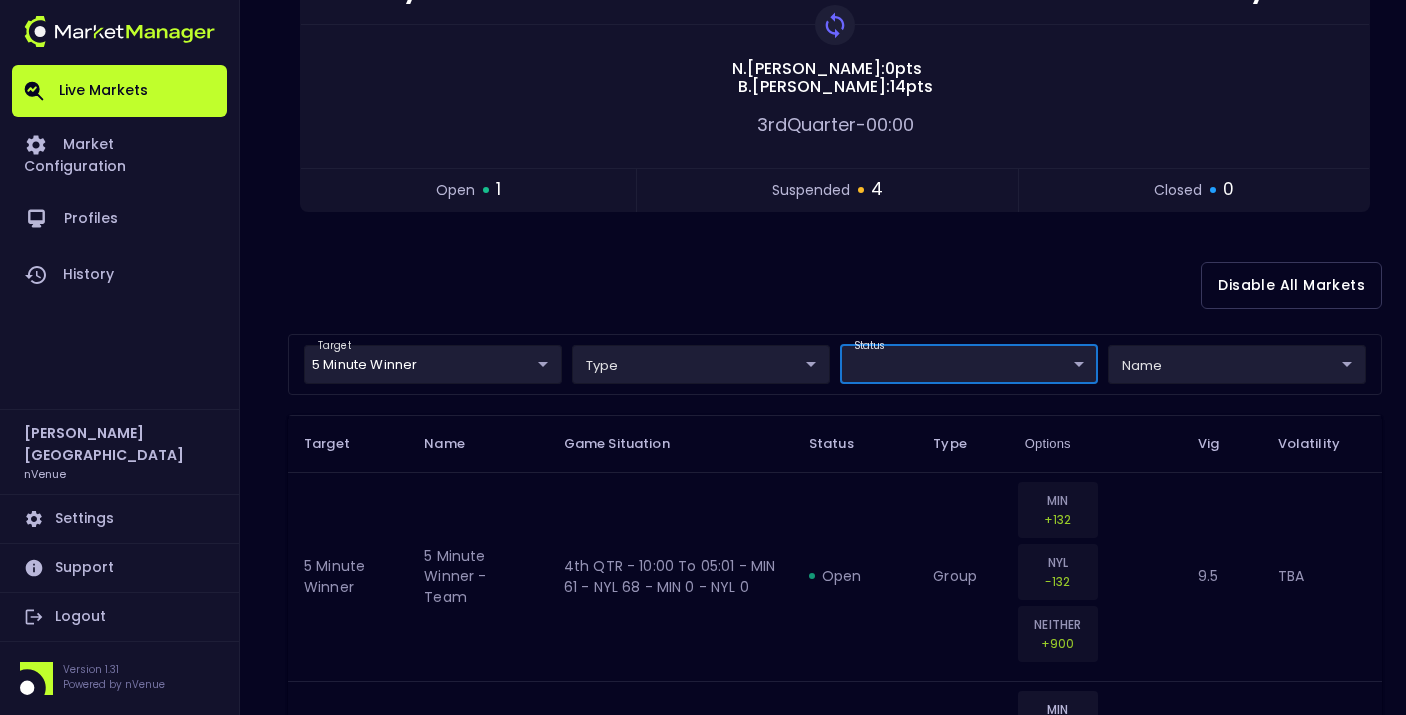scroll, scrollTop: 371, scrollLeft: 0, axis: vertical 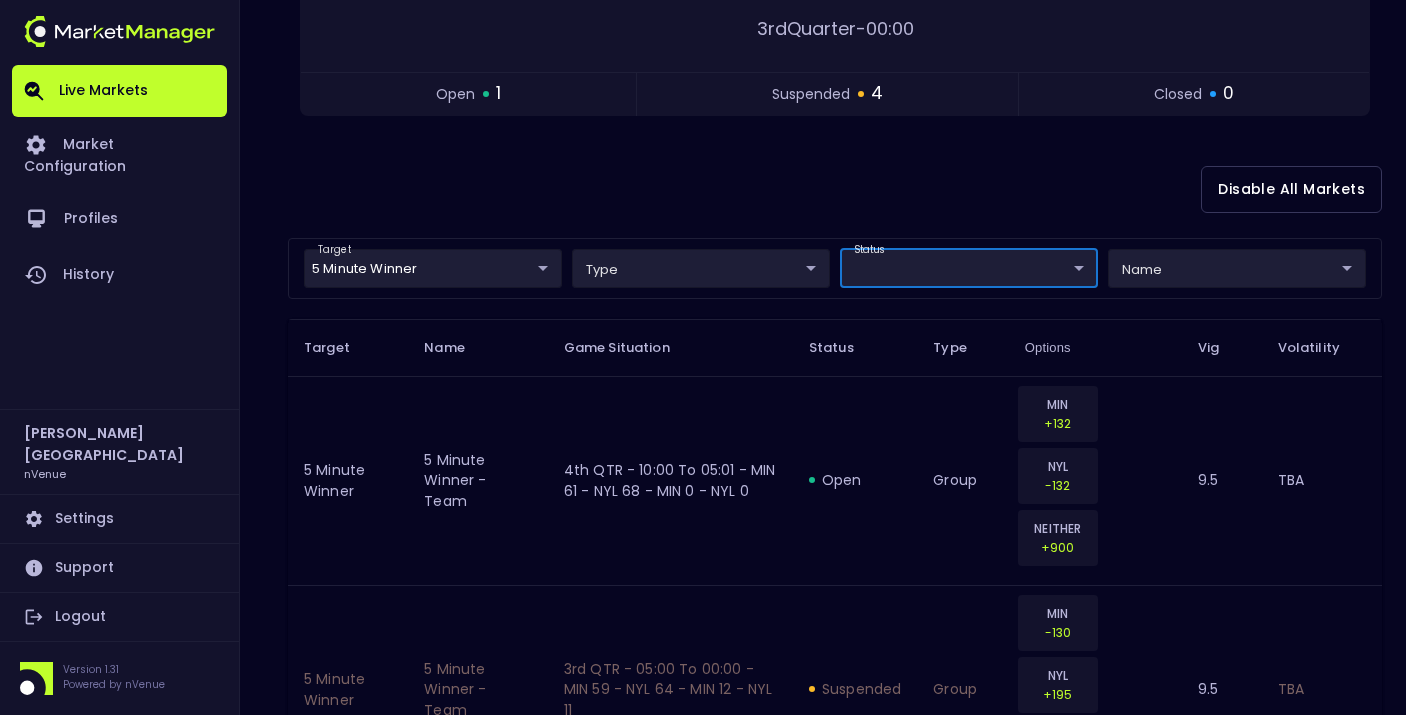 click on "Live Markets Market Configuration Profiles History [PERSON_NAME] nVenue Settings Support Logout   Version 1.31  Powered by nVenue < All Games [DATE] 11:29:19 AM Current Profile testing d66ee90f-df8e-430e-a05c-aaf70ad95ad9 Select Target Market Status Type Vig Volatility Options Close 61 MIN Lynx NYL Liberty 68 Replay Game [PERSON_NAME] :  0  pts [PERSON_NAME] :  14  pts 3rd  Quarter  -  00:00 open 1 suspended 4 closed 0 Disable All Markets target 5 Minute Winner 5 Minute Winner ​ type ​ ​ status ​ ​ name ​ ​ Target Name Game Situation Status Type Options Vig Volatility 5 Minute Winner 5 minute winner - team 4th QTR - 10:00 to 05:01 - MIN 61 - NYL 68 - MIN 0 - NYL 0  open group MIN +132 NYL -132 NEITHER +900 9.5 TBA 5 Minute Winner 5 minute winner - team 3rd QTR - 05:00 to 00:00 - MIN 59 - NYL 64 - MIN 12 - NYL 11  suspended group MIN -130 NYL +195 NEITHER +400 9.5 TBA 5 Minute Winner 5 minute winner - team 3rd QTR - 05:00 to 00:00 - MIN 57 - NYL 64 - MIN 10 - NYL 11  suspended group" at bounding box center [703, 575] 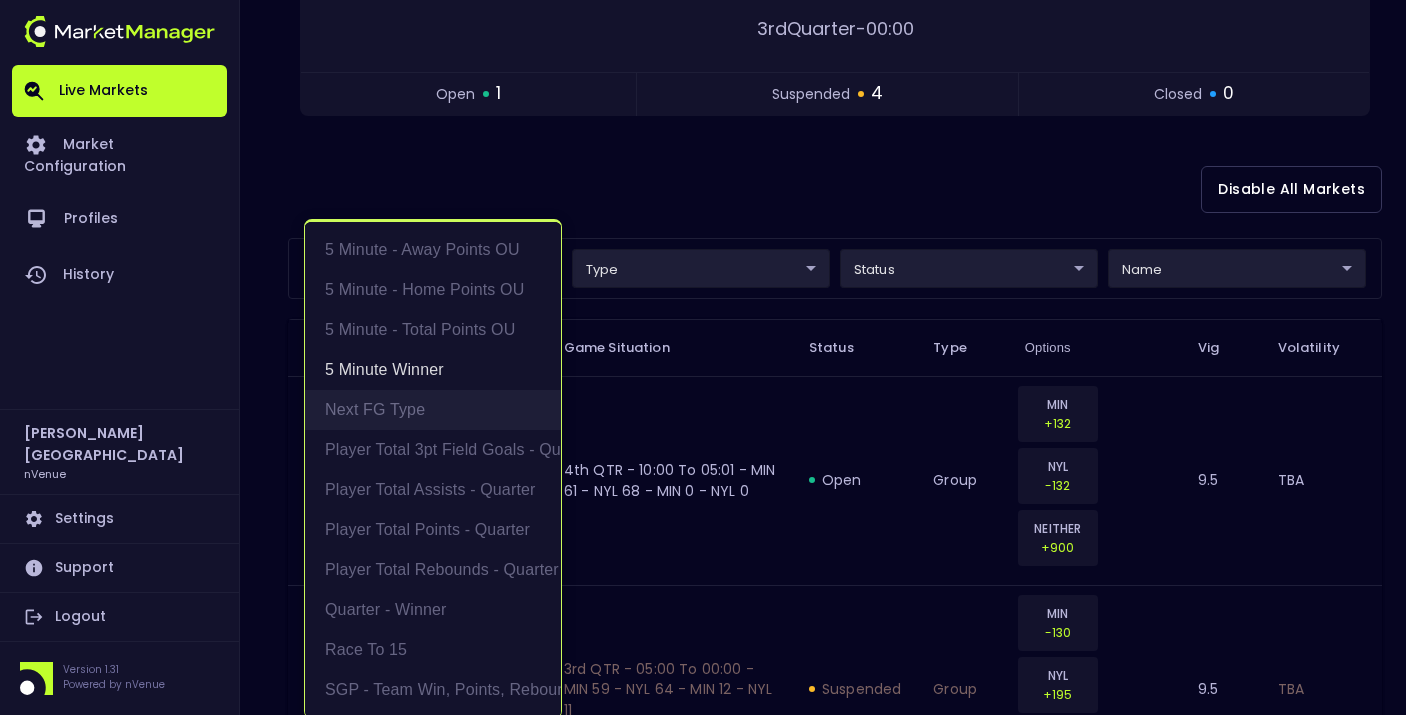 scroll, scrollTop: 4, scrollLeft: 0, axis: vertical 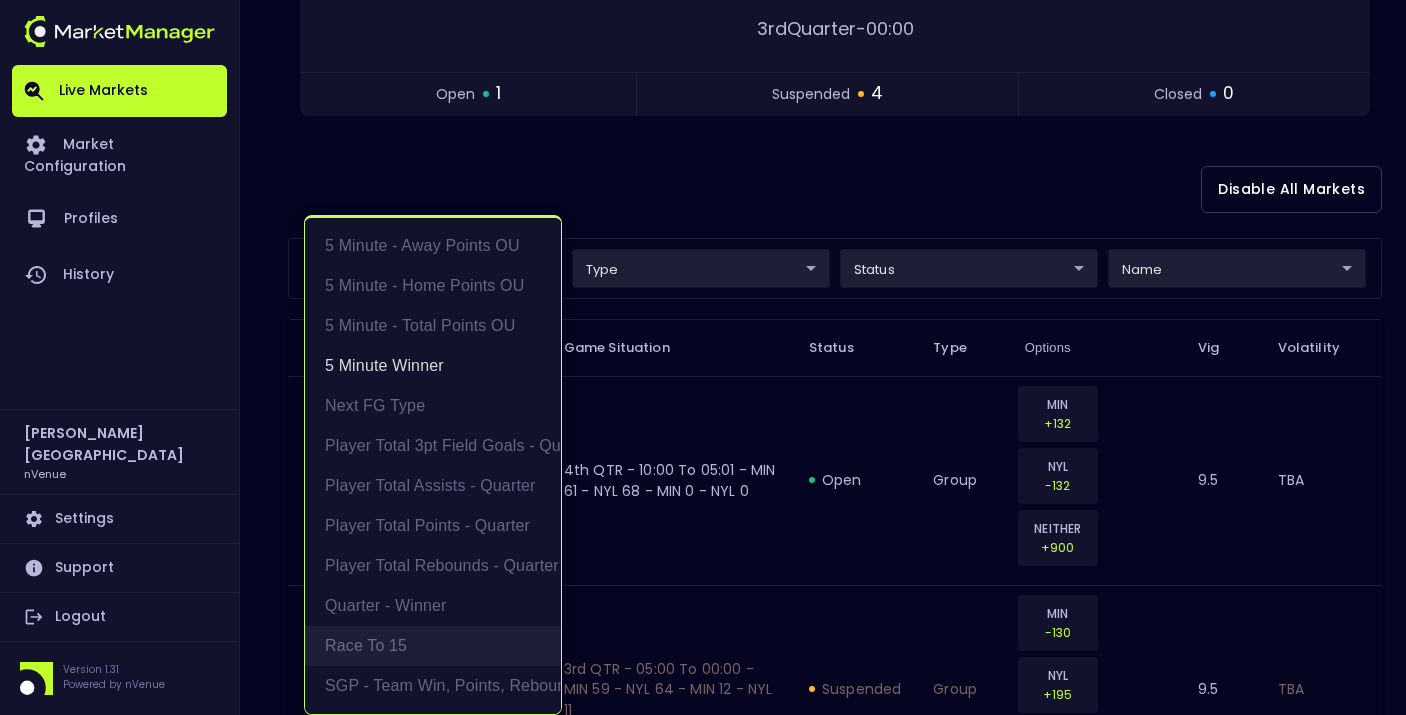 click on "Race to 15" at bounding box center (433, 646) 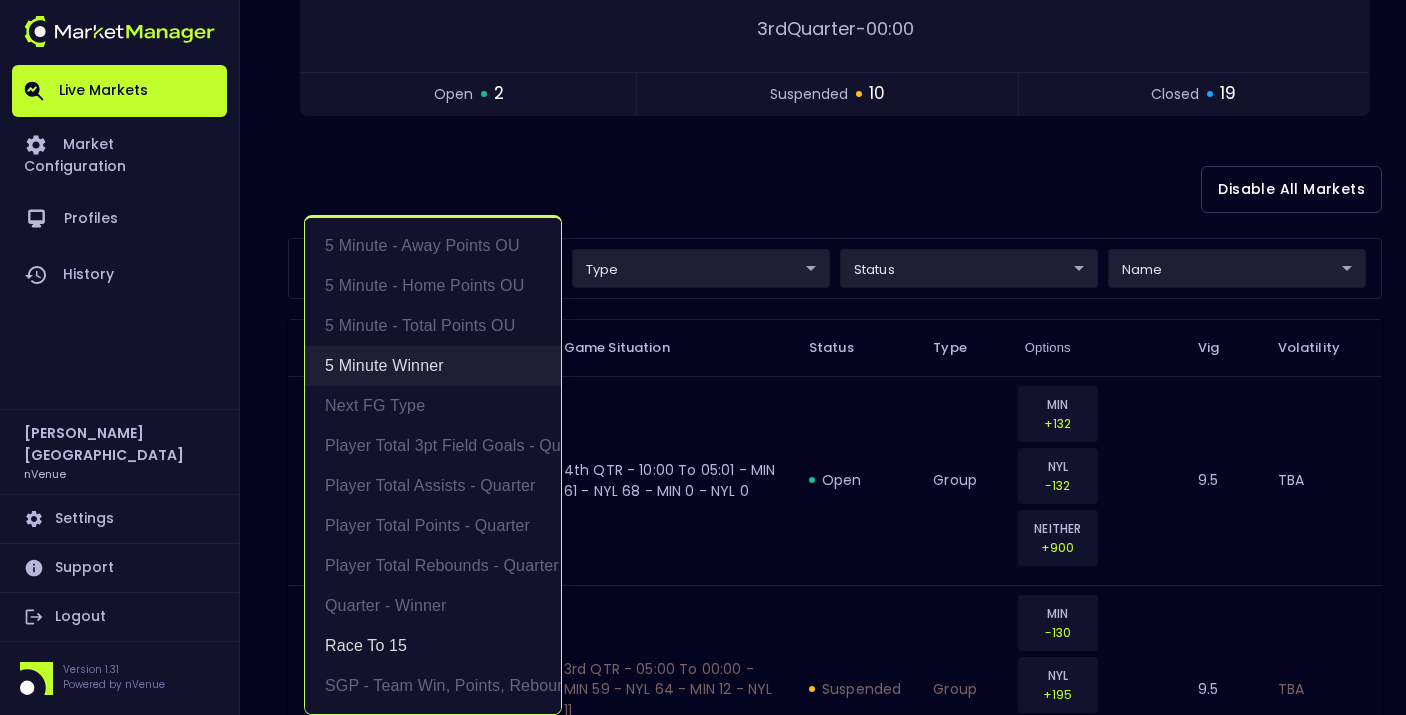click on "5 Minute Winner" at bounding box center (433, 366) 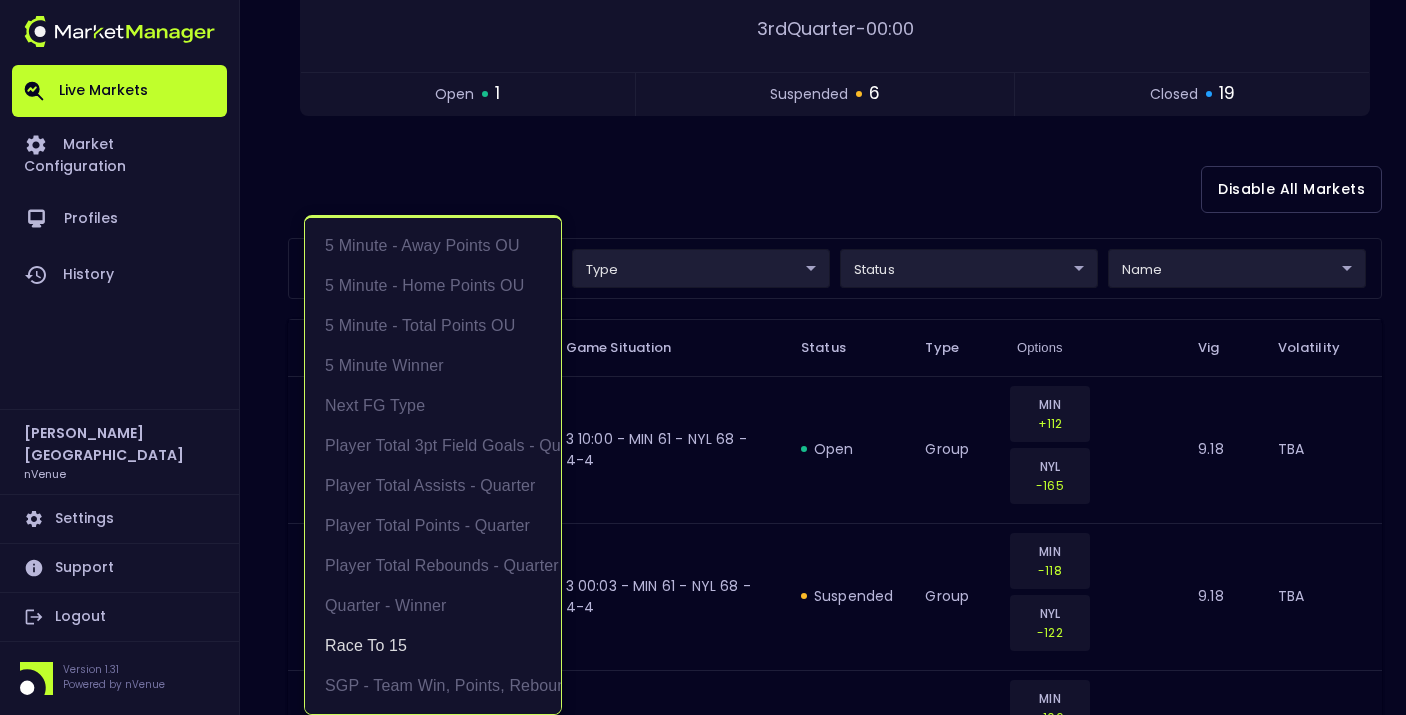 click at bounding box center (703, 357) 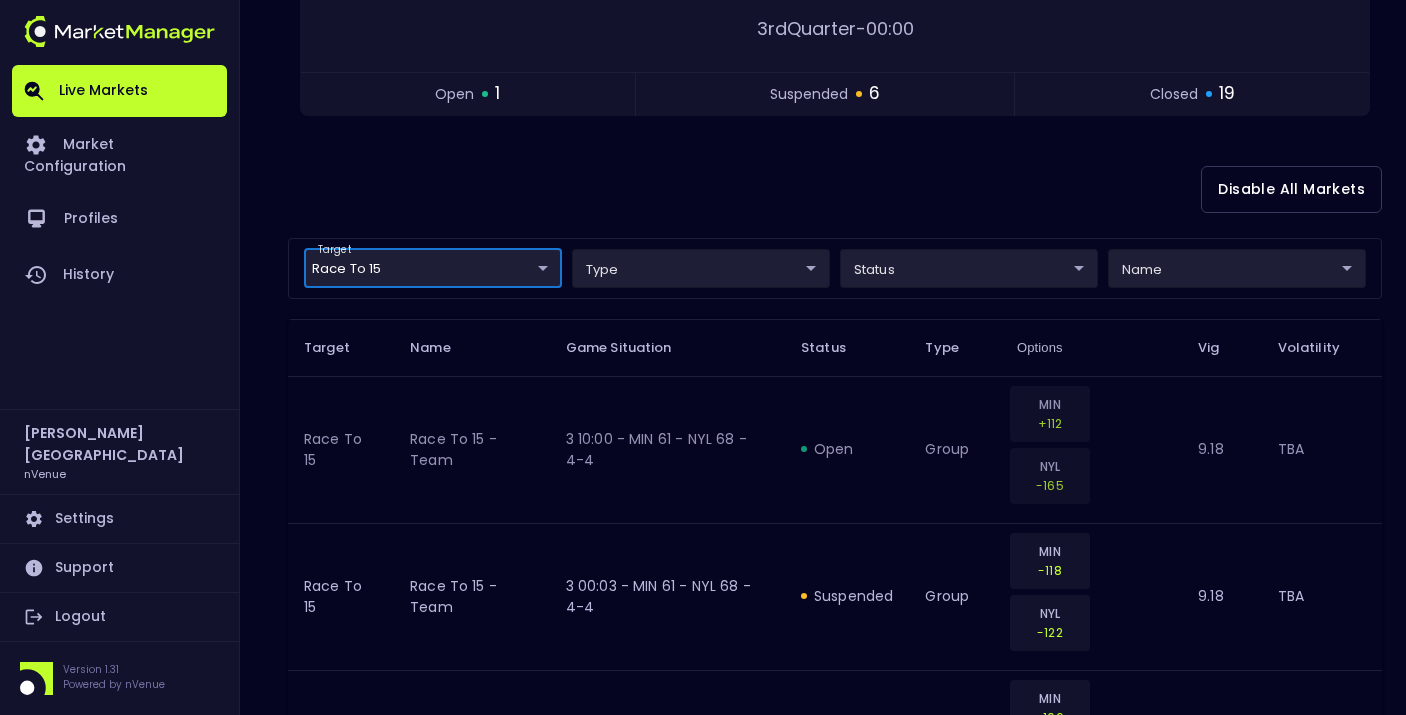scroll, scrollTop: 0, scrollLeft: 0, axis: both 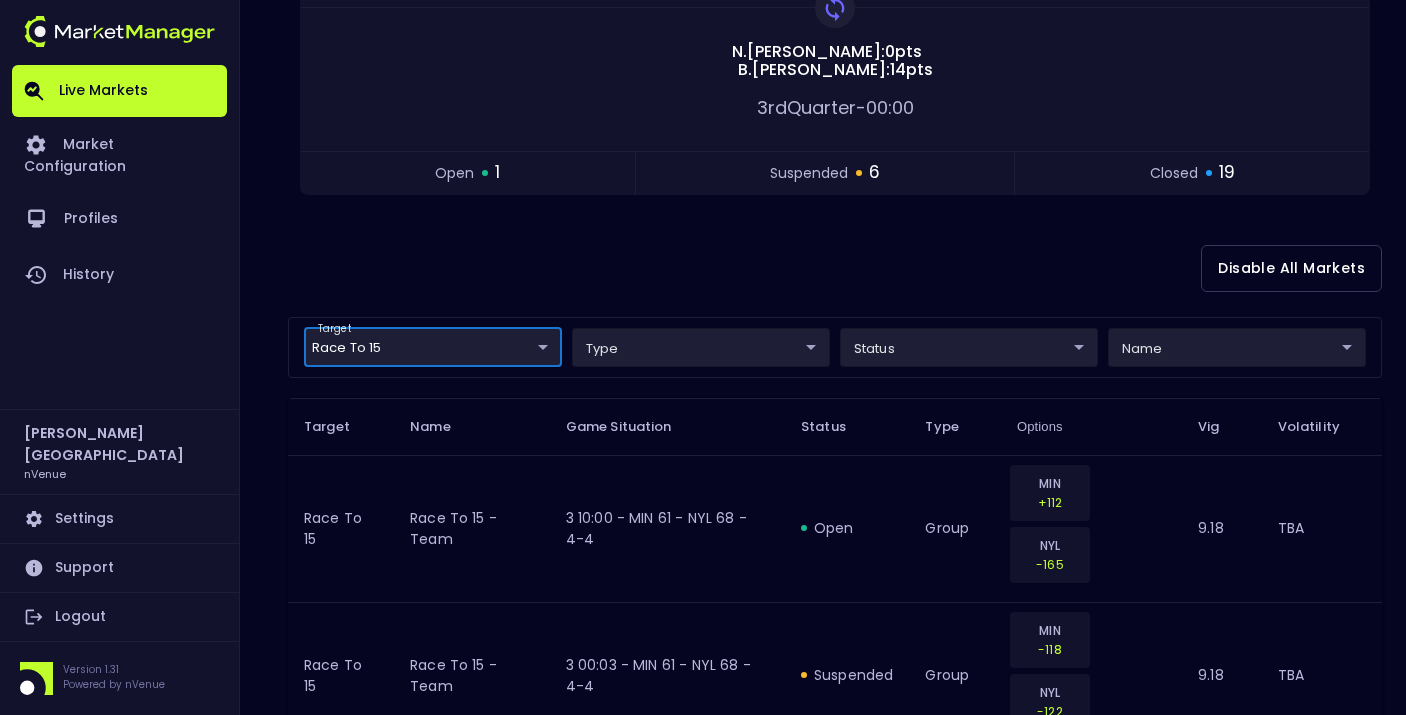 click on "Live Markets Market Configuration Profiles History [PERSON_NAME] nVenue Settings Support Logout   Version 1.31  Powered by nVenue < All Games [DATE] 11:32:18 AM Current Profile testing d66ee90f-df8e-430e-a05c-aaf70ad95ad9 Select Target Market Status Type Vig Volatility Options Close 61 MIN Lynx NYL Liberty 68 Replay Game [PERSON_NAME] :  0  pts [PERSON_NAME] :  14  pts 3rd  Quarter  -  00:00 open 1 suspended 6 closed 19 Disable All Markets target Race to 15 Race to 15 ​ type ​ ​ status ​ ​ name ​ ​ Target Name Game Situation Status Type Options Vig Volatility Race to 15 Race to 15 - team 3 10:00 - MIN 61 - NYL 68 - 4-4  open group MIN +112 NYL -165 9.18 TBA Race to 15 Race to 15 - team 3 00:03 - MIN 61 - NYL 68 - 4-4  suspended group MIN -118 NYL -122 9.18 TBA Race to 15 Race to 15 - team 3 00:07 - MIN 61 - NYL 67 - 4-3  suspended group MIN -106 NYL -134 9.04 TBA Race to 15 Race to 15 - team 3 00:29 - MIN 59 - NYL 67 - 2-3  suspended group MIN +102 NYL -148 8.92 TBA Race to 15 MIN" at bounding box center [703, 1969] 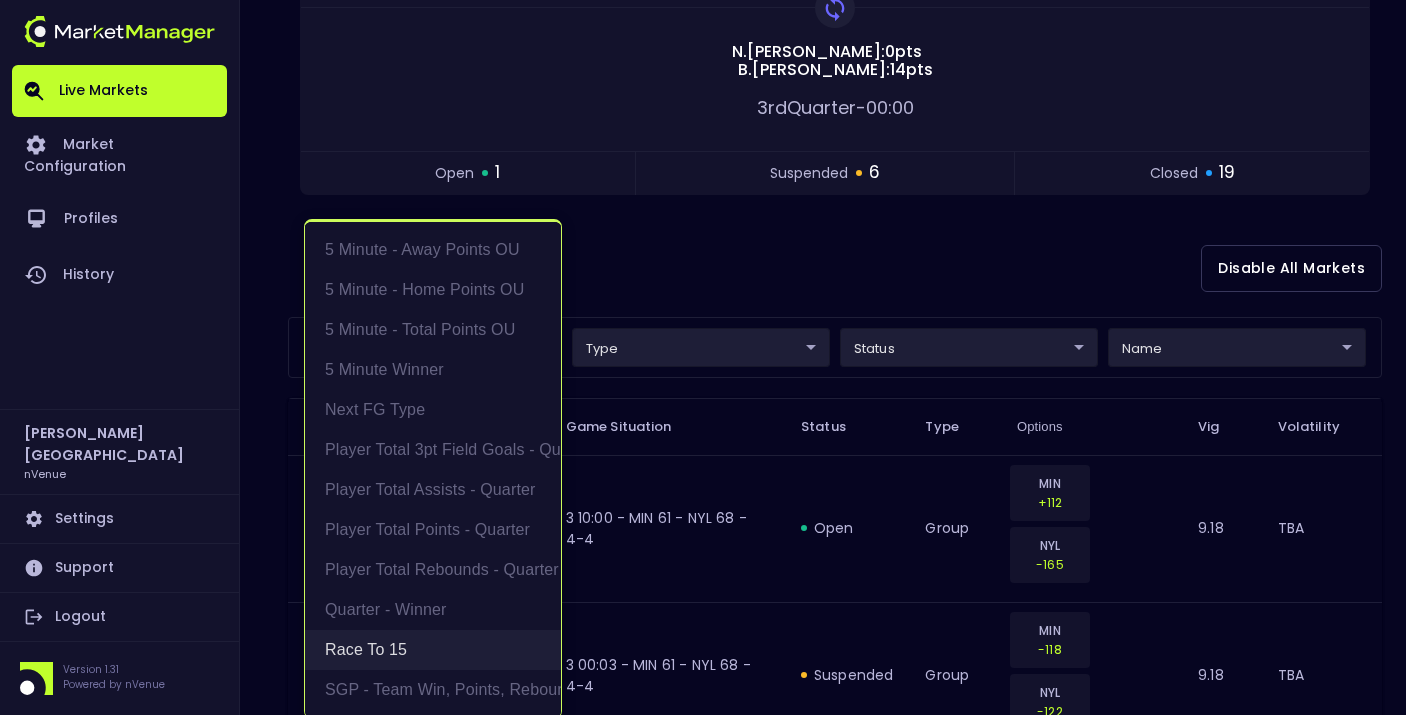 click on "Race to 15" at bounding box center (433, 650) 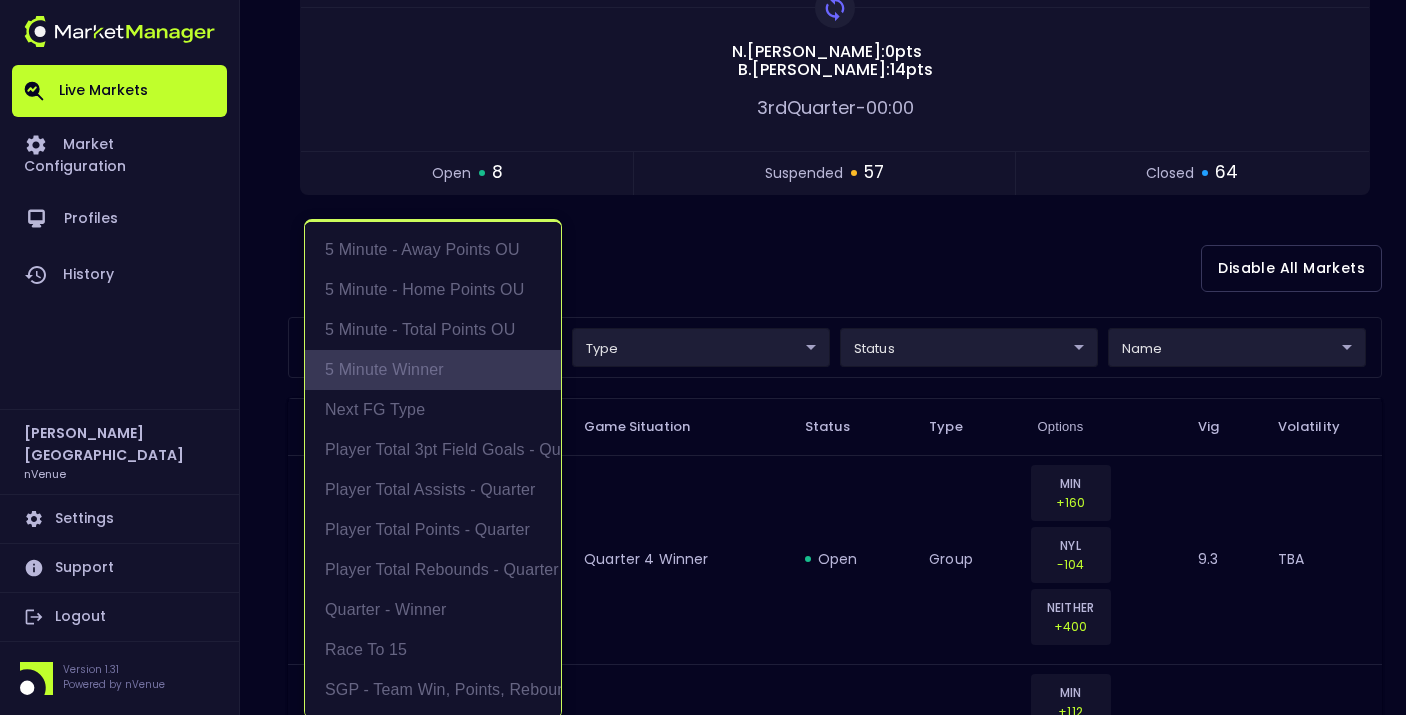 click on "5 Minute Winner" at bounding box center (433, 370) 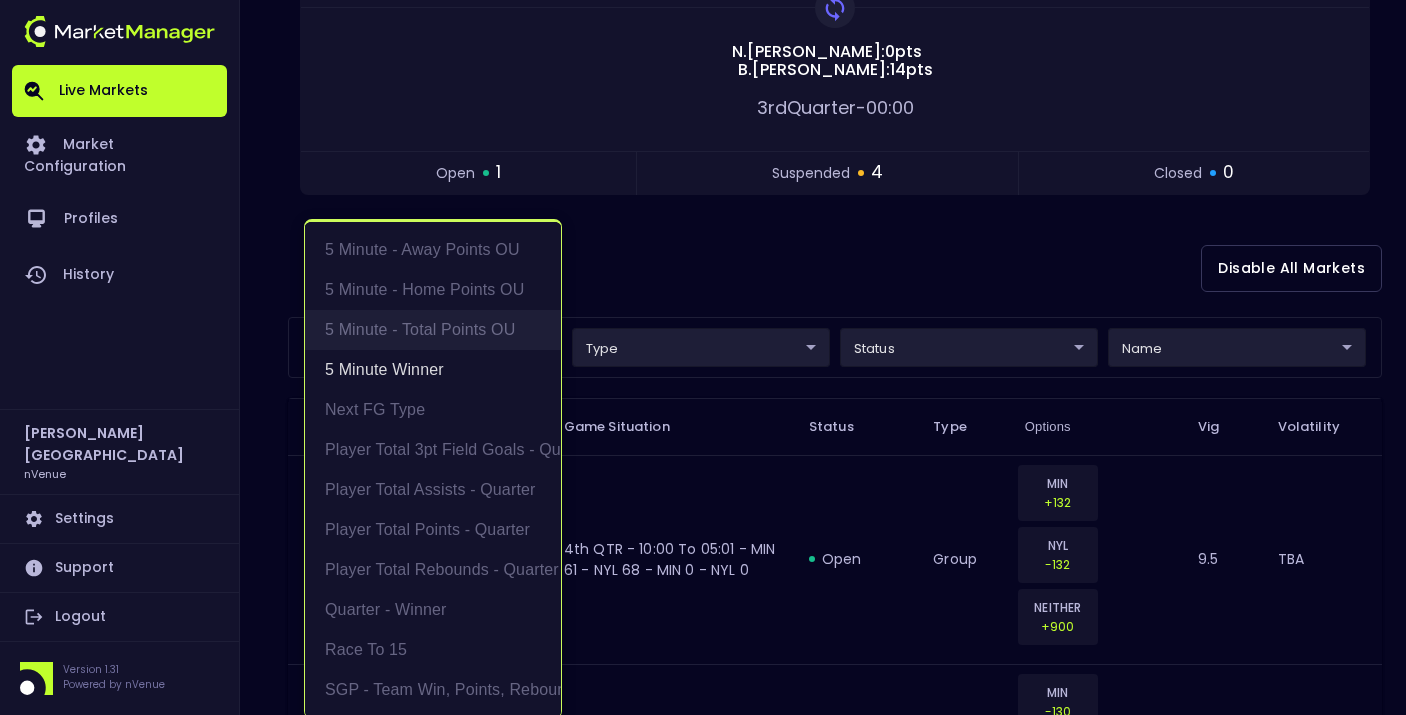 click on "5 Minute - Total Points OU" at bounding box center (433, 330) 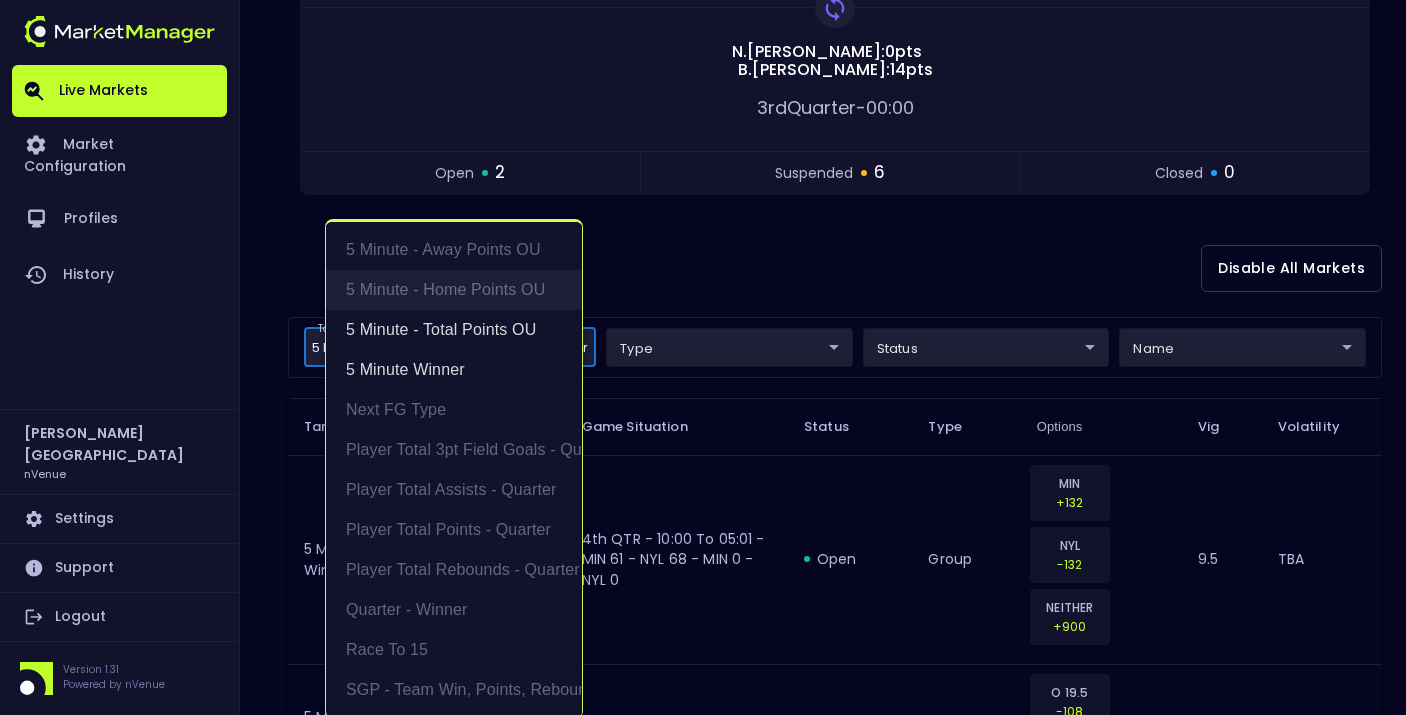 click on "5 Minute - Home Points OU" at bounding box center (454, 290) 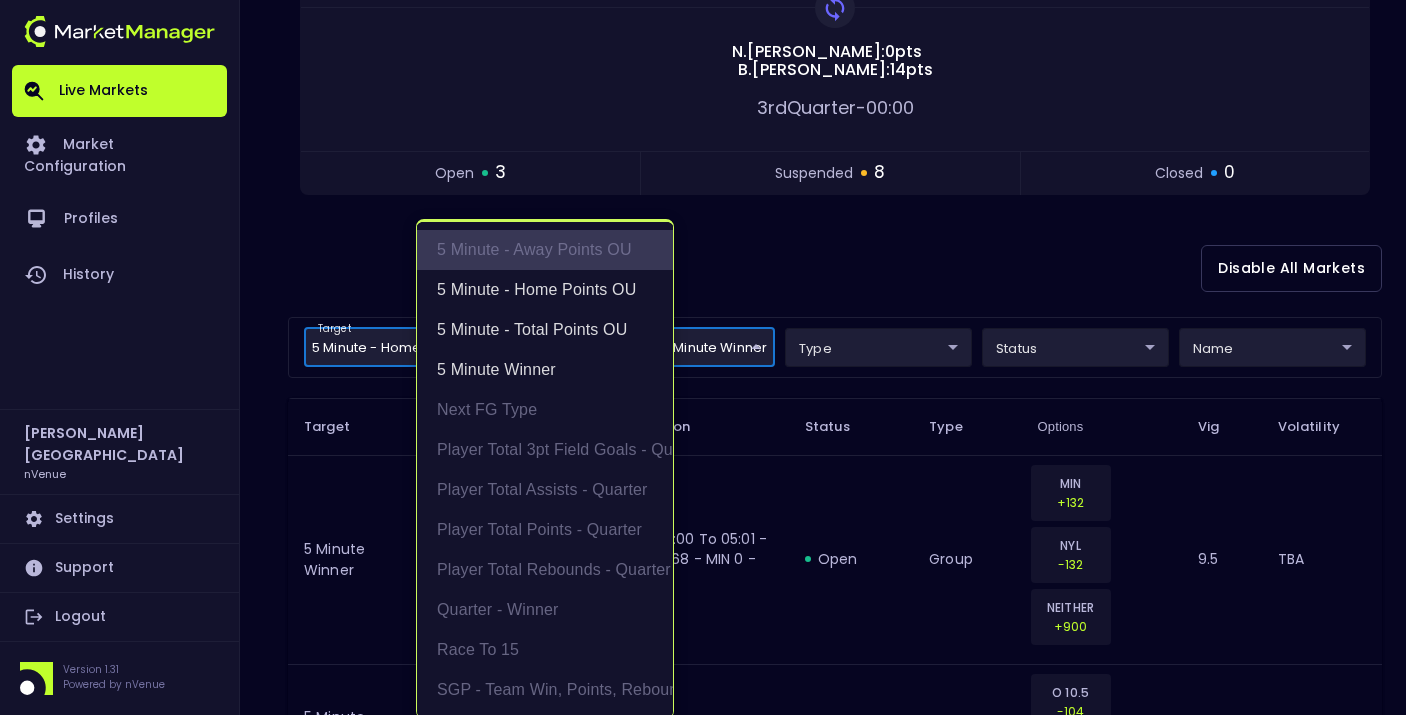 click on "5 Minute - Away Points OU" at bounding box center [545, 250] 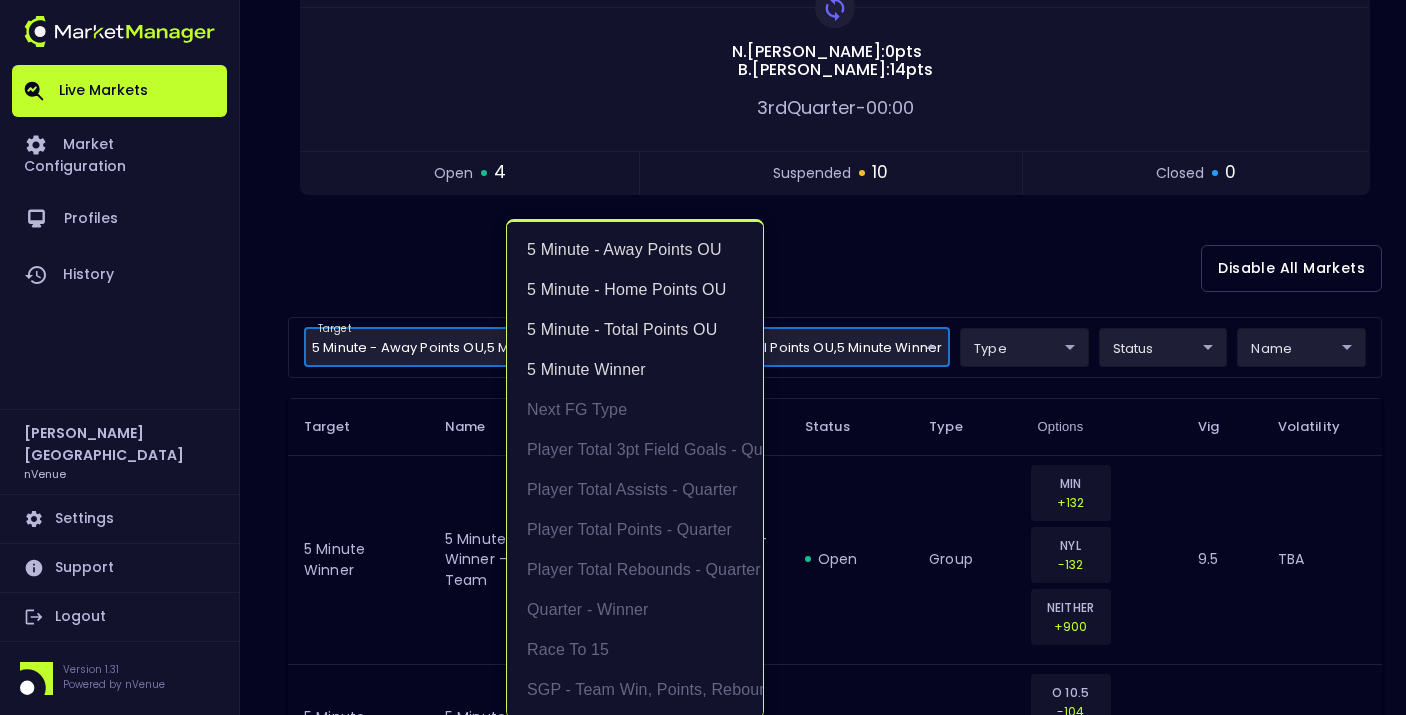 click at bounding box center [703, 357] 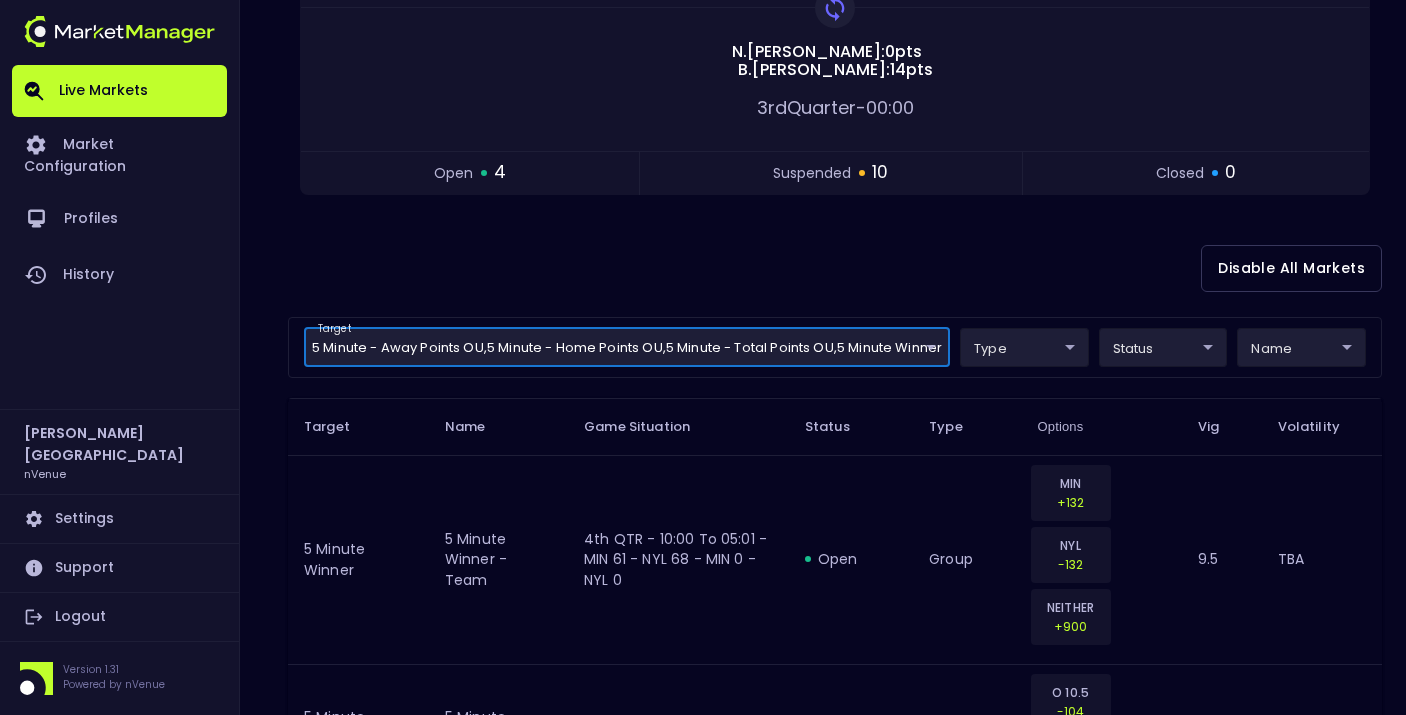 scroll, scrollTop: 0, scrollLeft: 0, axis: both 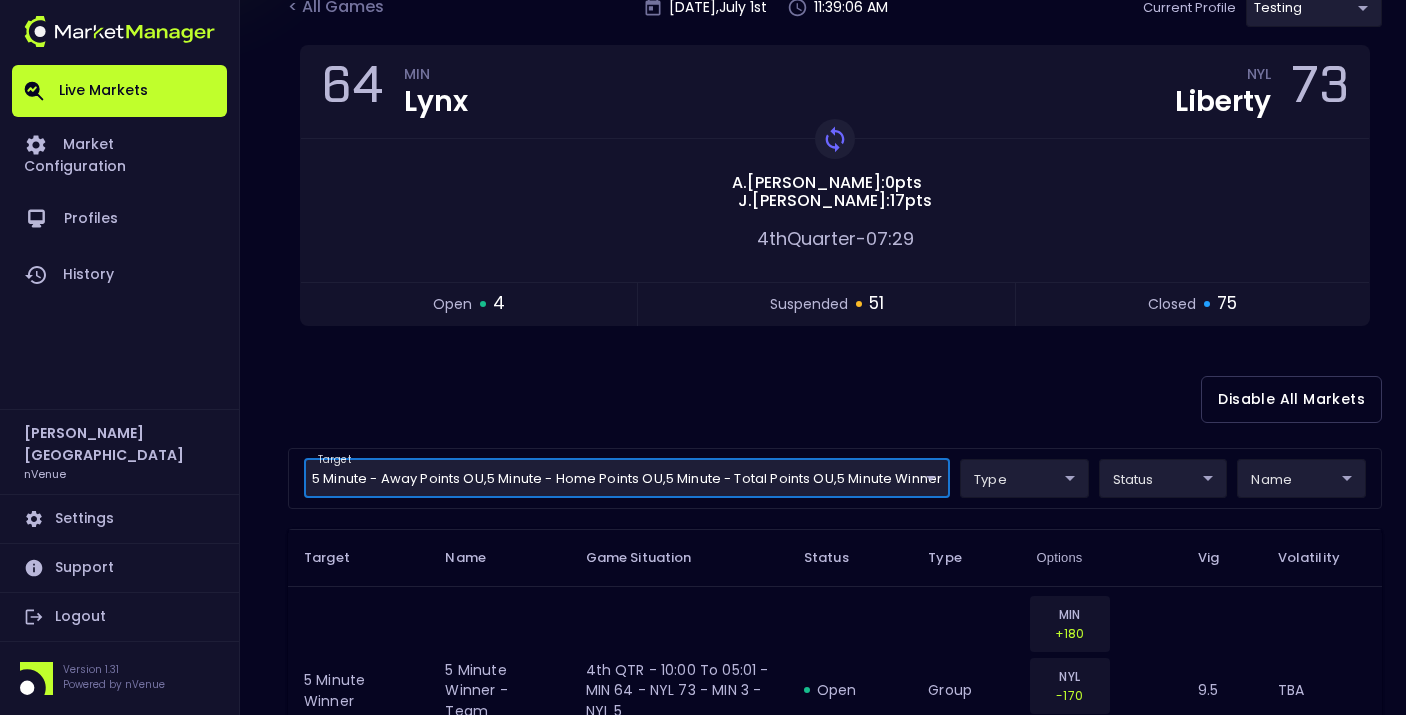 click on "Live Markets Market Configuration Profiles History [PERSON_NAME] nVenue Settings Support Logout   Version 1.31  Powered by nVenue < All Games [DATE] 11:39:06 AM Current Profile testing d66ee90f-df8e-430e-a05c-aaf70ad95ad9 Select Target Market Status Type Vig Volatility Options Close 64 MIN Lynx NYL Liberty 73 Replay Game [PERSON_NAME] :  0  pts [PERSON_NAME] :  17  pts 4th  Quarter  -  07:29 open 4 suspended 51 closed 75 Disable All Markets target 5 Minute - Away Points OU ,  5 Minute - Home Points OU ,  5 Minute - Total Points OU ,  5 Minute Winner 5 Minute Winner,5 Minute - Total Points OU,5 Minute - Home Points OU,5 Minute - Away Points OU ​ type ​ ​ status ​ ​ name ​ ​ Target Name Game Situation Status Type Options Vig Volatility 5 Minute Winner 5 minute winner - team 4th QTR - 10:00 to 05:01 - MIN 64 - NYL 73 - MIN 3 - NYL 5  open group MIN +180 NYL -170 NEITHER +800 9.5 TBA 5 Minute - Home Points OU 5 minute points - home O/U 4th QTR - 07:30 - MIN 64 - NYL 73 - 5  open overunder" at bounding box center [703, 2286] 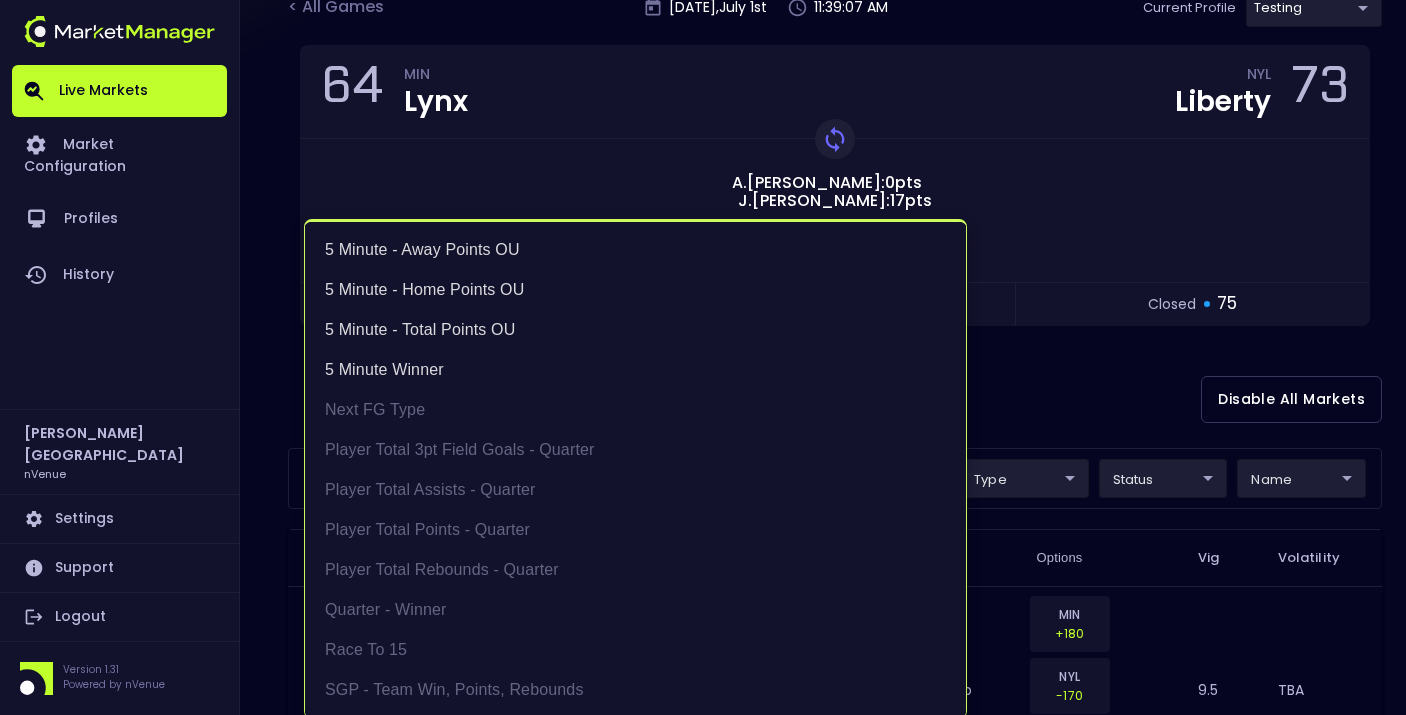 scroll, scrollTop: 4, scrollLeft: 0, axis: vertical 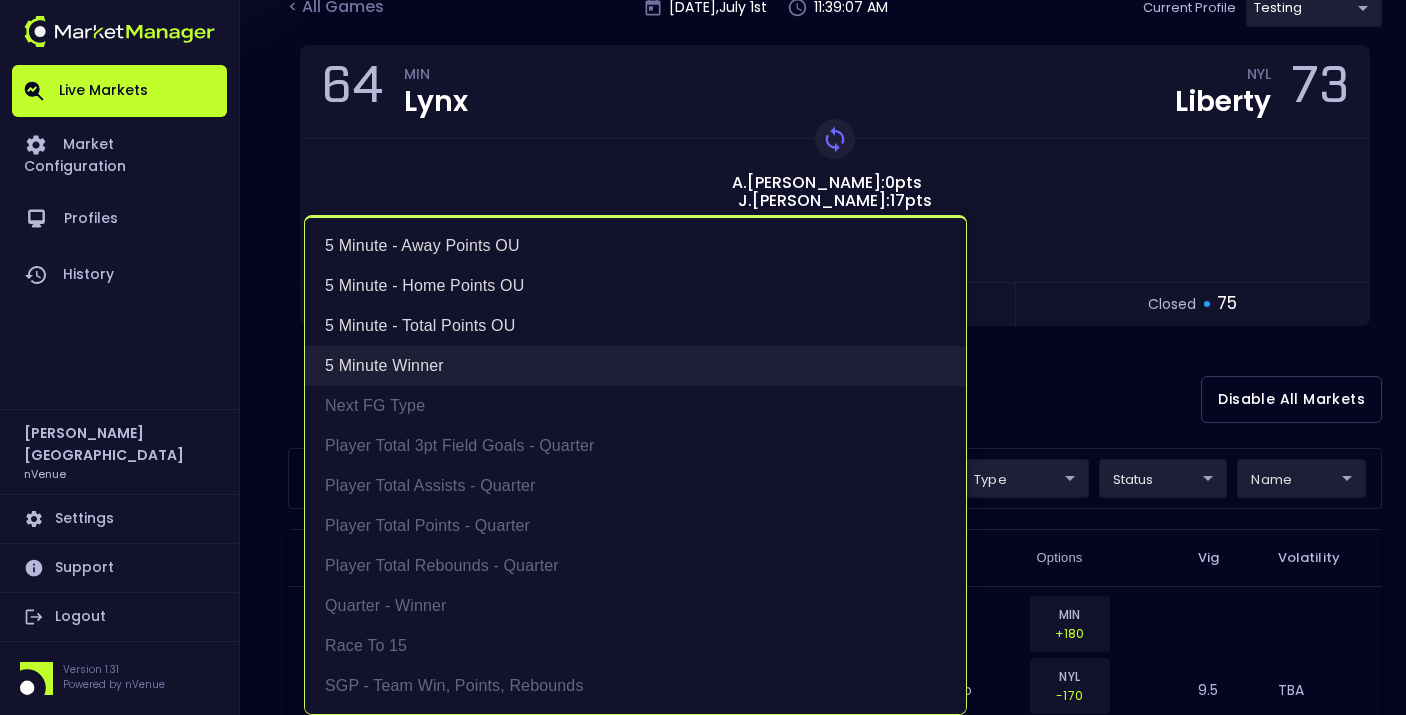 click on "5 Minute Winner" at bounding box center [635, 366] 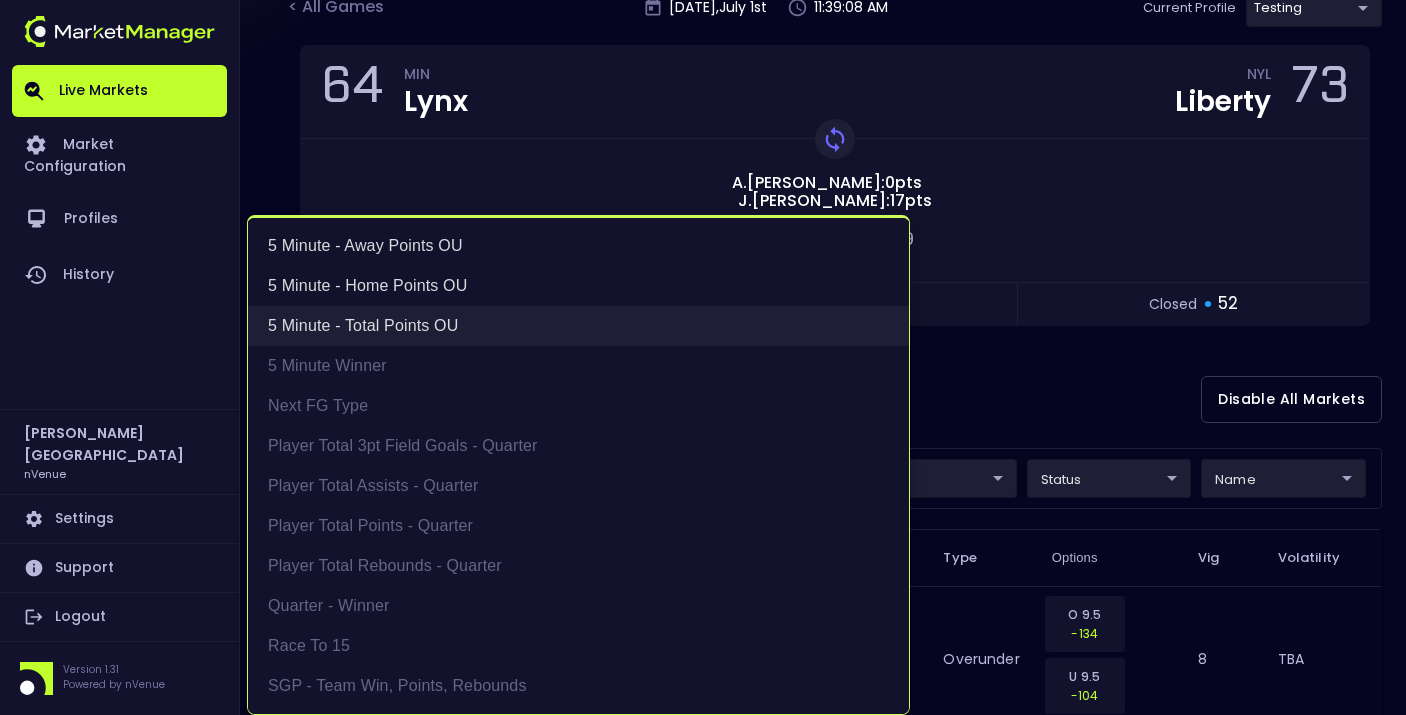 click on "5 Minute - Total Points OU" at bounding box center [578, 326] 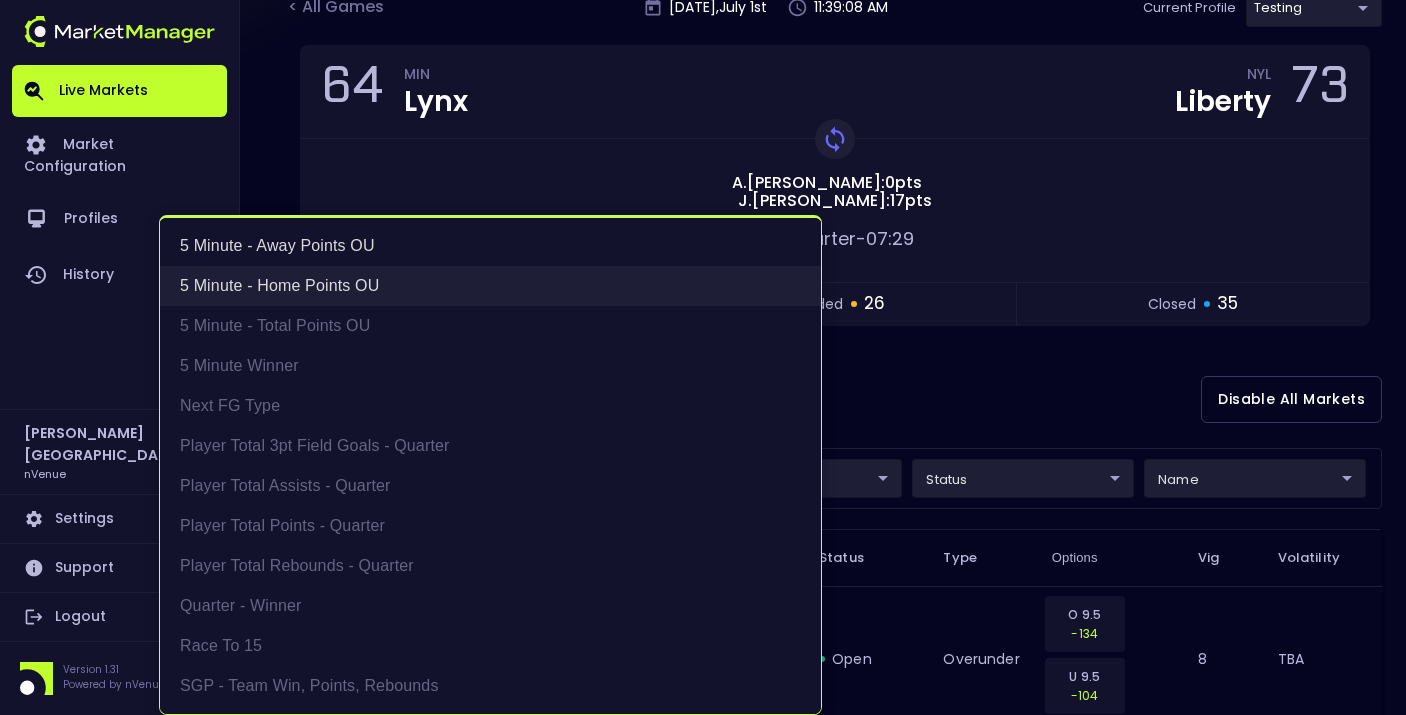 click on "5 Minute - Home Points OU" at bounding box center [490, 286] 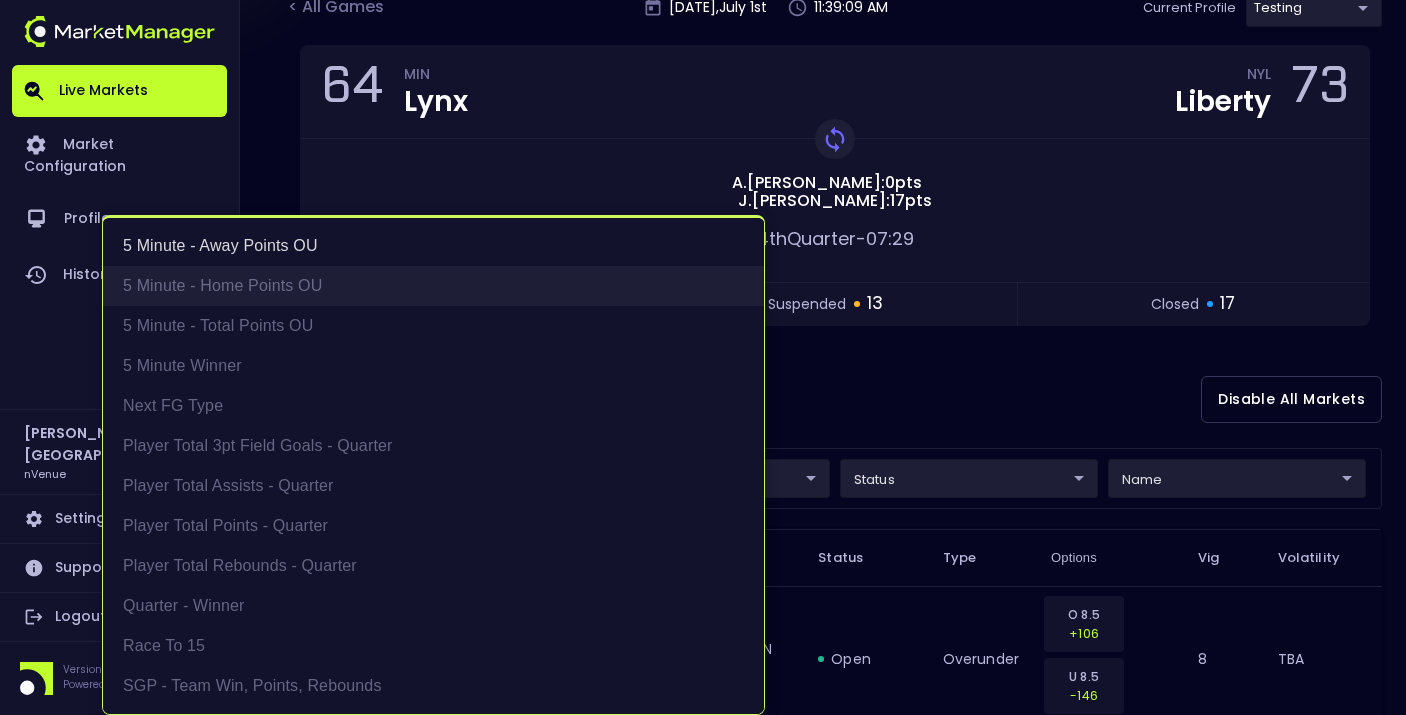 click on "5 Minute - Home Points OU" at bounding box center [433, 286] 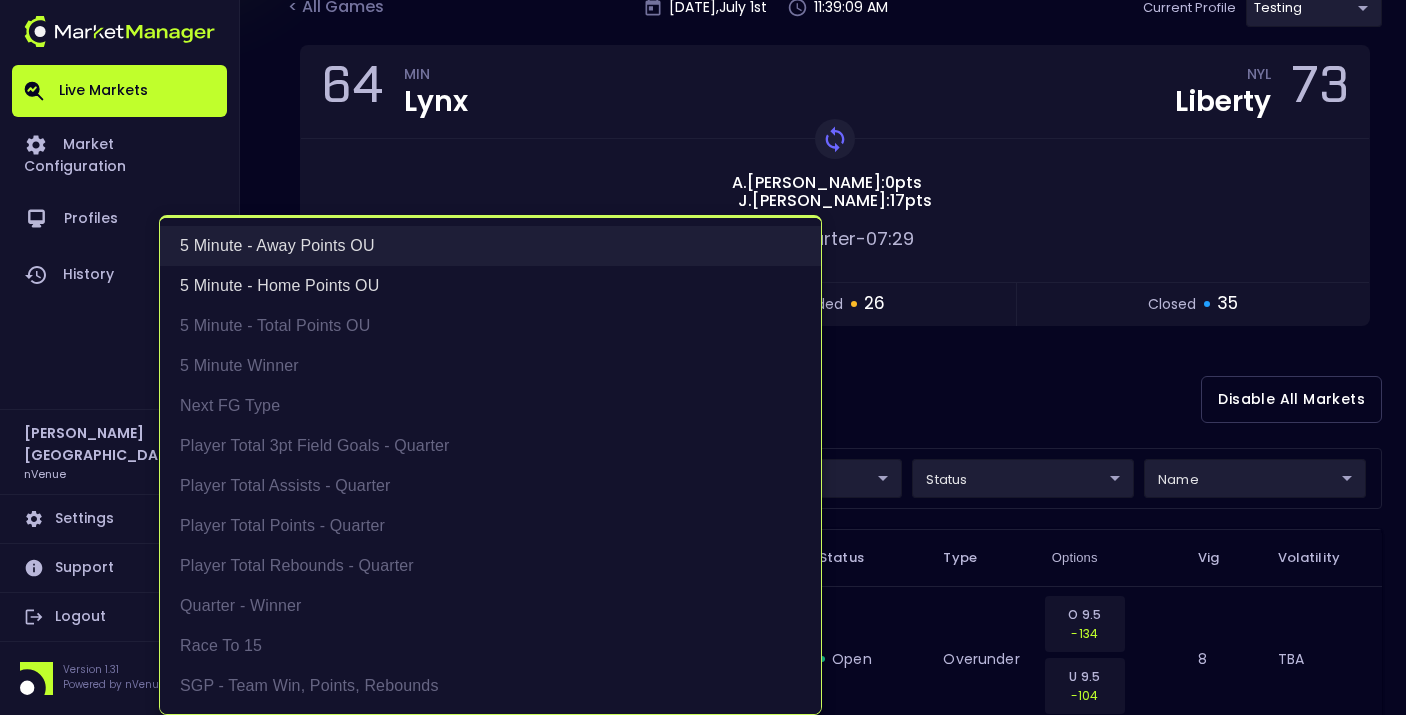 click on "5 Minute - Away Points OU" at bounding box center [490, 246] 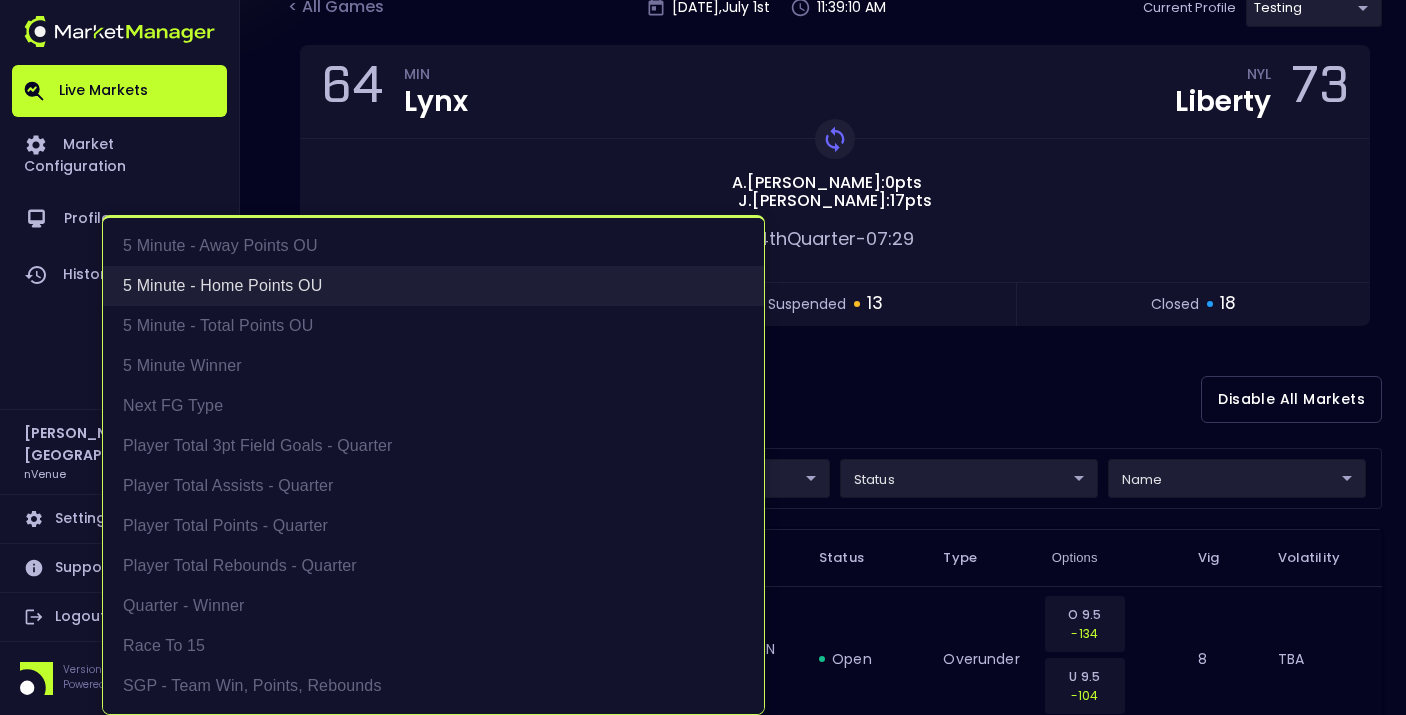click on "5 Minute - Home Points OU" at bounding box center (433, 286) 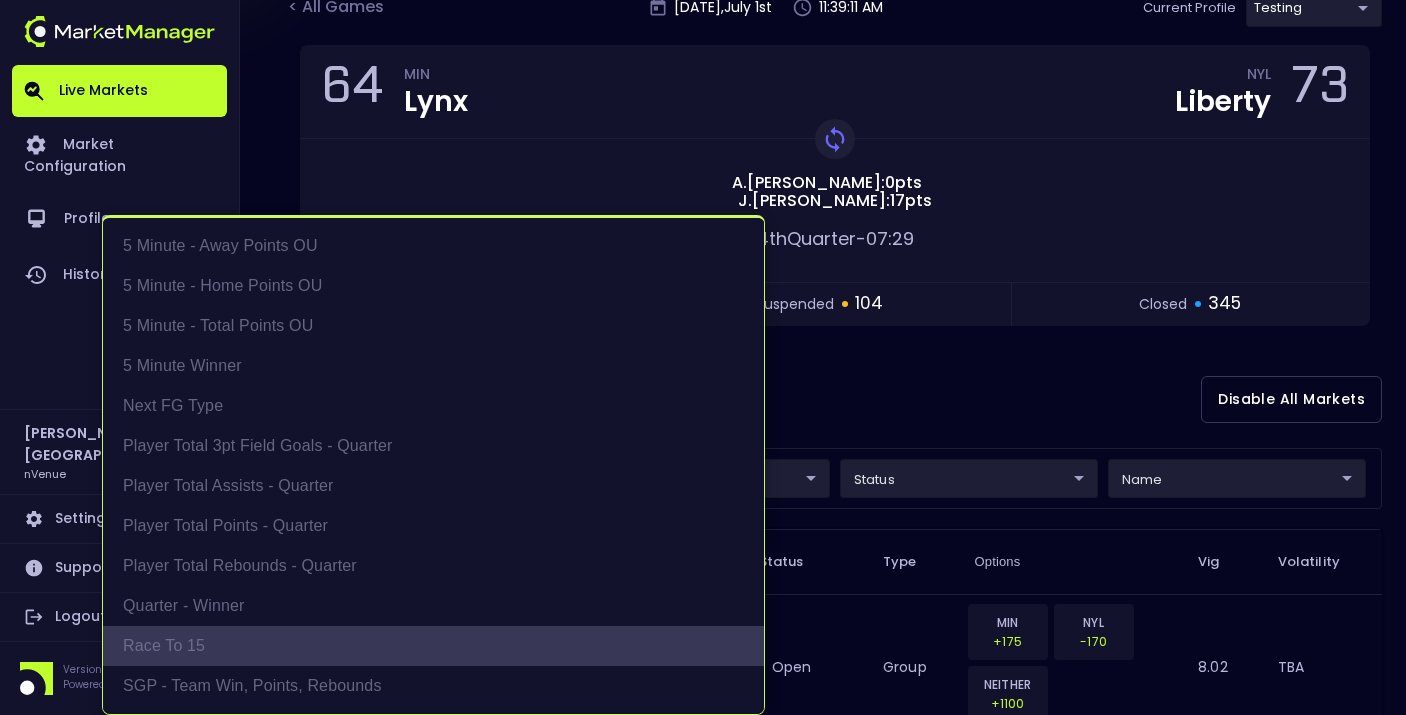 click on "Race to 15" at bounding box center [433, 646] 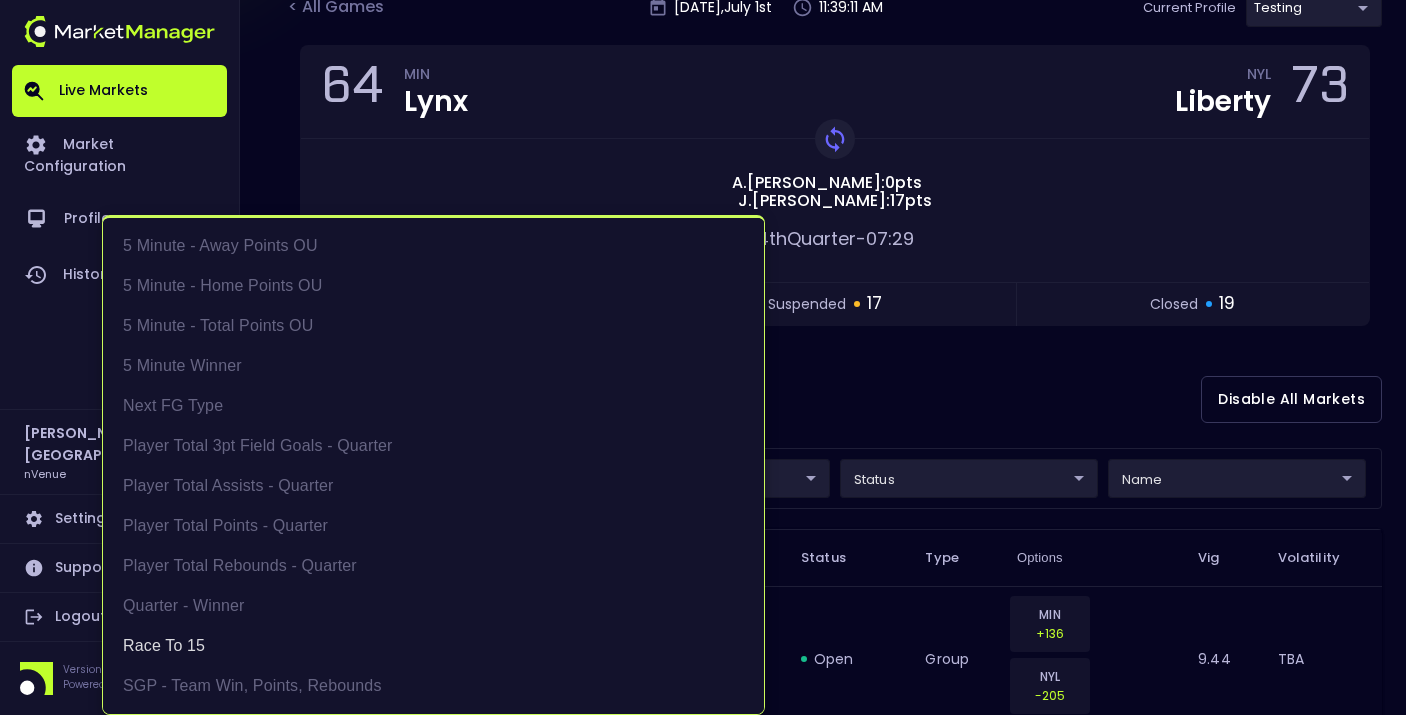 click at bounding box center (703, 357) 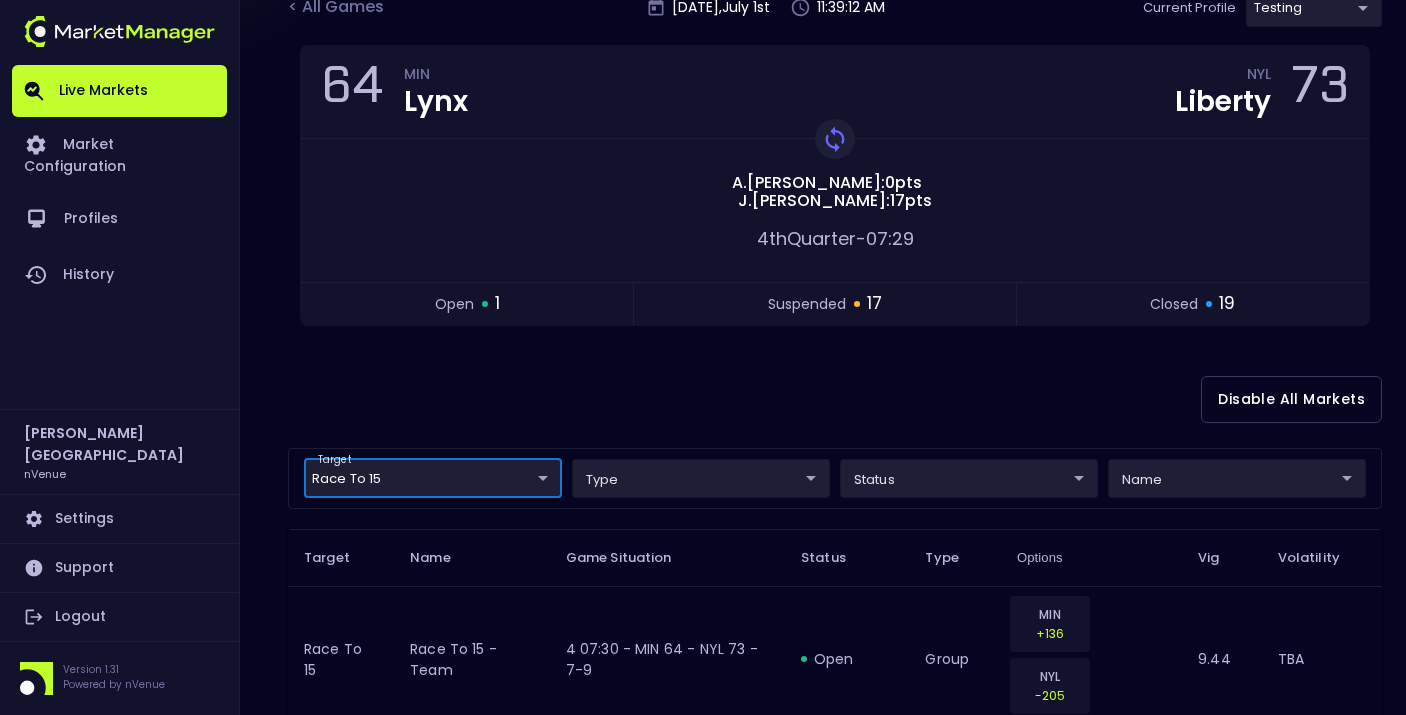 scroll, scrollTop: 0, scrollLeft: 0, axis: both 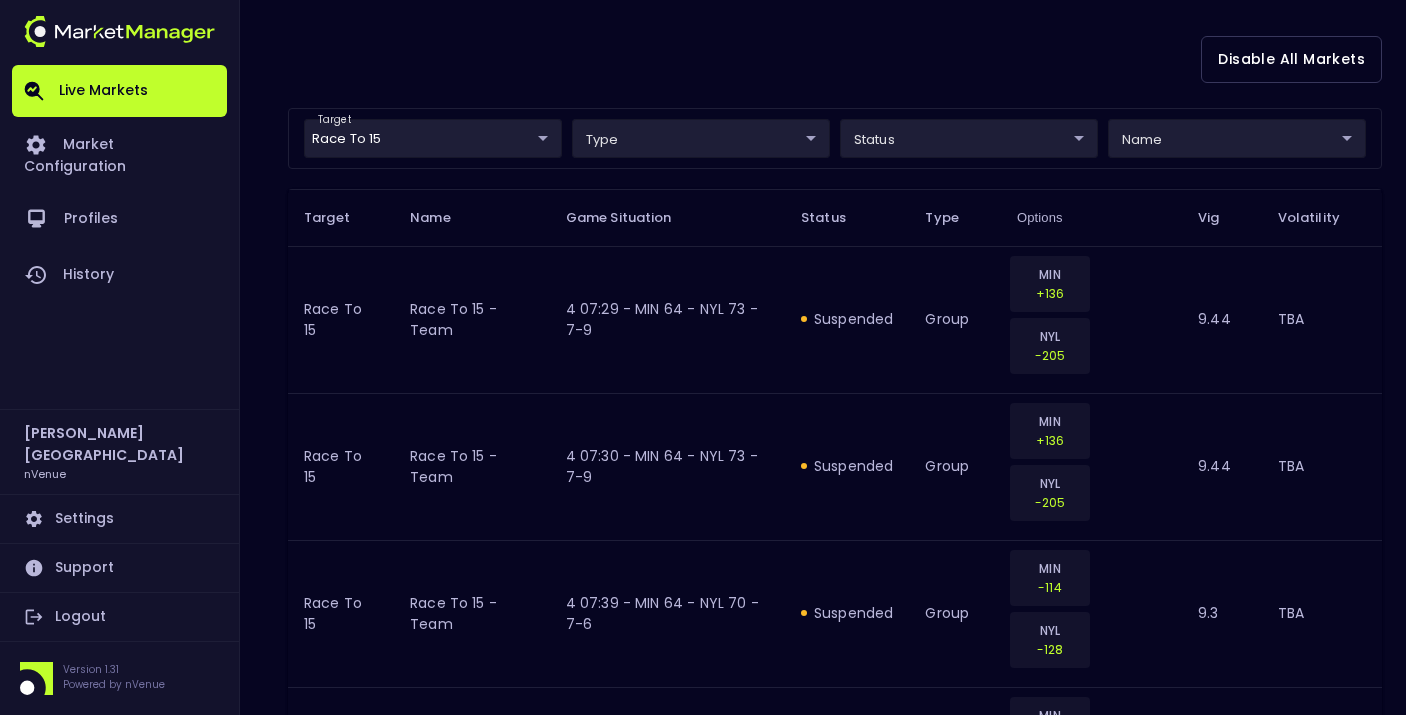 click on "target Race to 15 Race to 15 ​ type ​ ​ status ​ ​ name ​ ​" at bounding box center [835, 138] 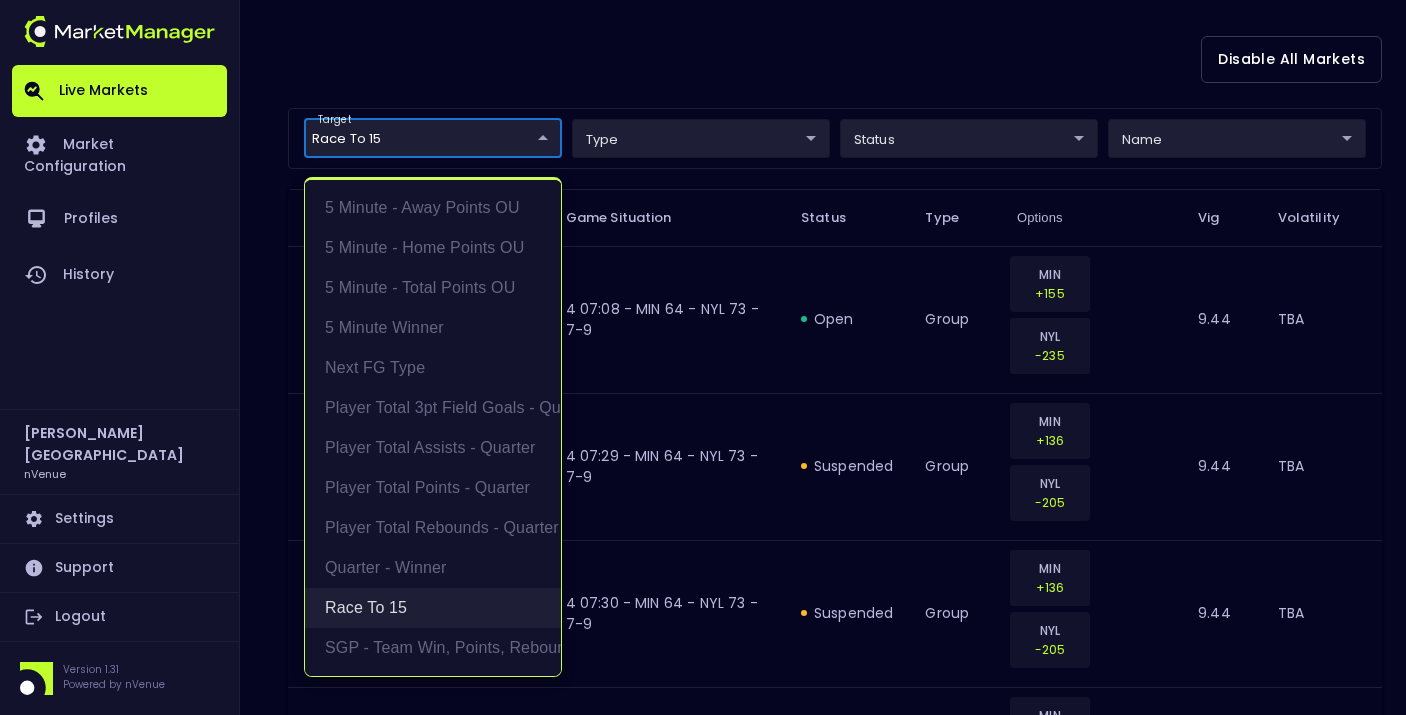 click on "Race to 15" at bounding box center (433, 608) 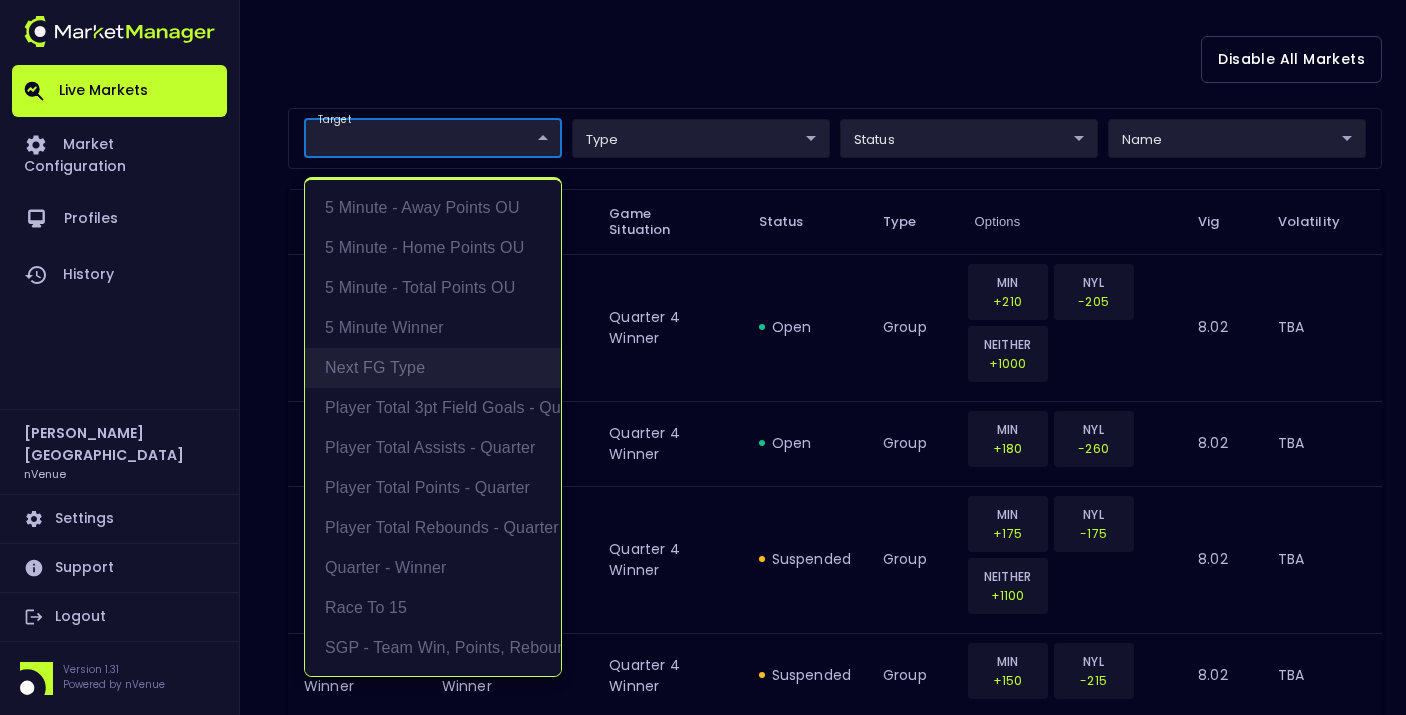 click on "Next FG Type" at bounding box center [433, 368] 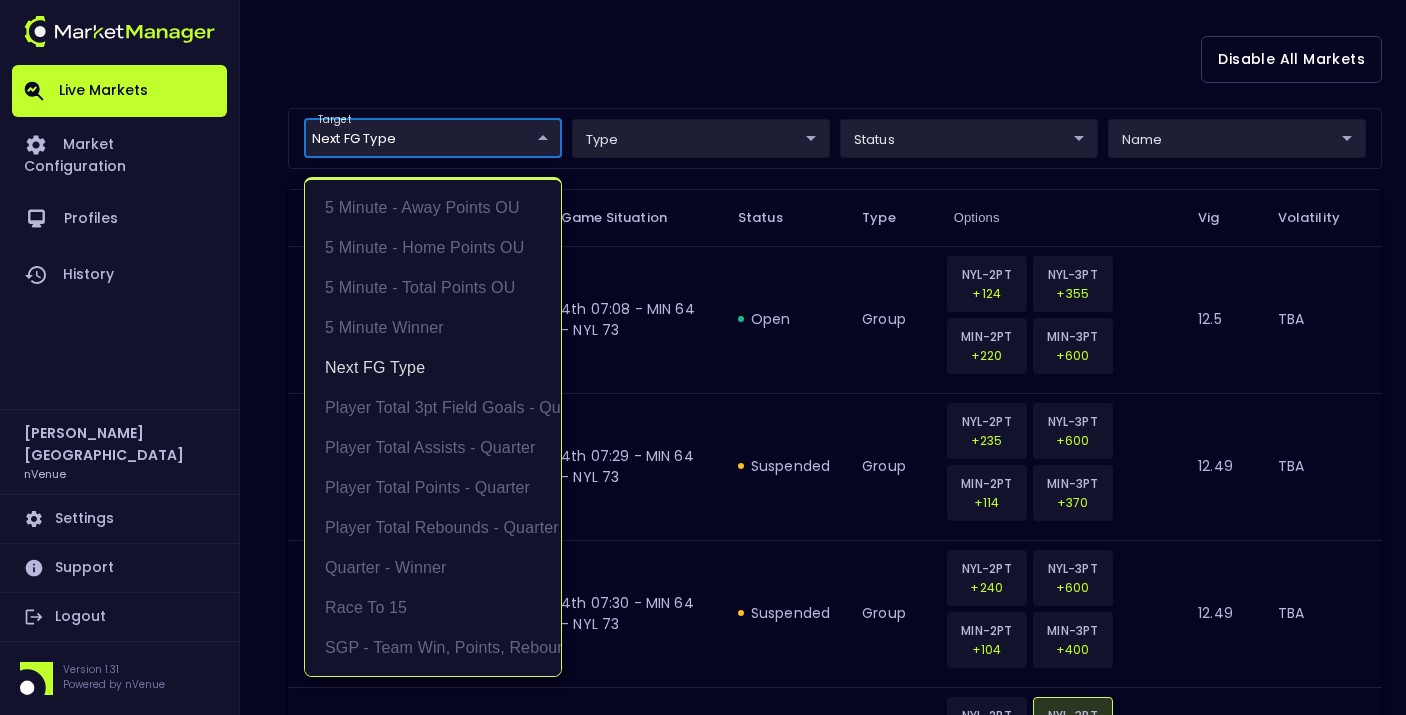 click at bounding box center (703, 357) 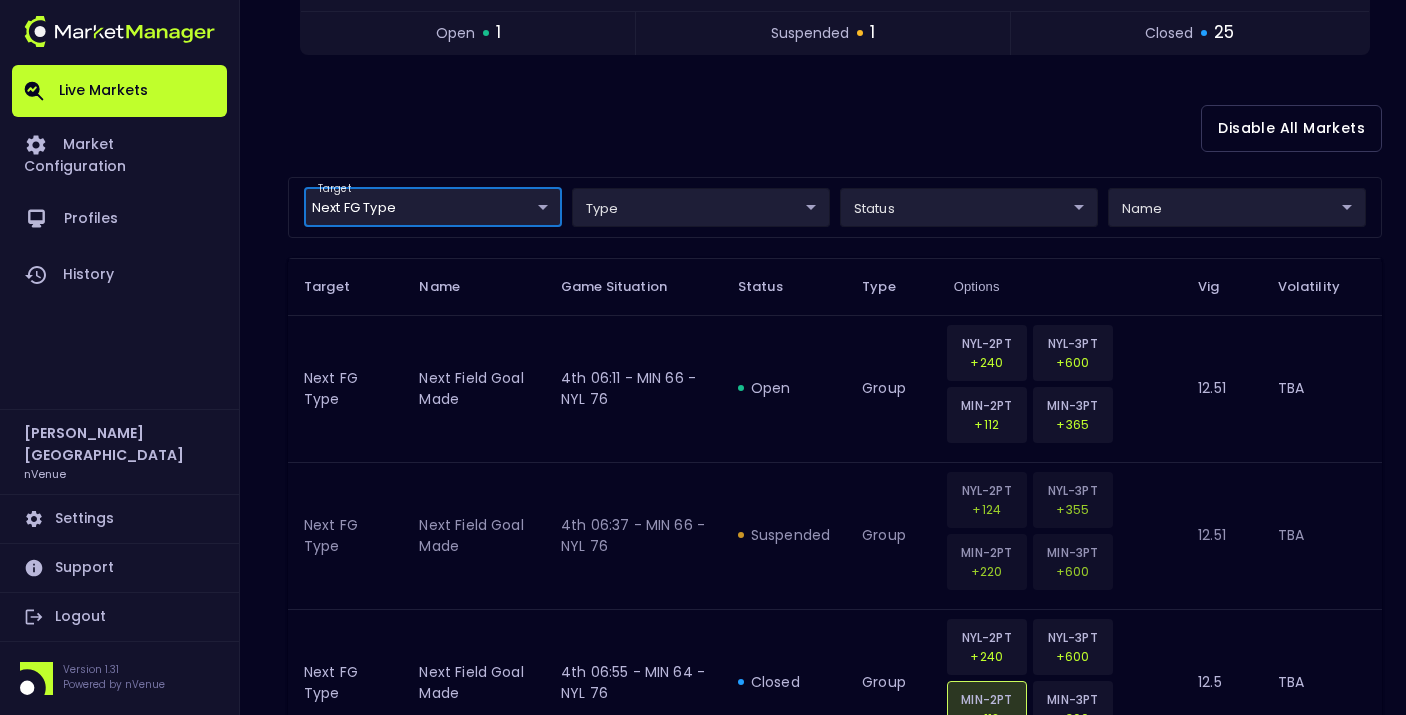scroll, scrollTop: 644, scrollLeft: 0, axis: vertical 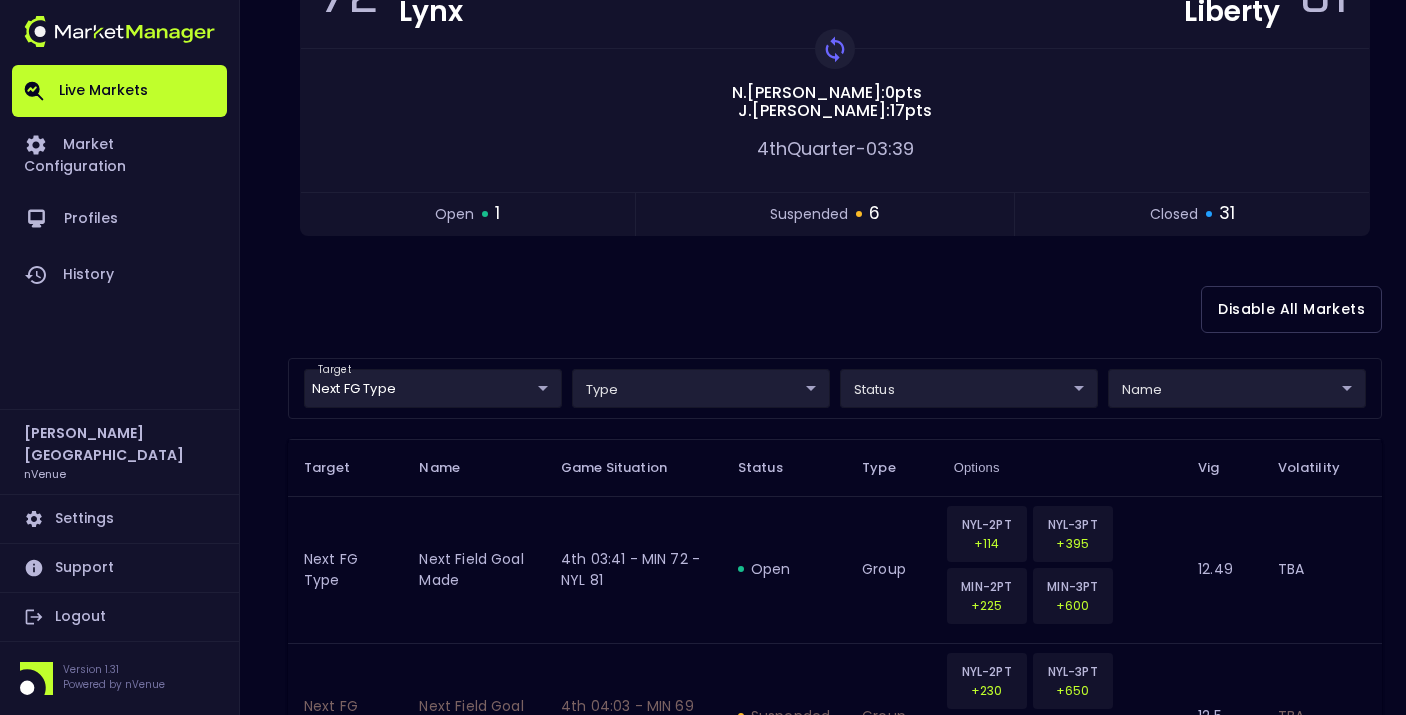 click on "target Next FG Type Next FG Type ​ type ​ ​ status ​ ​ name ​ ​" at bounding box center [835, 388] 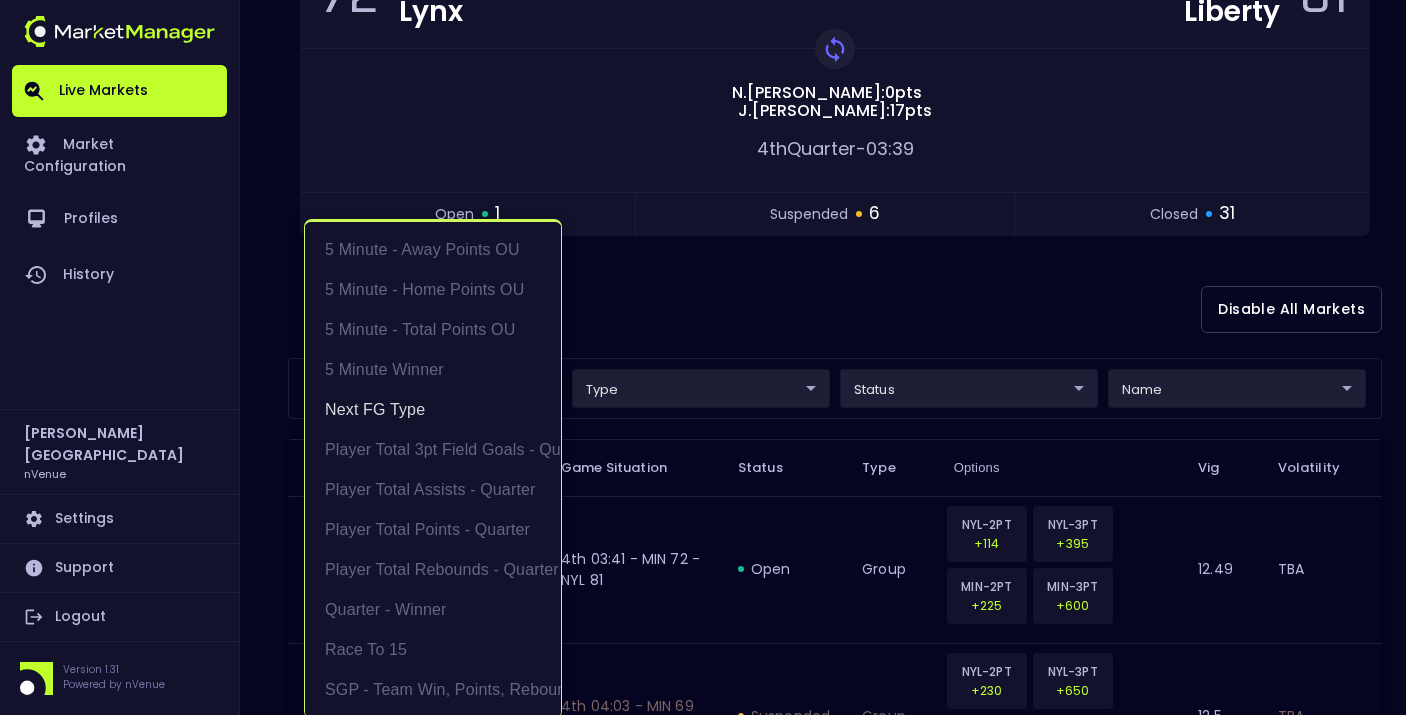 click on "Live Markets Market Configuration Profiles History [PERSON_NAME] nVenue Settings Support Logout   Version 1.31  Powered by nVenue < All Games [DATE] 11:46:26 AM Current Profile testing d66ee90f-df8e-430e-a05c-aaf70ad95ad9 Select Target Market Status Type Vig Volatility Options Close 72 MIN Lynx NYL Liberty 81 Replay Game [PERSON_NAME] :  0  pts [PERSON_NAME] :  17  pts 4th  Quarter  -  03:39 open 1 suspended 6 closed 31 Disable All Markets target Next FG Type Next FG Type ​ type ​ ​ status ​ ​ name ​ ​ Target Name Game Situation Status Type Options Vig Volatility Next FG Type Next Field Goal Made 4th 03:41 - MIN 72 - NYL 81  open group NYL-2PT +114 NYL-3PT +395 MIN-2PT +225 MIN-3PT +600 12.49 TBA Next FG Type Next Field Goal Made 4th 04:03 - MIN 69 - NYL 81  suspended group NYL-2PT +230 NYL-3PT +650 MIN-2PT +112 MIN-3PT +360 12.5 TBA Next FG Type Next Field Goal Made 4th 04:03 - MIN 69 - NYL 81  suspended group NYL-2PT +230 NYL-3PT +650 MIN-2PT +112 MIN-3PT +360 12.5 TBA Next FG Type" at bounding box center (703, 2010) 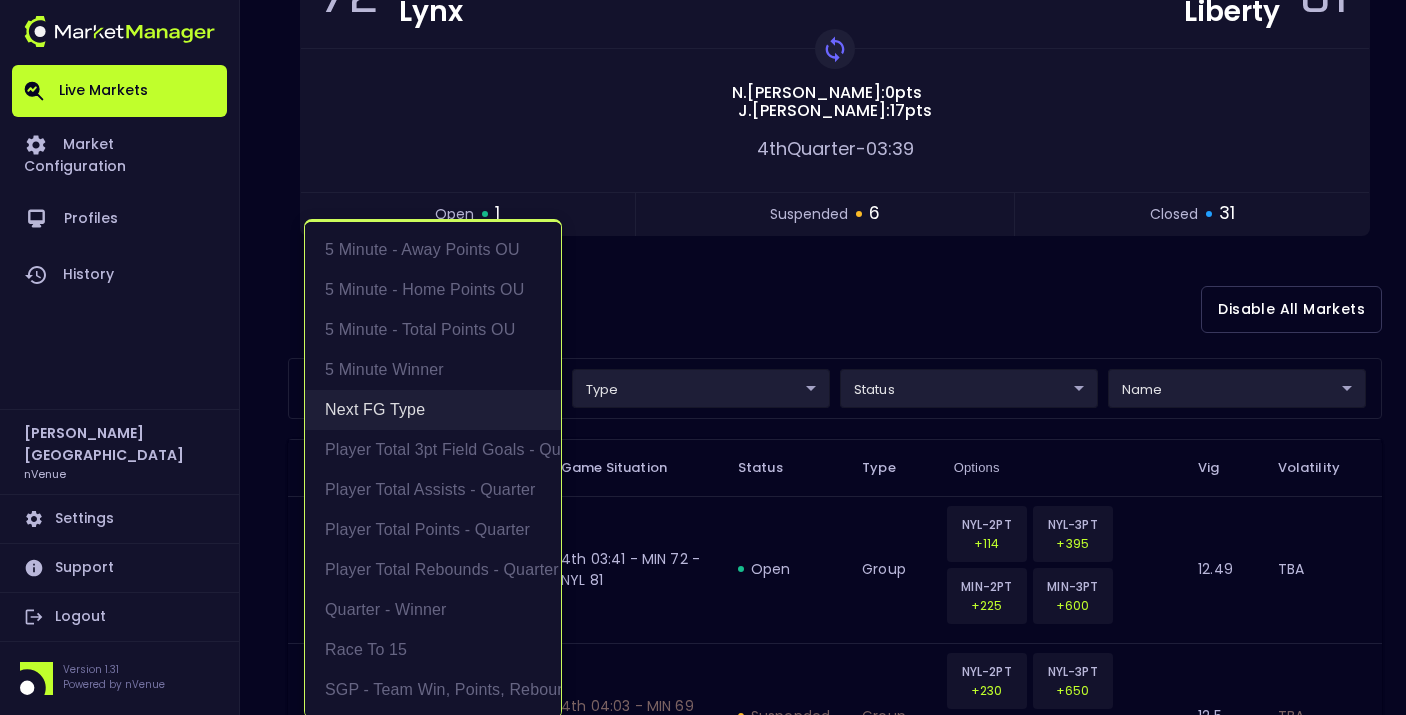 scroll, scrollTop: 4, scrollLeft: 0, axis: vertical 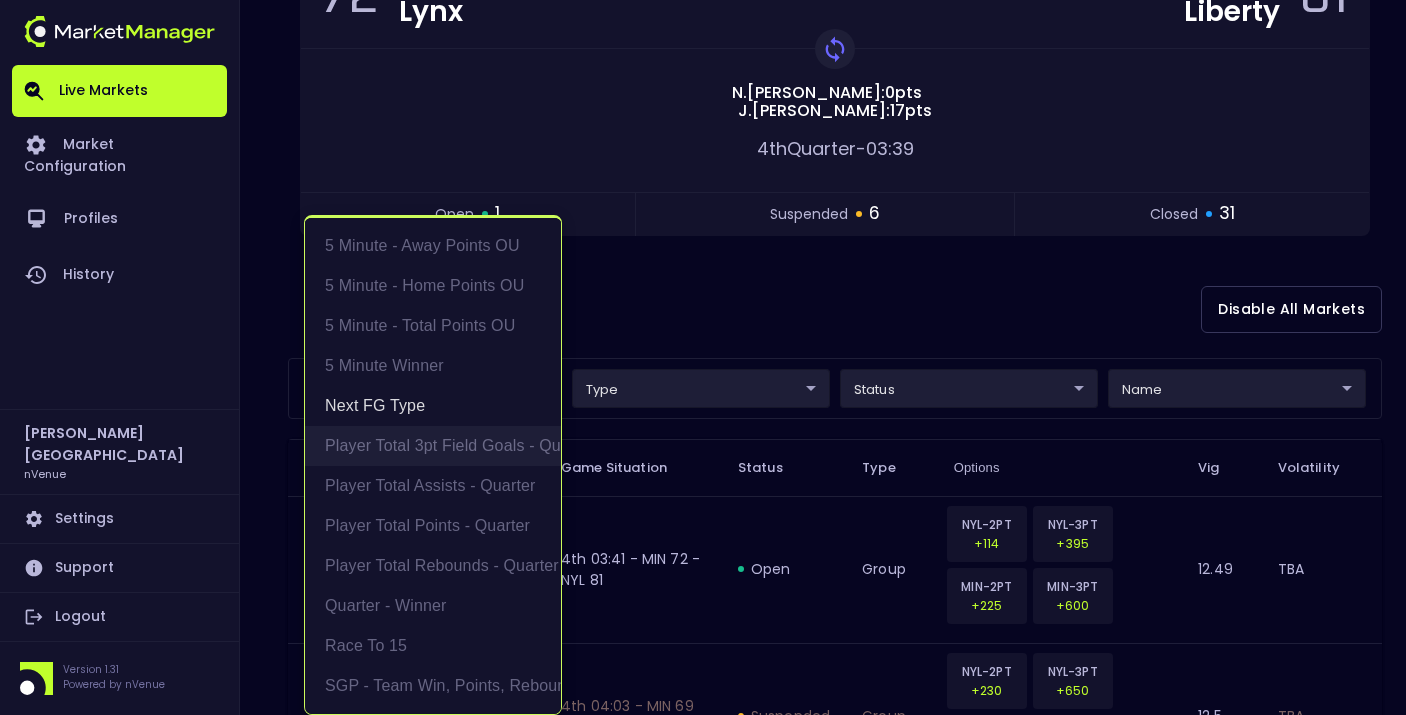 click on "Player Total 3pt Field Goals - Quarter" at bounding box center [433, 446] 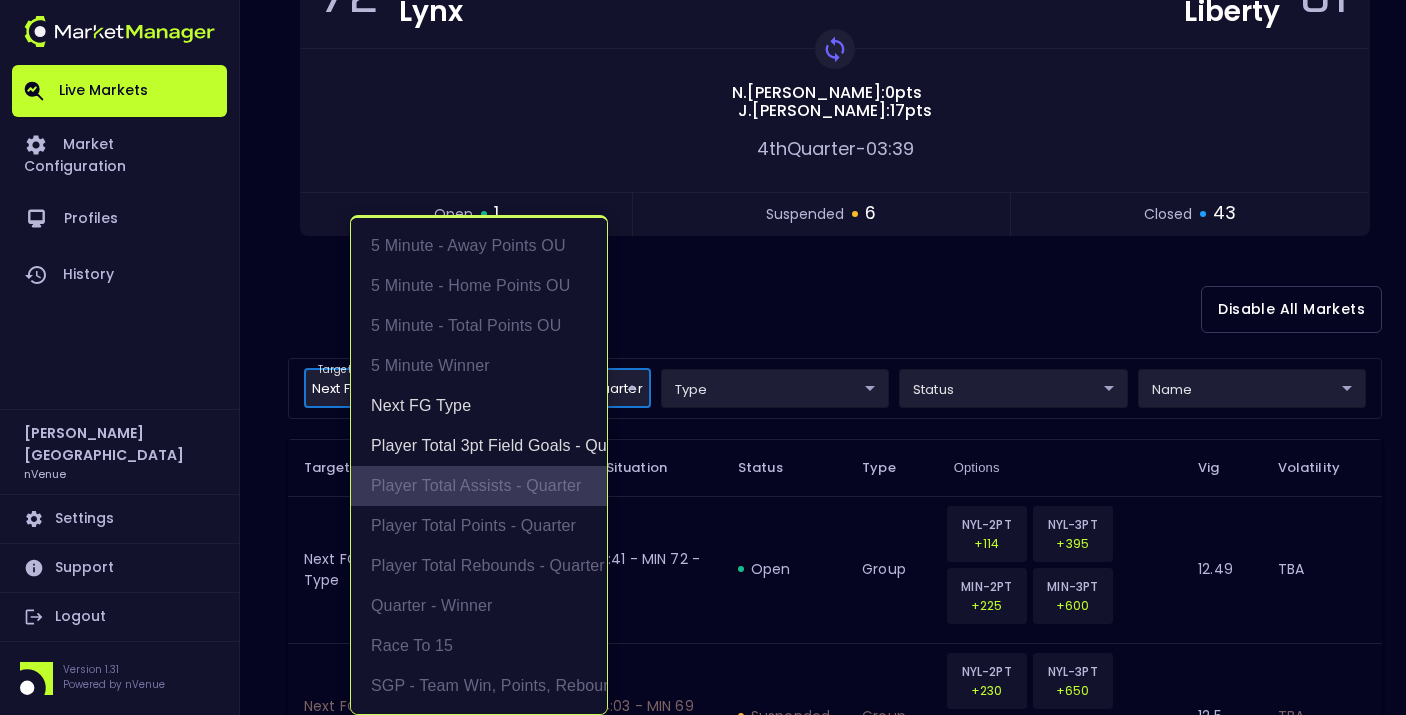 click on "Player Total Assists - Quarter" at bounding box center (479, 486) 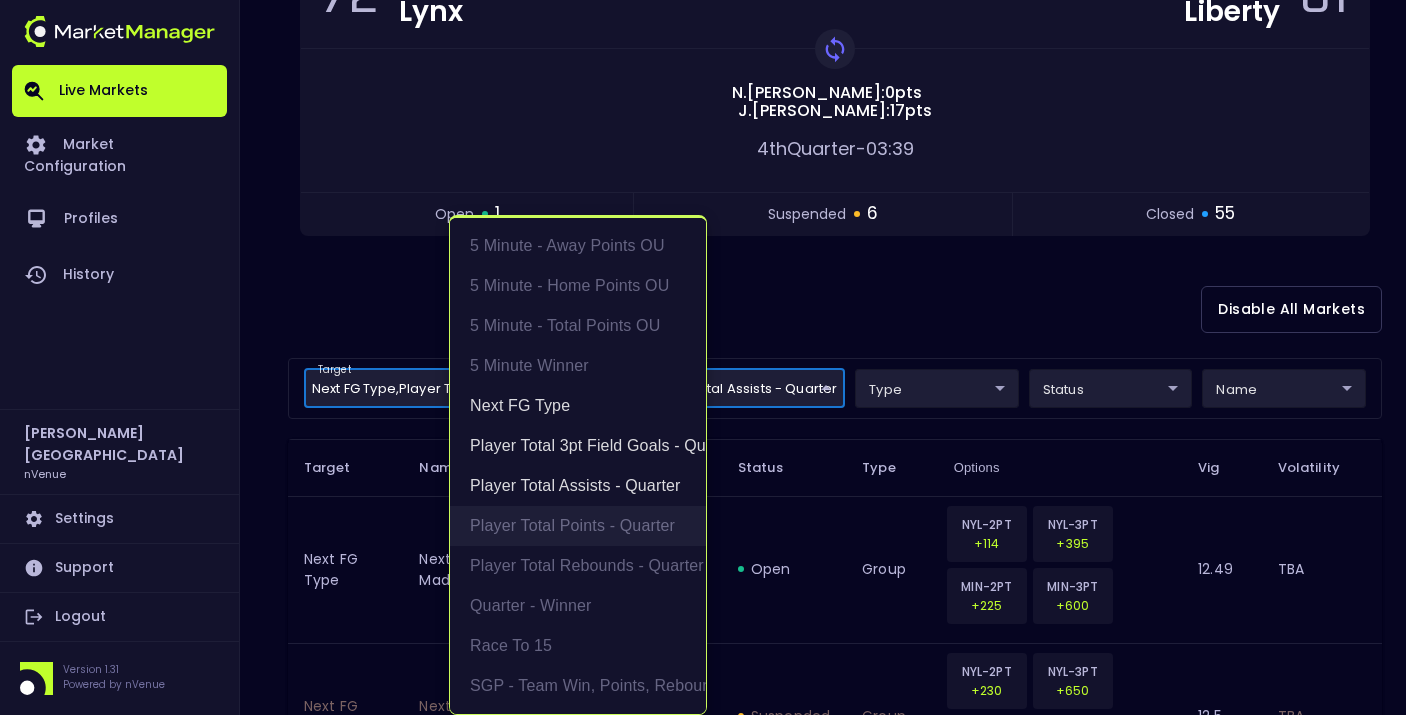 click on "Player Total Points - Quarter" at bounding box center [578, 526] 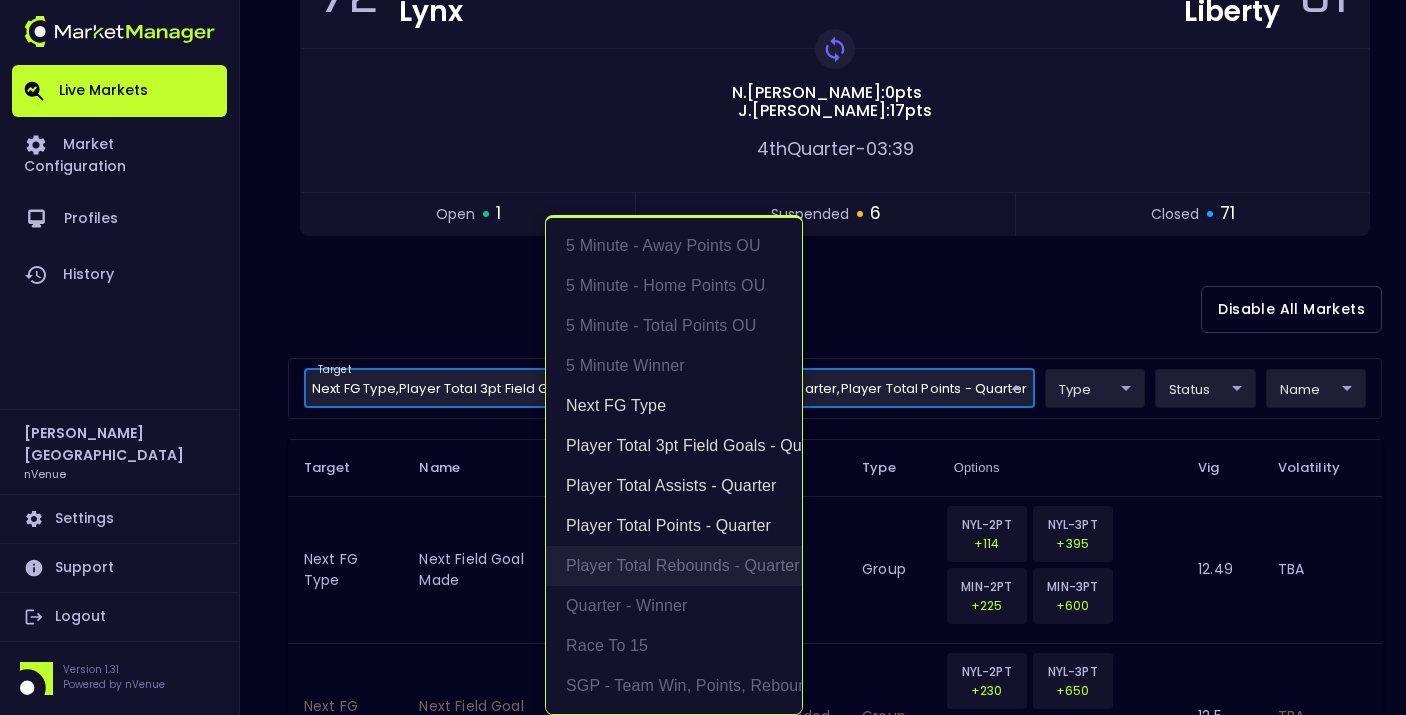 click on "Player Total Rebounds - Quarter" at bounding box center (674, 566) 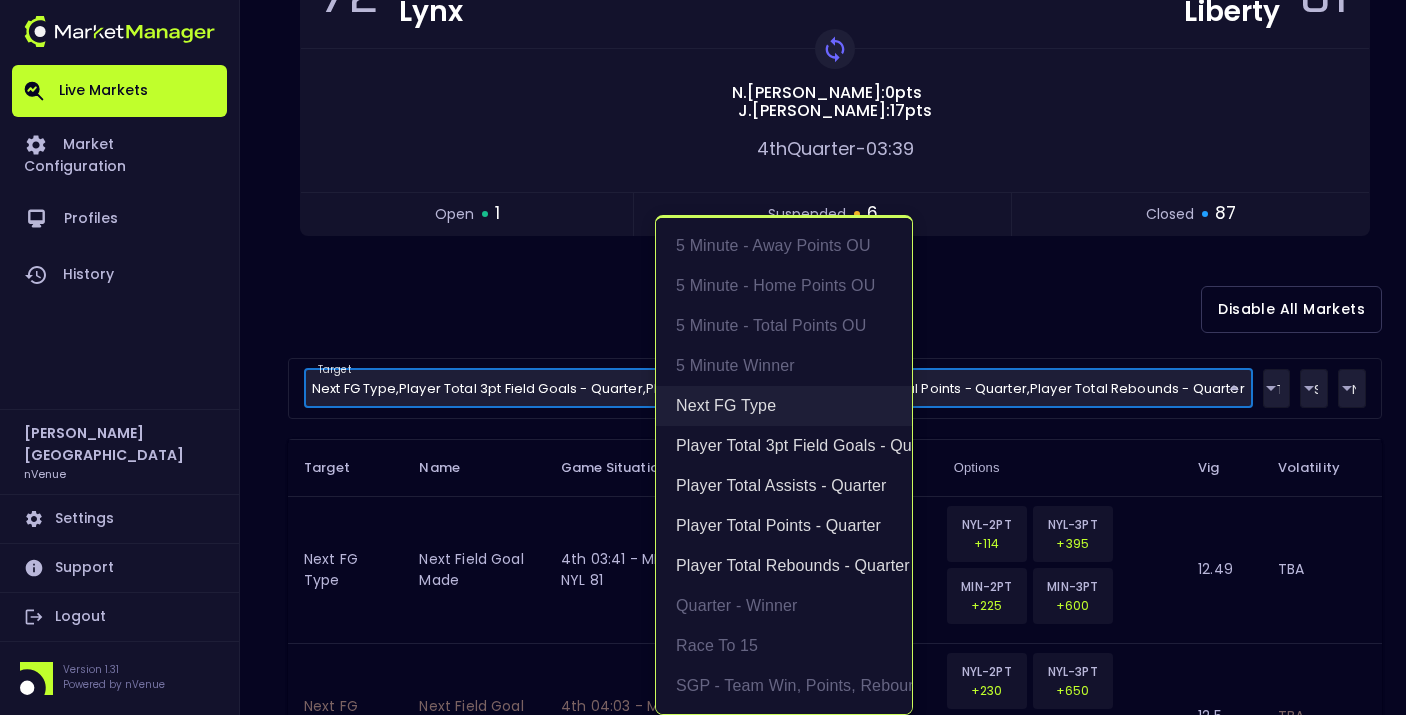 click on "Next FG Type" at bounding box center [784, 406] 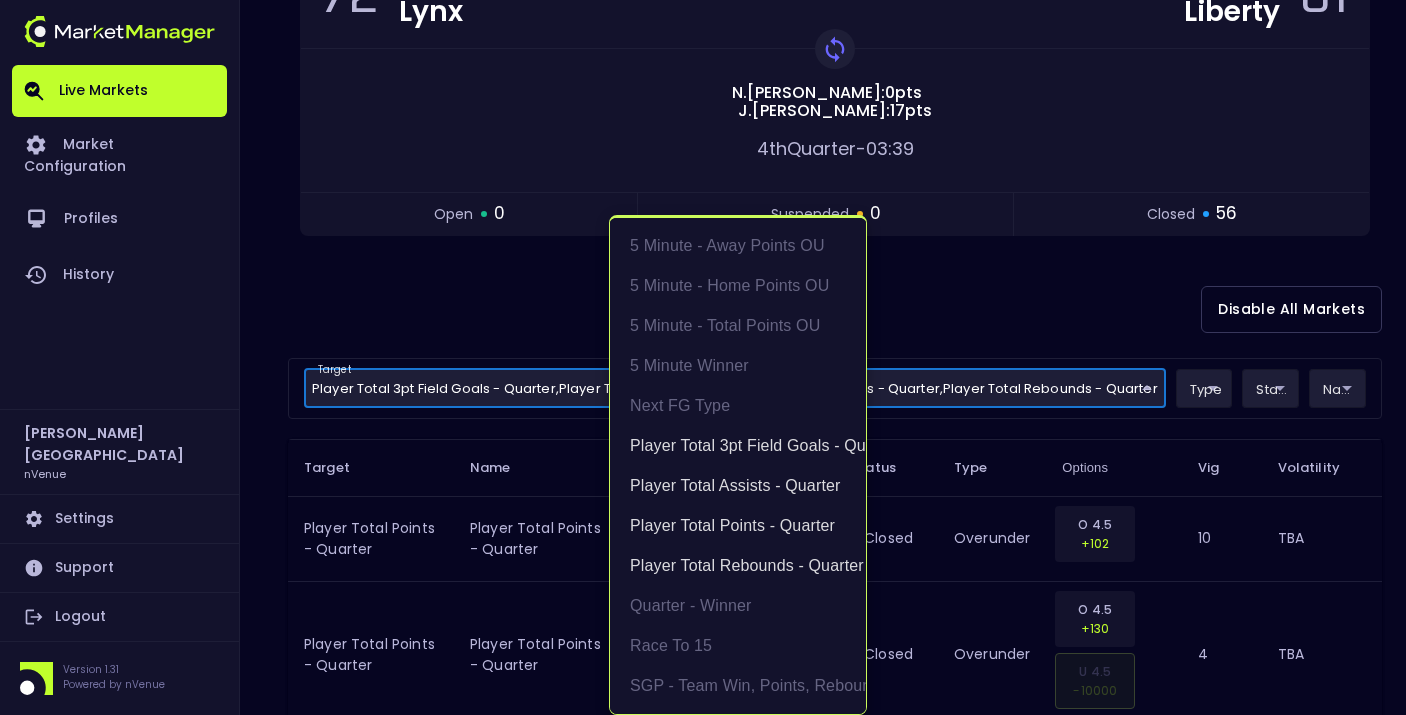 click at bounding box center [703, 357] 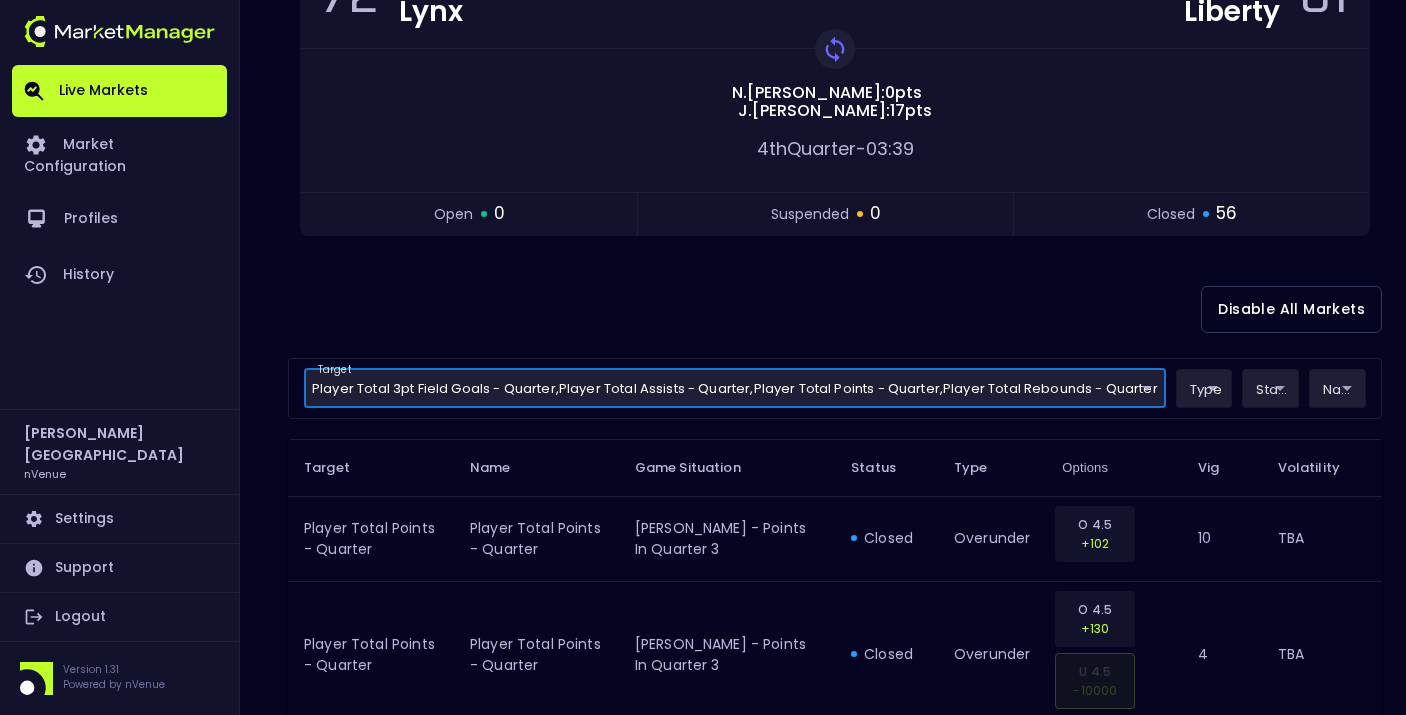 scroll, scrollTop: 0, scrollLeft: 0, axis: both 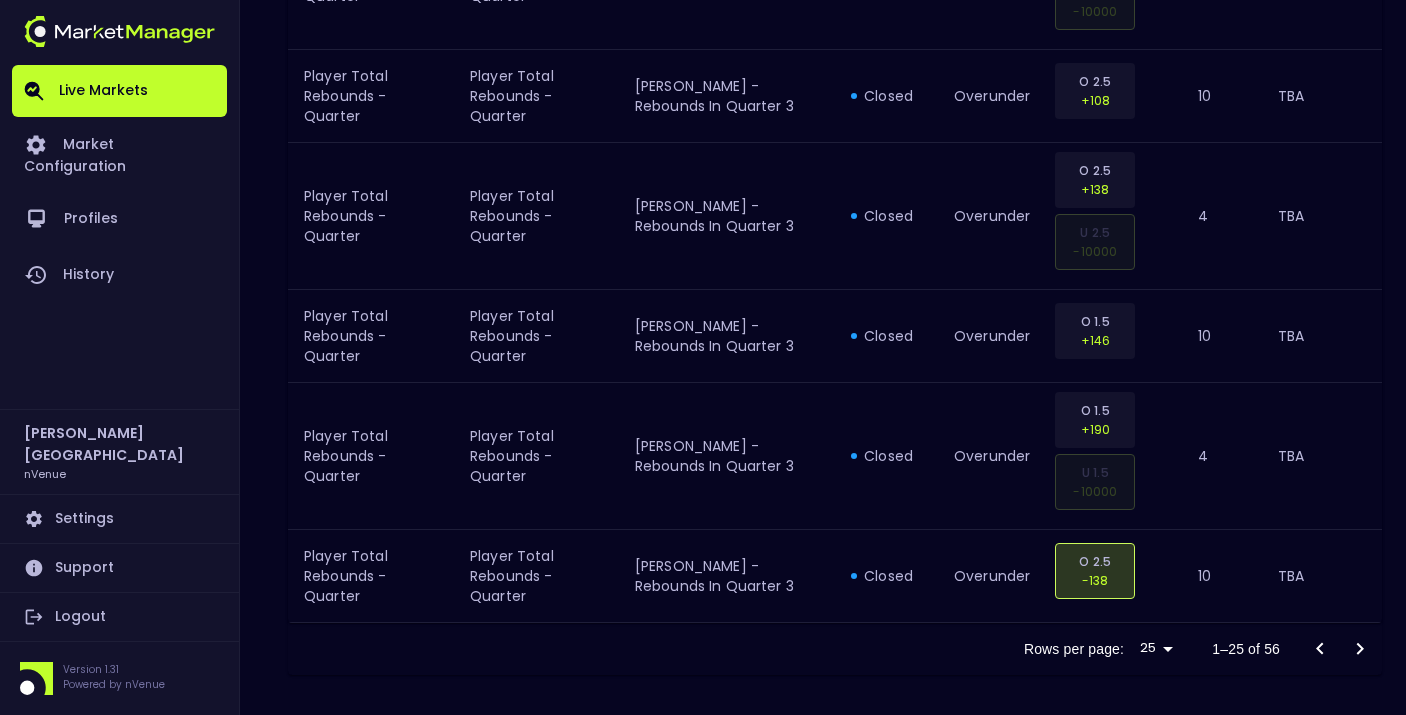click 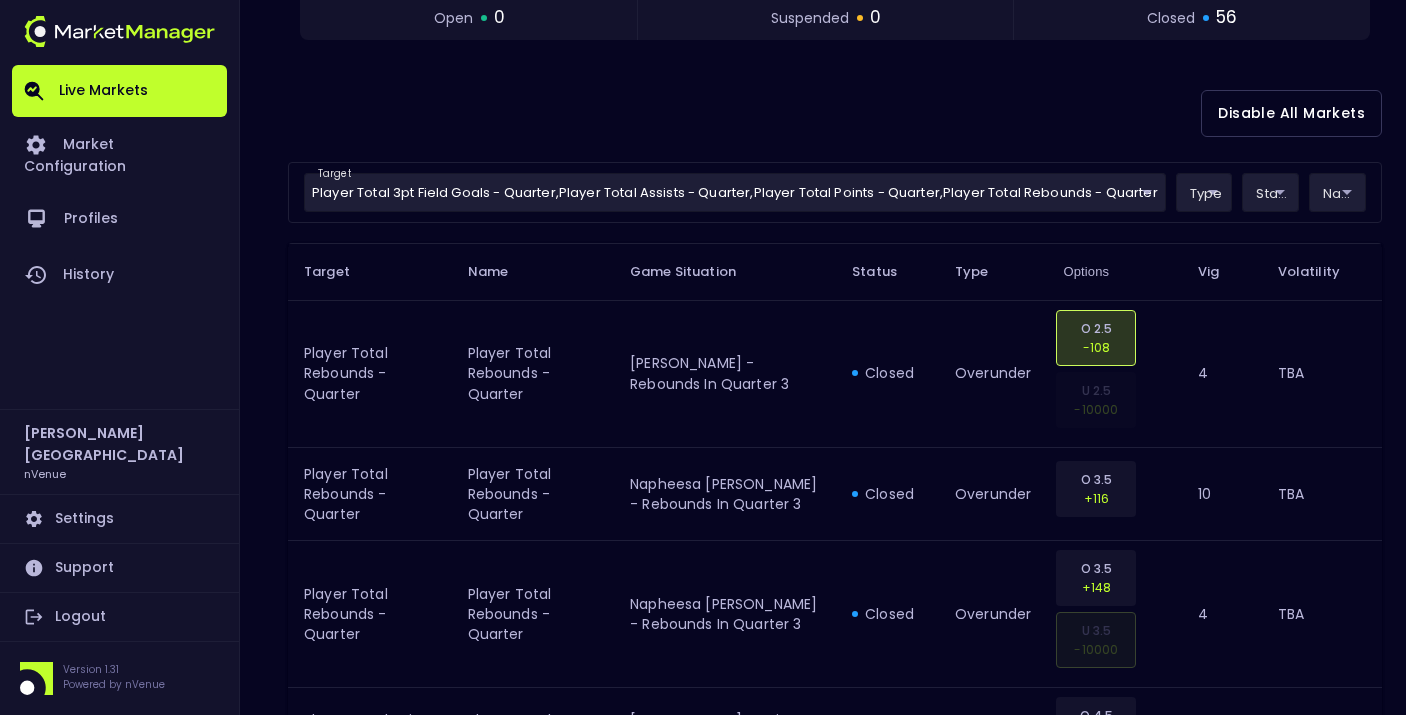 scroll, scrollTop: 538, scrollLeft: 0, axis: vertical 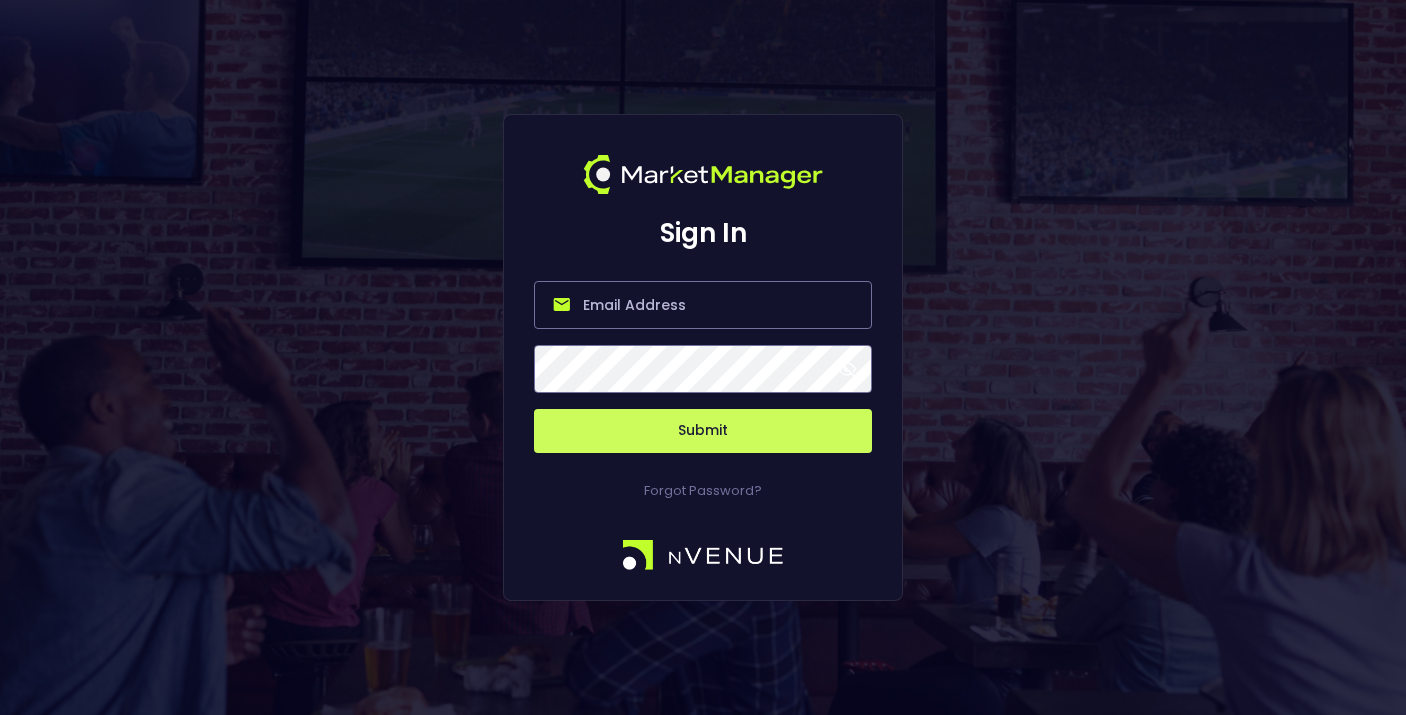 click at bounding box center (703, 305) 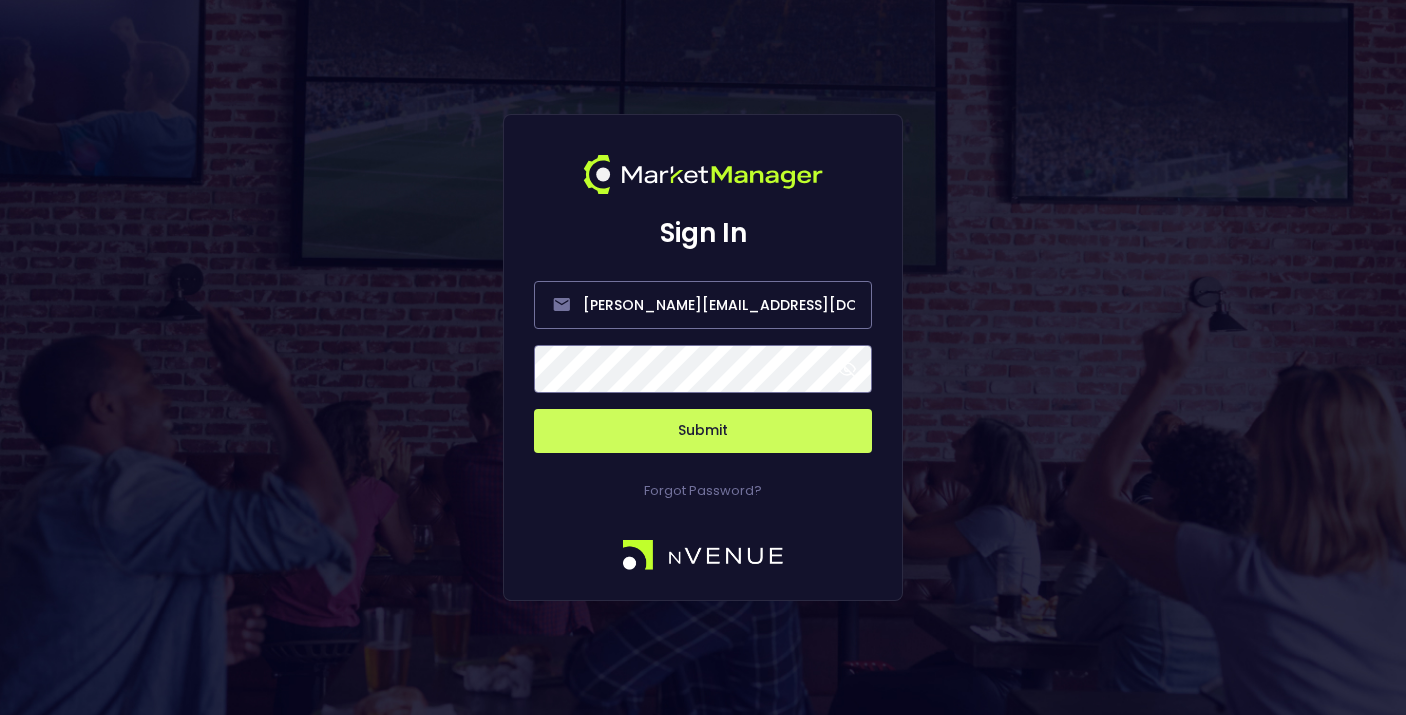 click on "Submit" at bounding box center (703, 431) 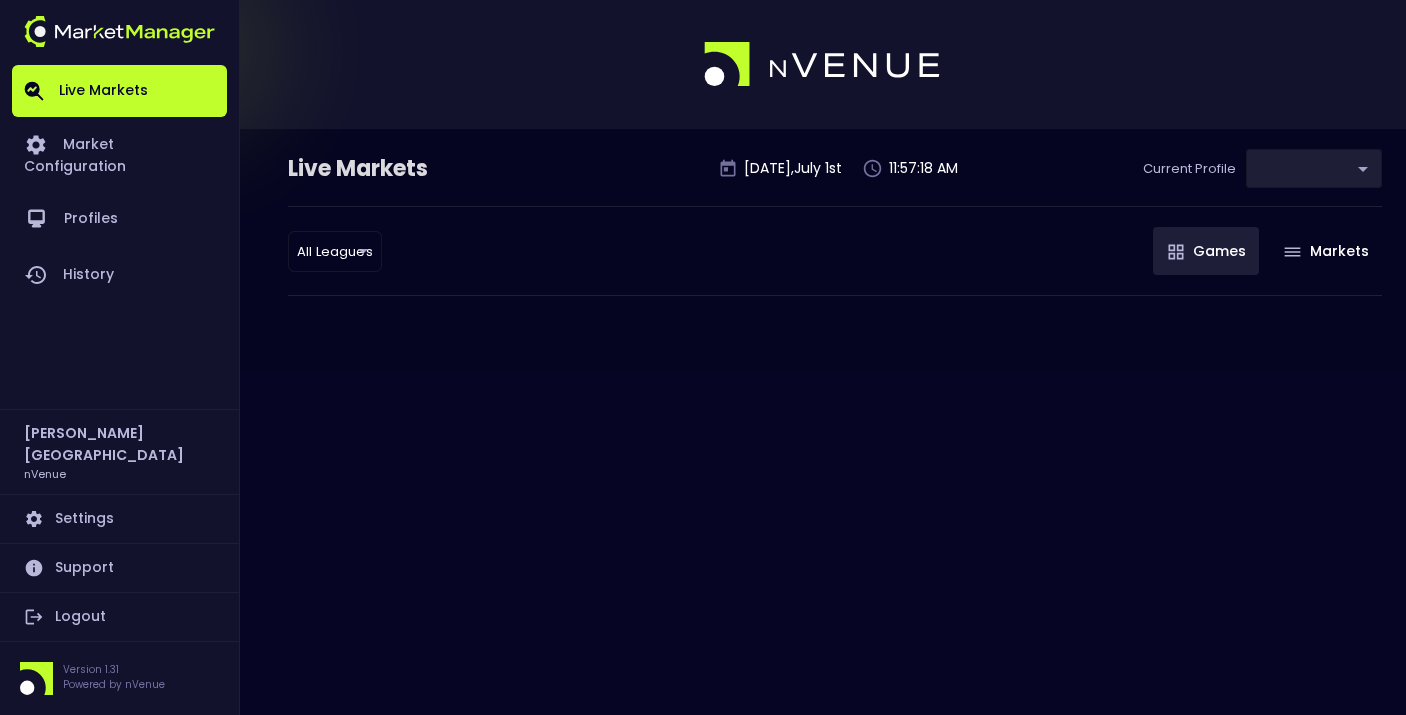 type on "d66ee90f-df8e-430e-a05c-aaf70ad95ad9" 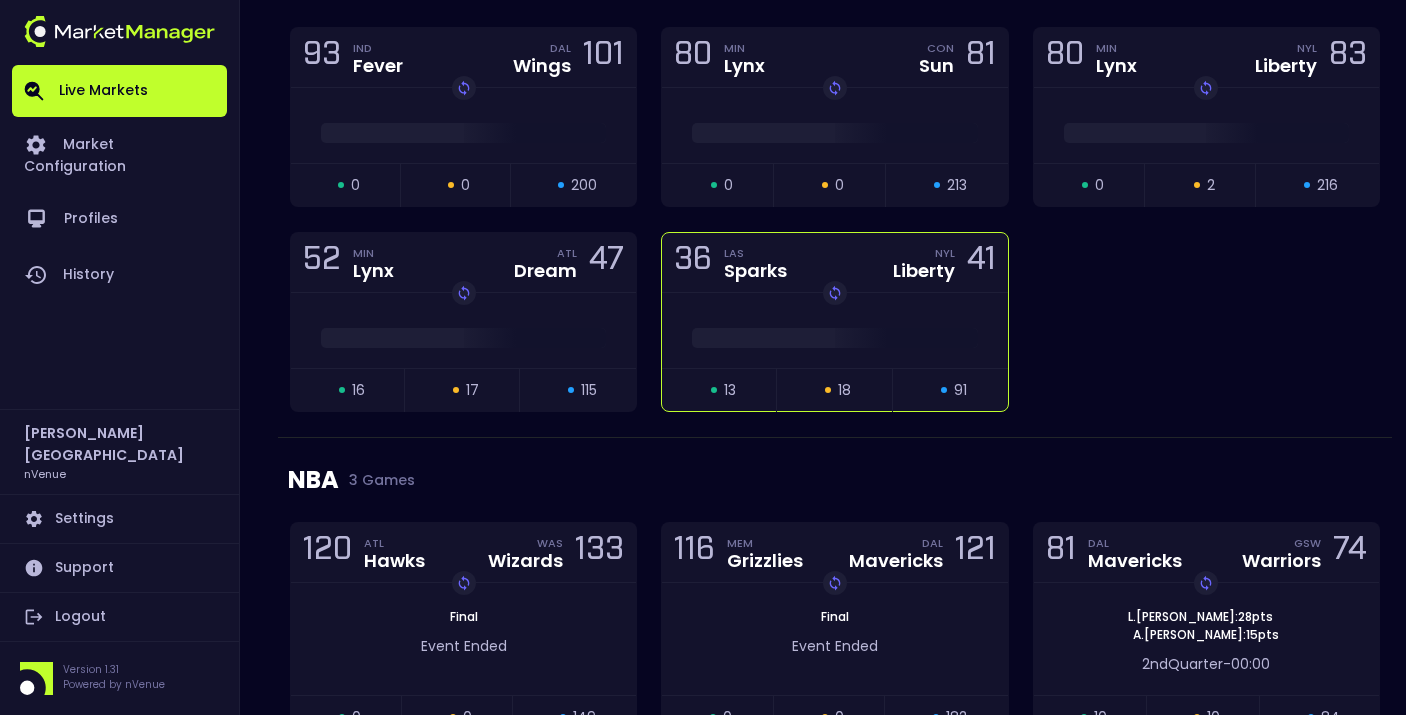 scroll, scrollTop: 1168, scrollLeft: 0, axis: vertical 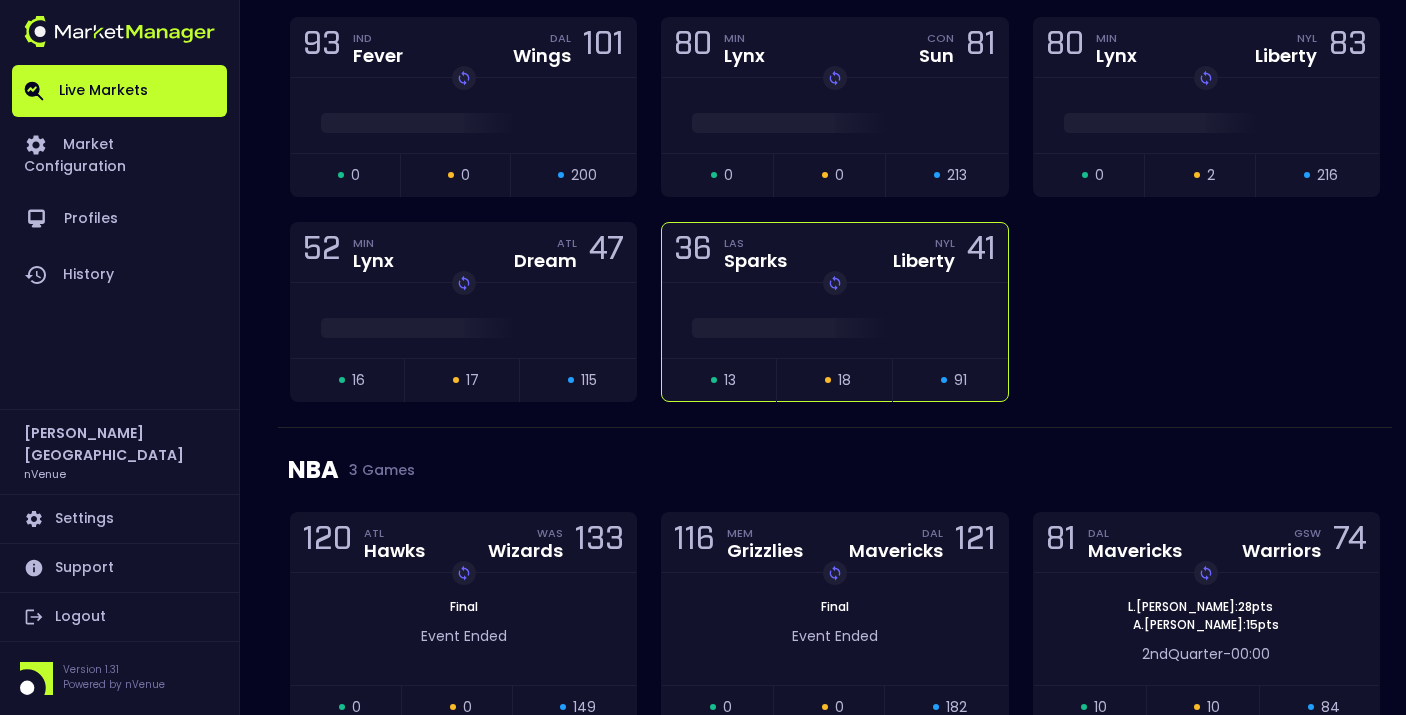 click at bounding box center [834, 328] 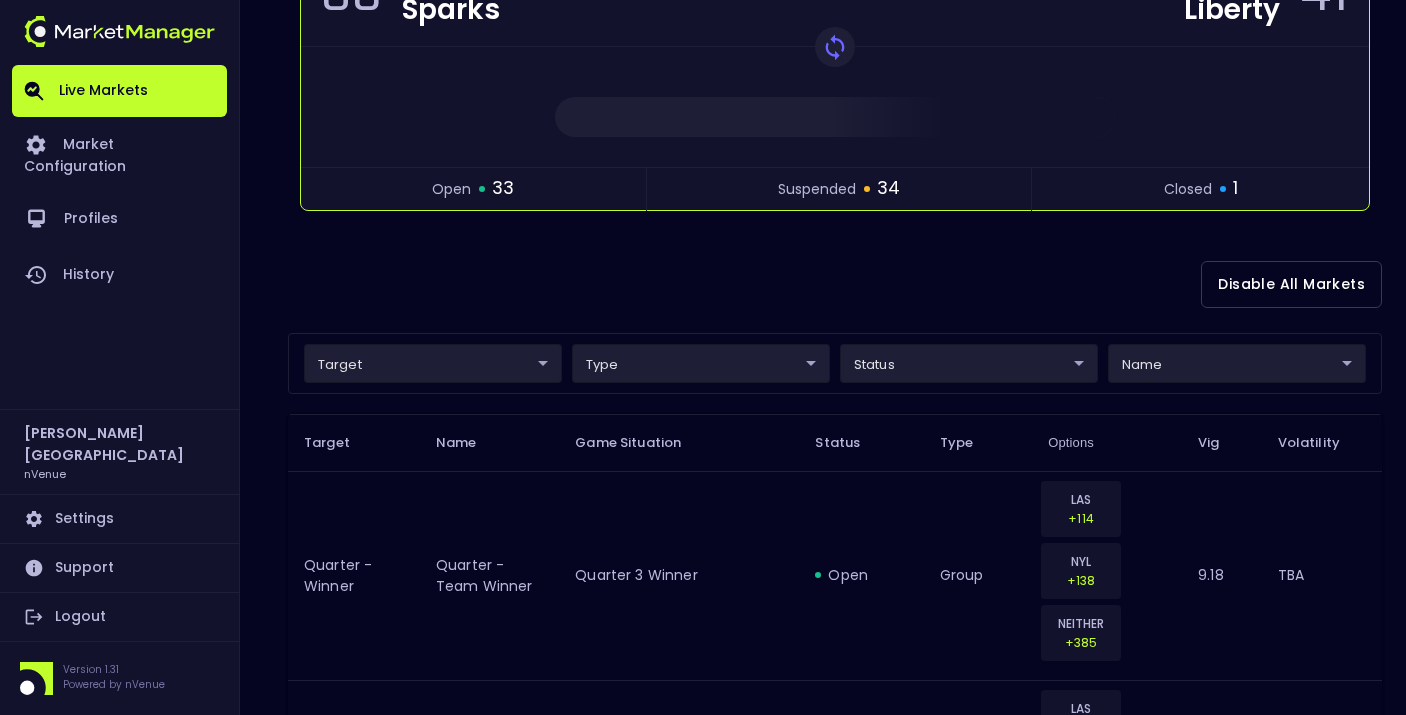 scroll, scrollTop: 290, scrollLeft: 0, axis: vertical 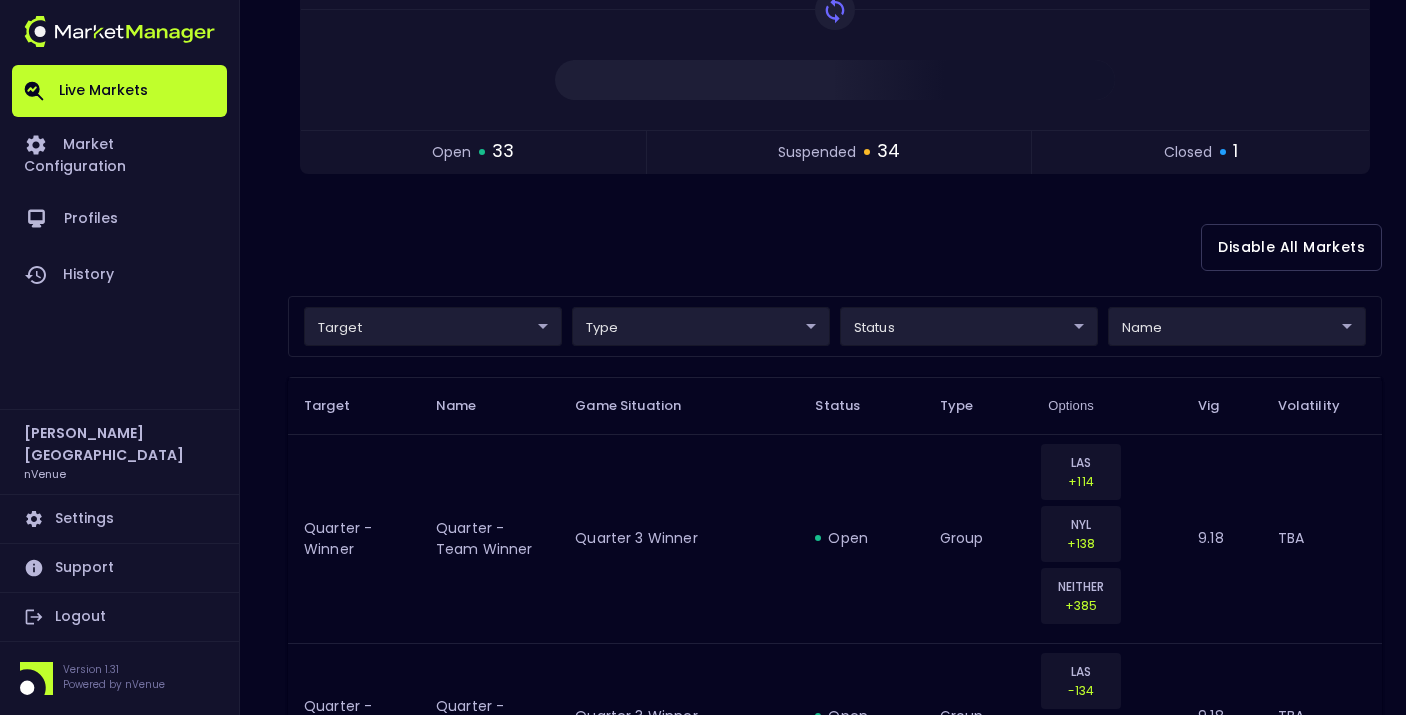 click on "Live Markets Market Configuration Profiles History [PERSON_NAME] nVenue Settings Support Logout   Version 1.31  Powered by nVenue < All Games [DATE] 11:57:26 AM Current Profile testing d66ee90f-df8e-430e-a05c-aaf70ad95ad9 Select Target Market Status Type Vig Volatility Options Close 36 LAS Sparks NYL Liberty 41 Replay Game open 33 suspended 34 closed 1 Disable All Markets target ​ ​ type ​ ​ status ​ ​ name ​ ​ Target Name Game Situation Status Type Options Vig Volatility Quarter - Winner Quarter - Team Winner Quarter 3 Winner  open group LAS +114 NYL +138 NEITHER +385 9.18 TBA Quarter - Winner Quarter - Team Winner Quarter 3 Winner  open group LAS -134 NYL -108 9.18 TBA Quarter - Winner Quarter - Team Winner Quarter 3 Winner  suspended group LAS +104 NYL +144 NEITHER +450 8.5 TBA Quarter - Winner Quarter - Team Winner Quarter 3 Winner  suspended group LAS -144 NYL +102 8.5 TBA 5 Minute - Away Points OU 5 minute points - away O/U 3rd QTR - 10:00 - LAS 36 - NYL 43 - 0  open -120" at bounding box center (703, 2083) 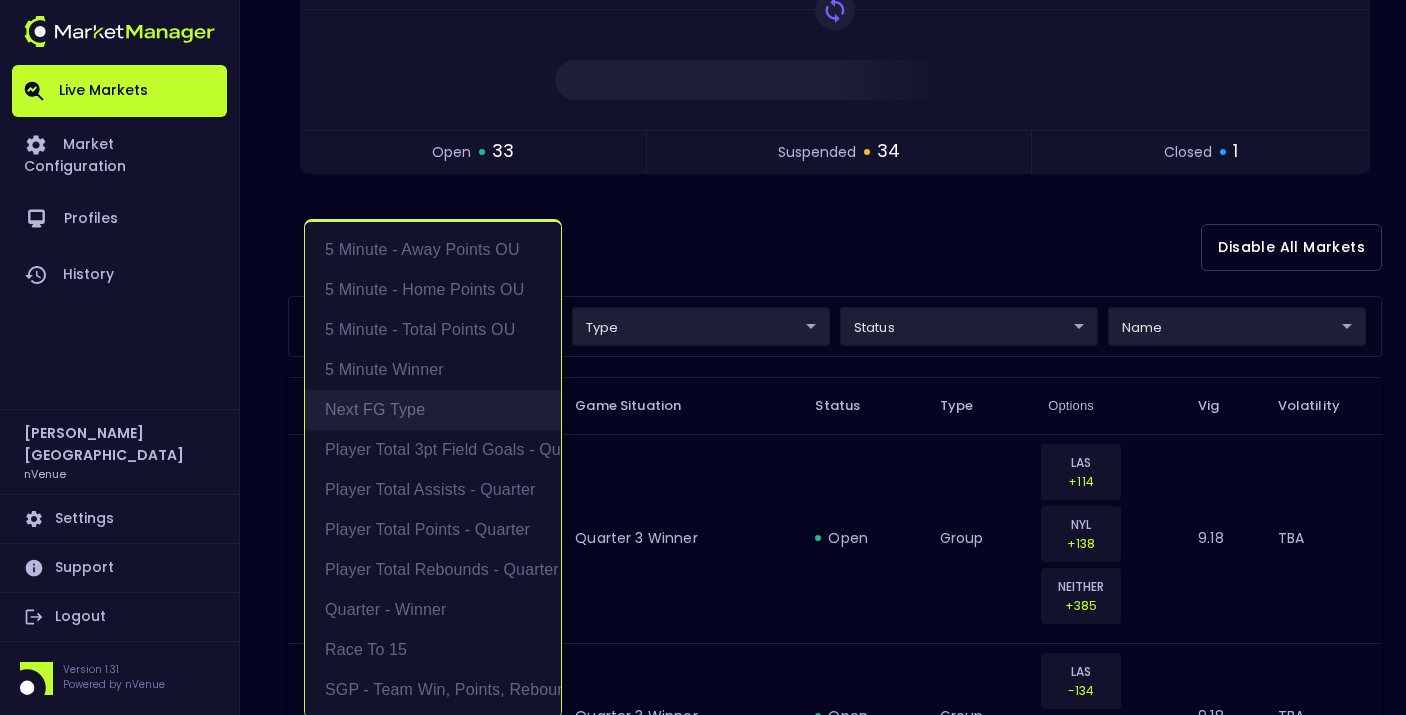 scroll, scrollTop: 4, scrollLeft: 0, axis: vertical 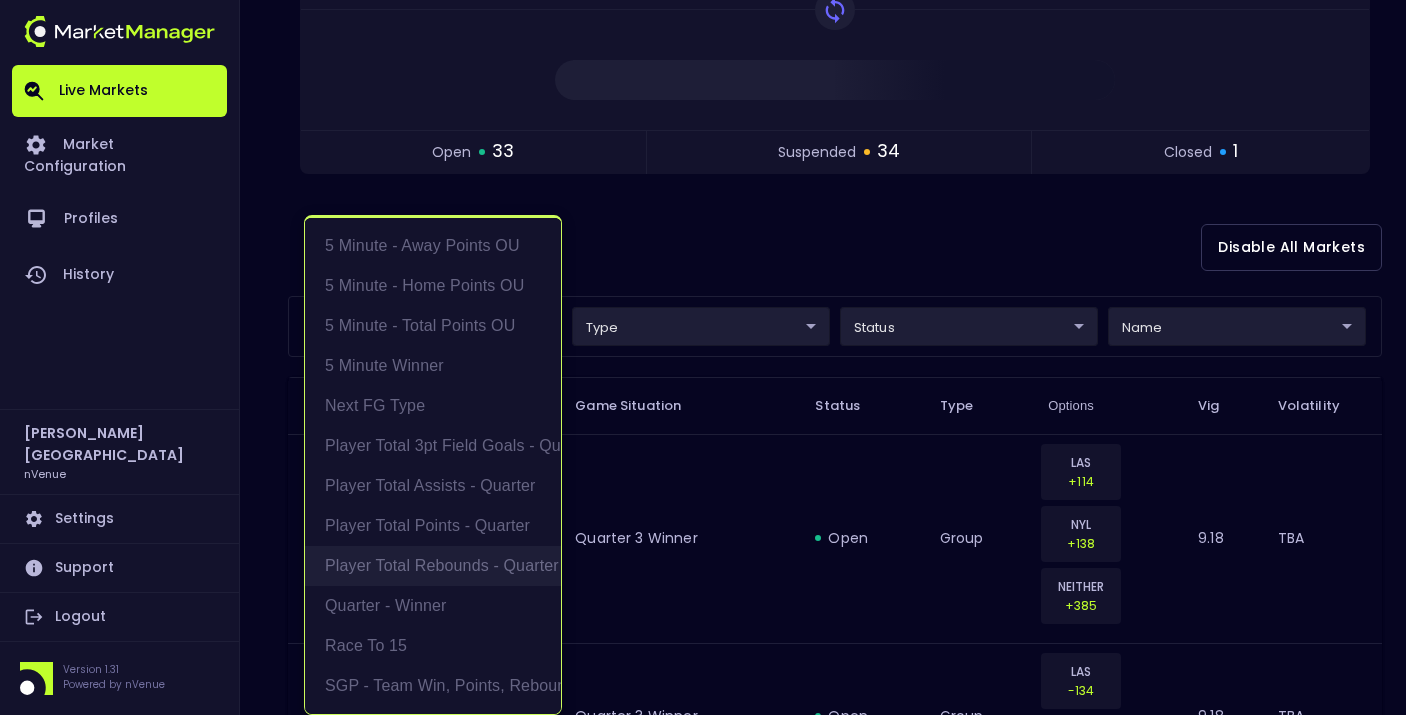 click on "Player Total Rebounds - Quarter" at bounding box center (433, 566) 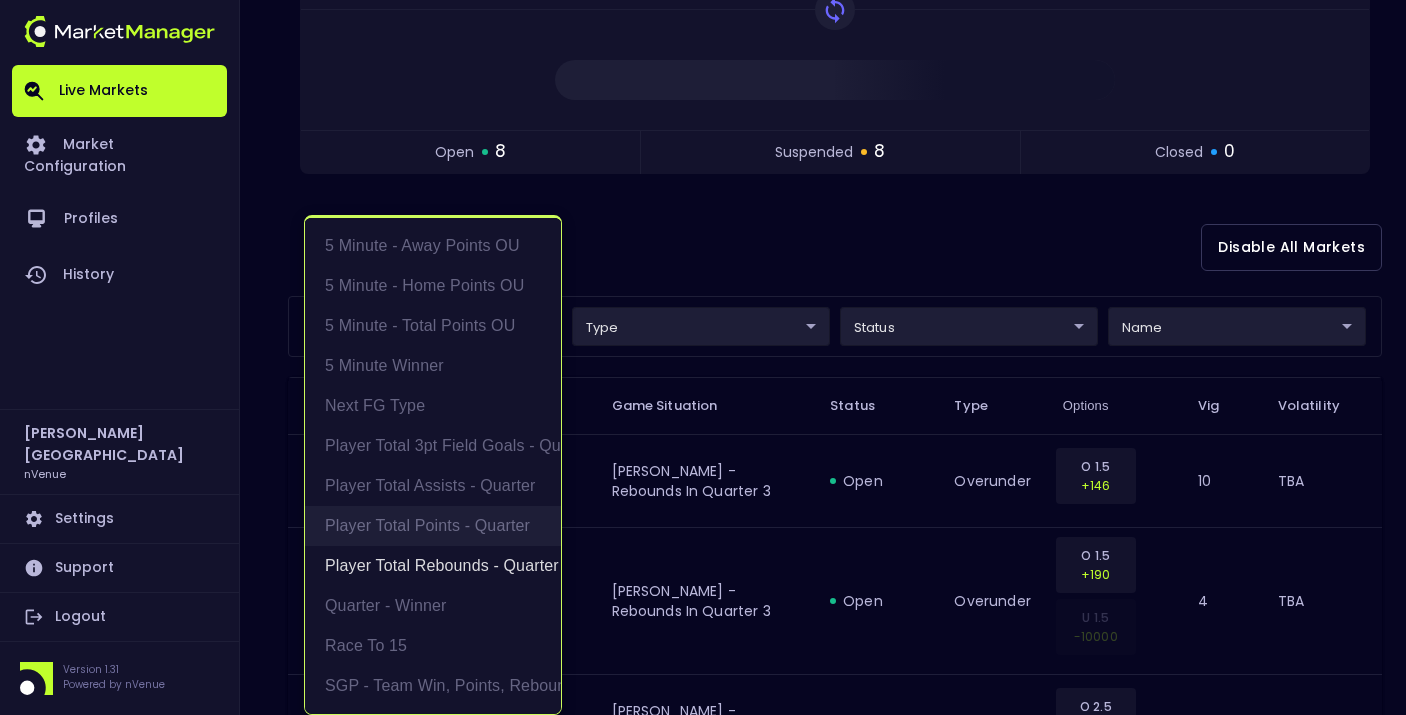 click on "Player Total Points - Quarter" at bounding box center [433, 526] 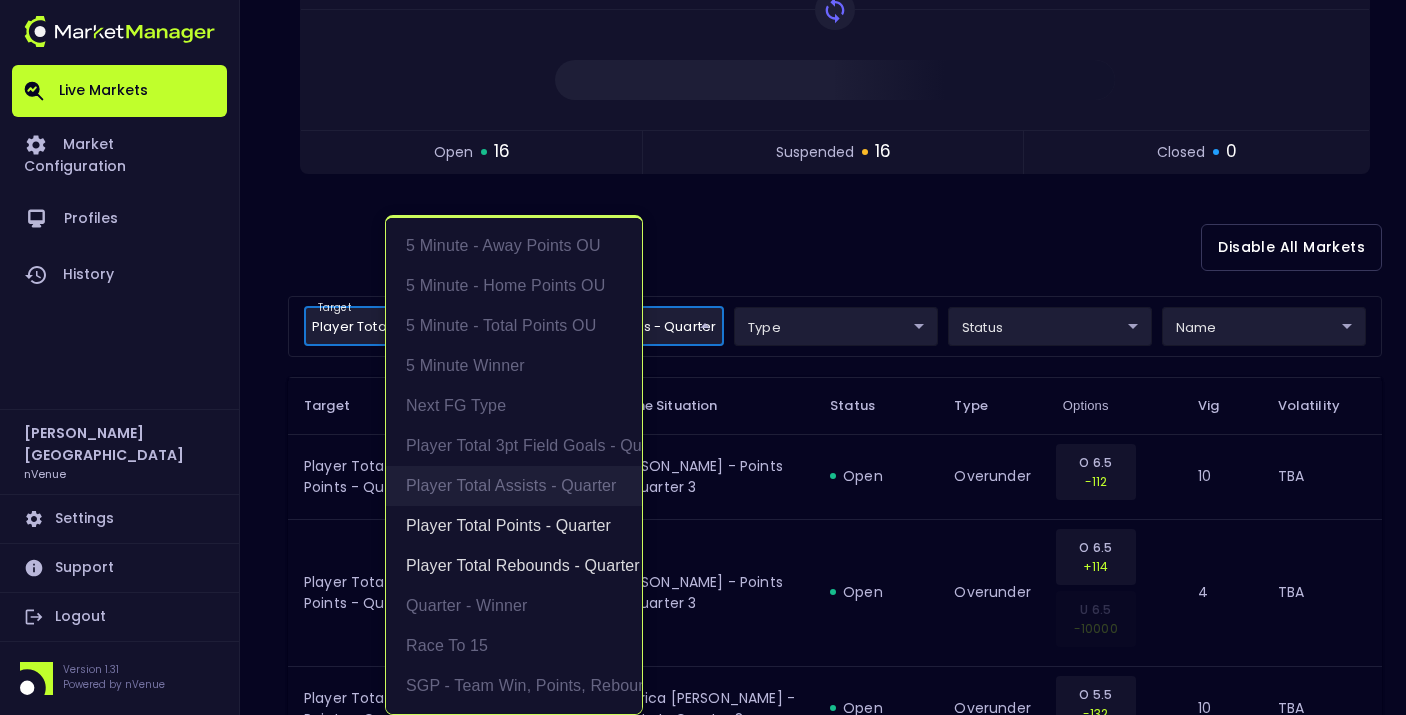 click on "Player Total Assists - Quarter" at bounding box center (514, 486) 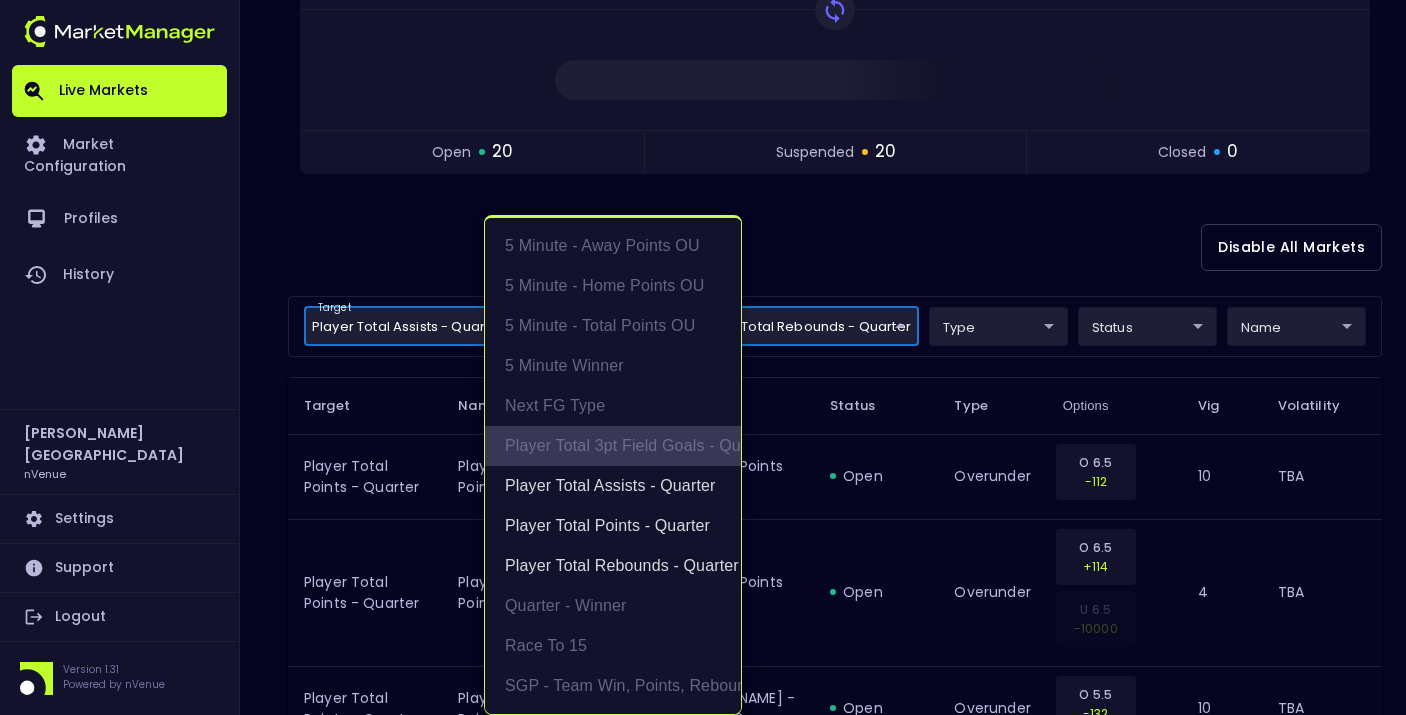 click on "Player Total 3pt Field Goals - Quarter" at bounding box center (613, 446) 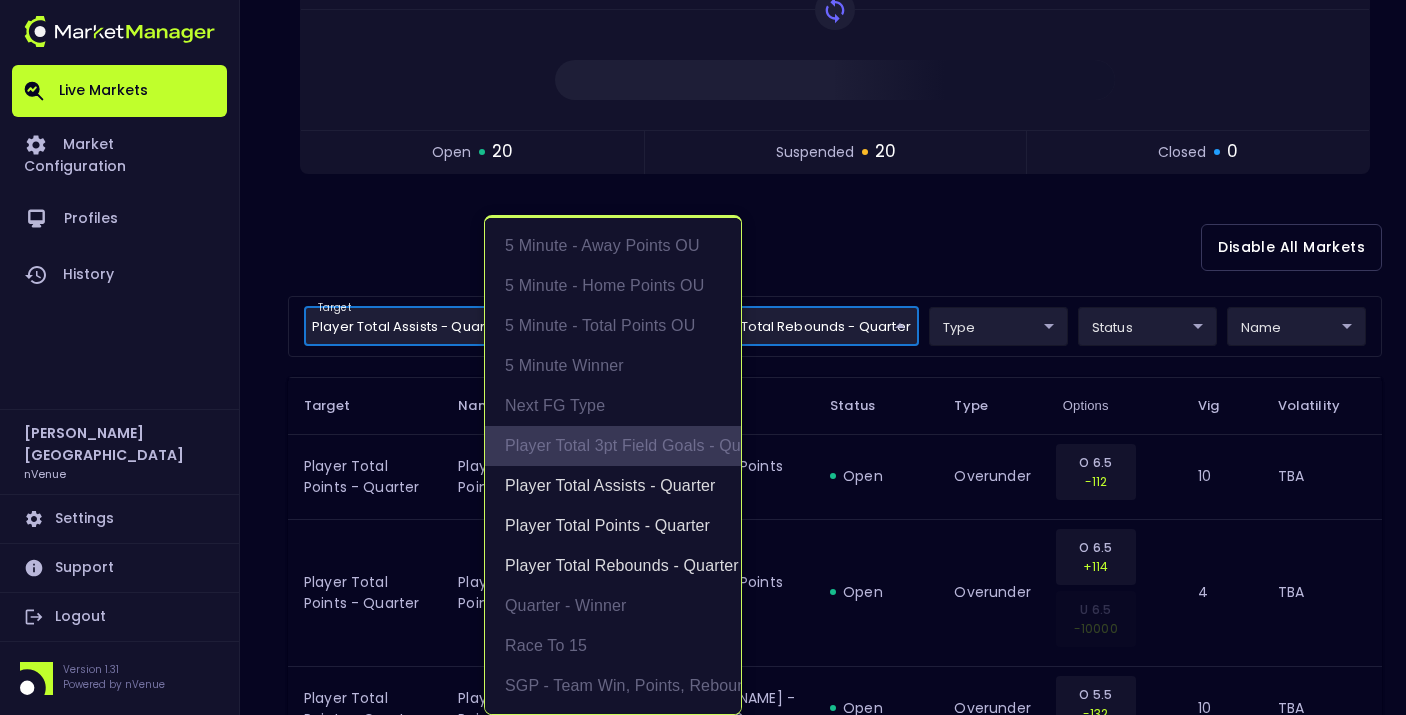 type on "Player Total Rebounds - Quarter,Player Total Points - Quarter,Player Total Assists - Quarter,Player Total 3pt Field Goals - Quarter" 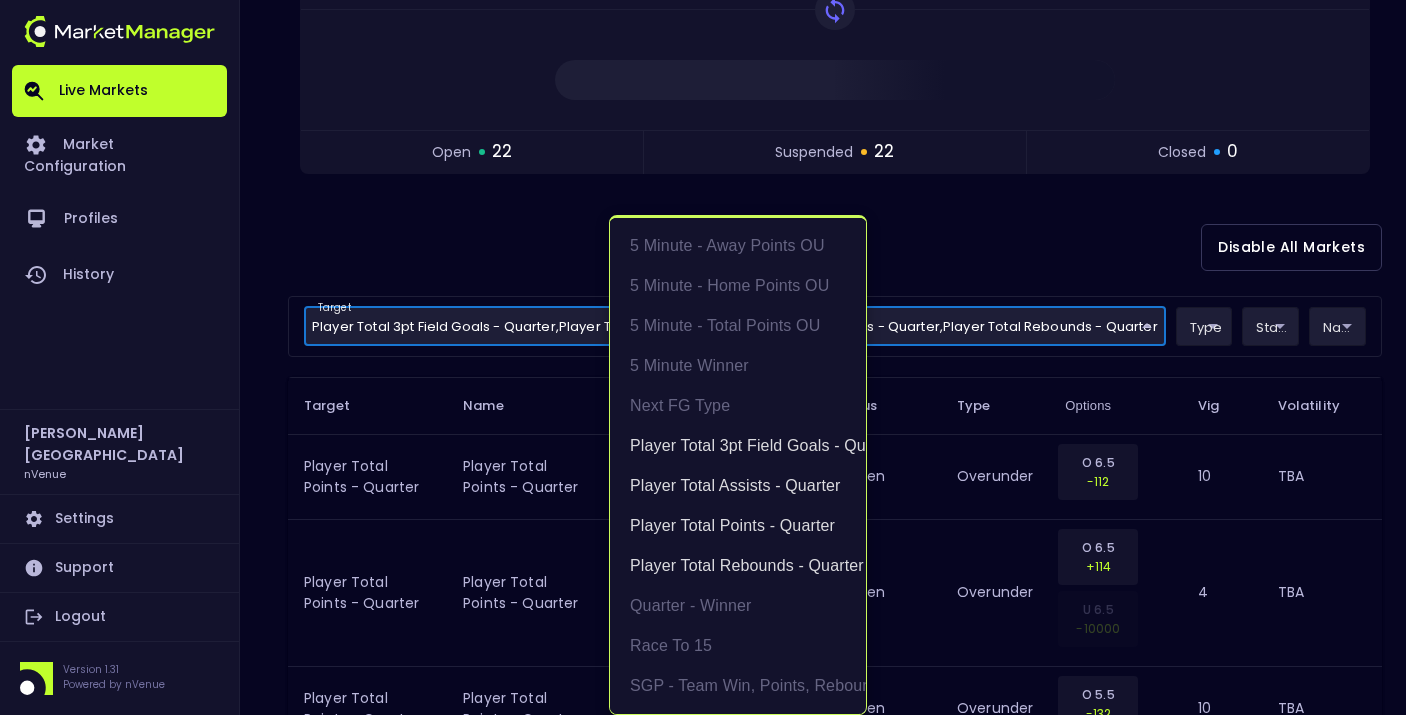 click at bounding box center [703, 357] 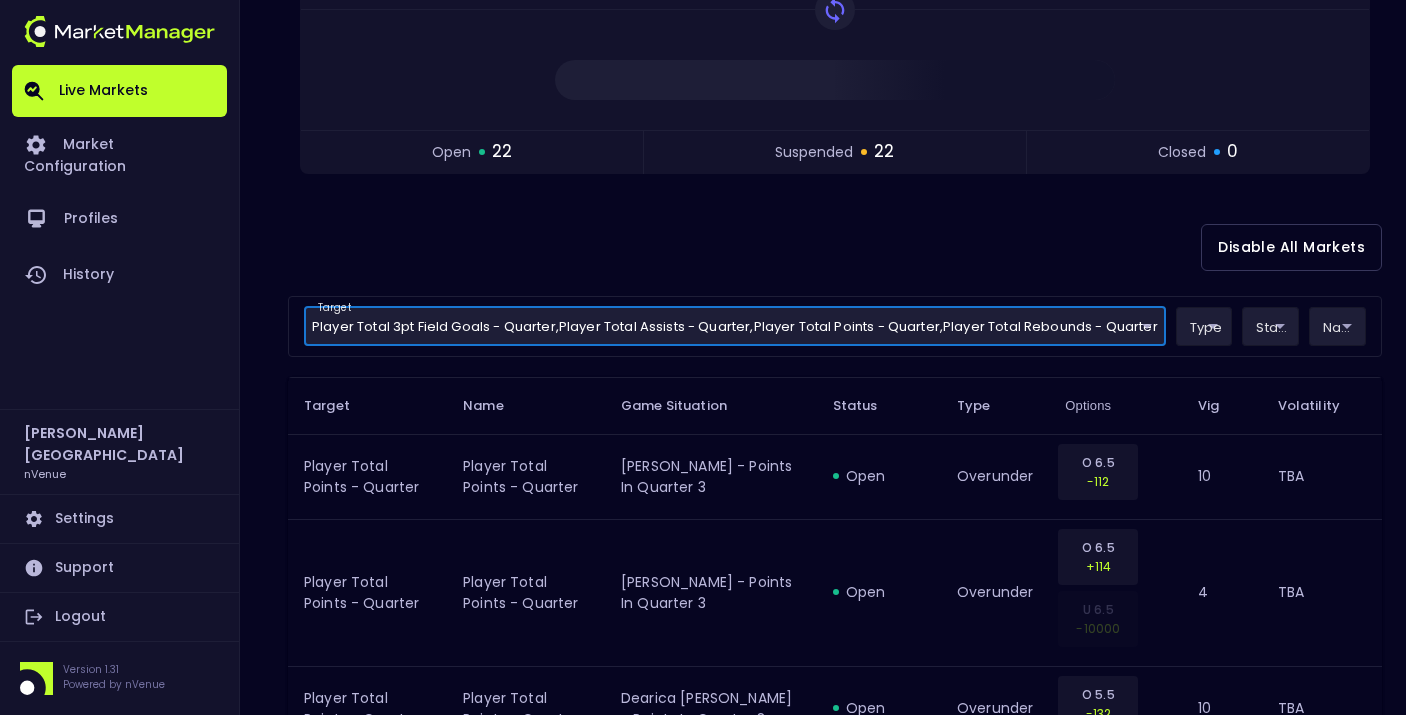 scroll, scrollTop: 0, scrollLeft: 0, axis: both 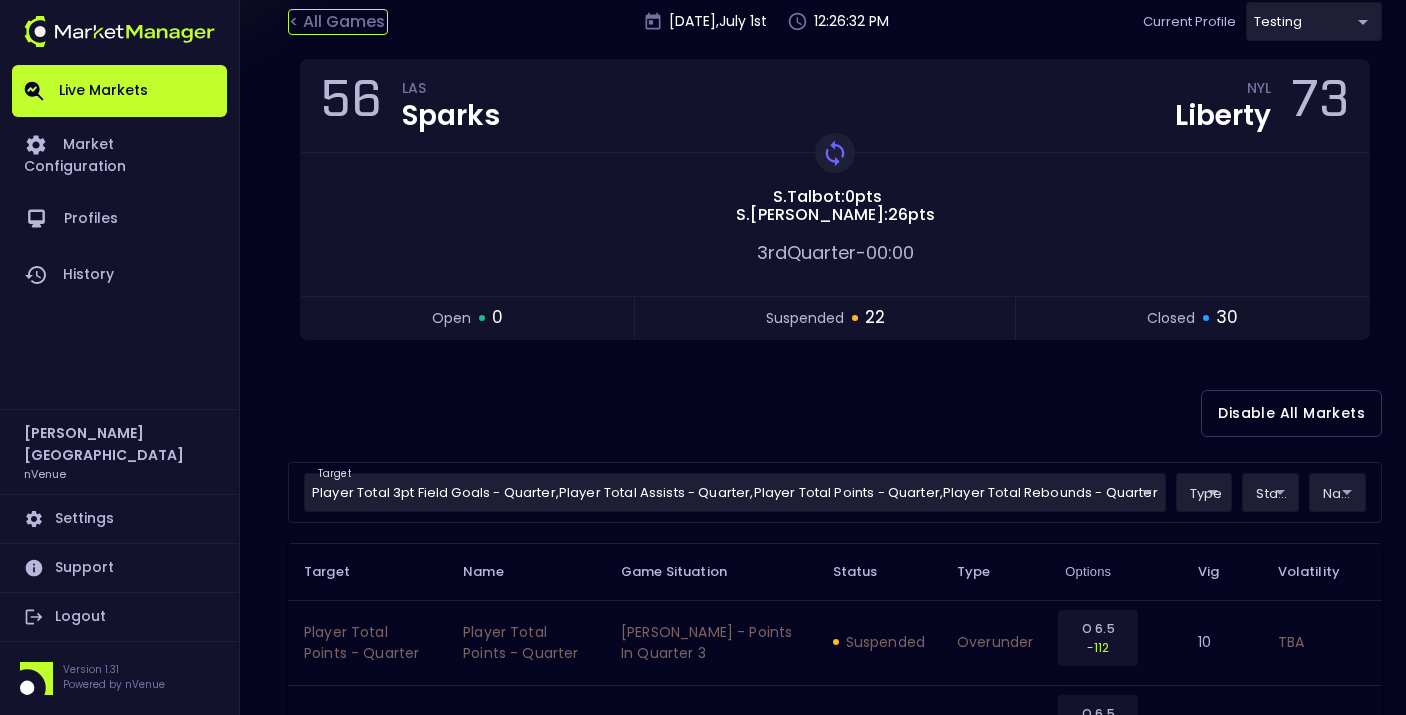 click on "< All Games" at bounding box center [338, 22] 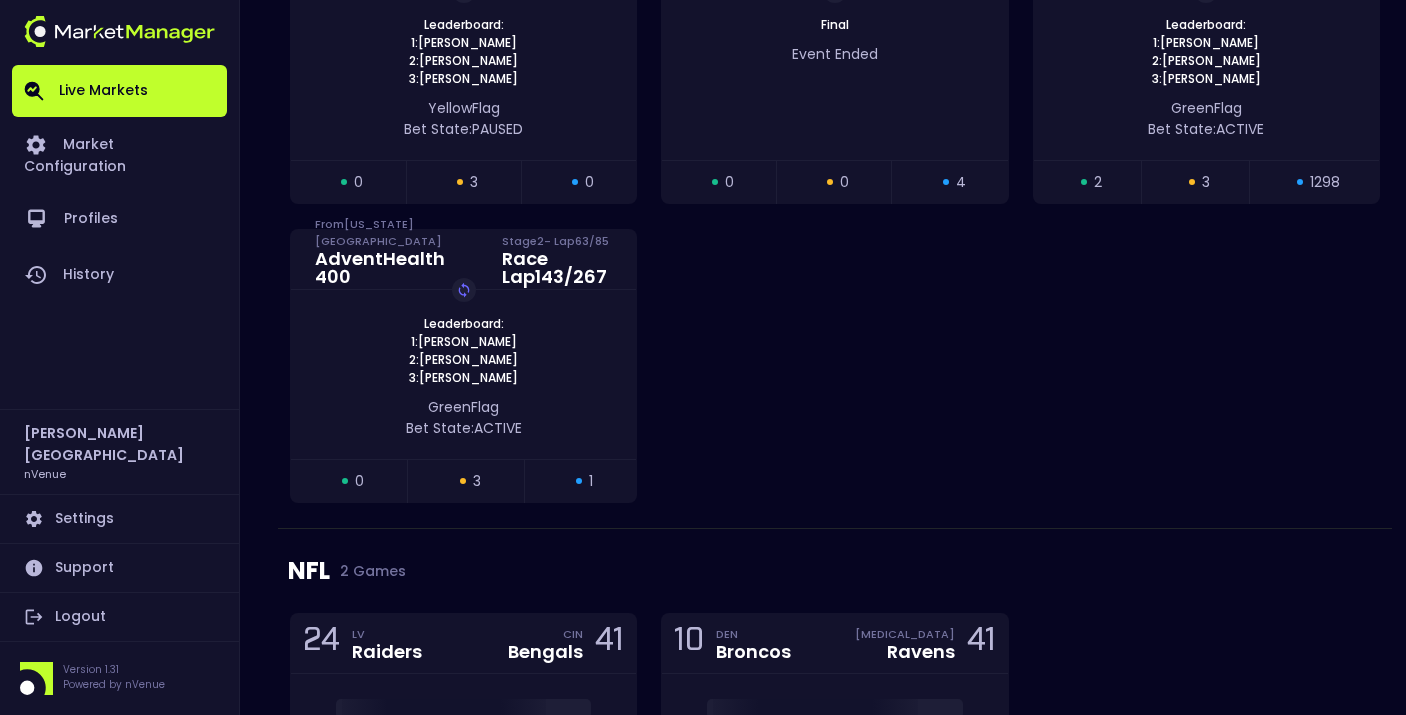 scroll, scrollTop: 451, scrollLeft: 0, axis: vertical 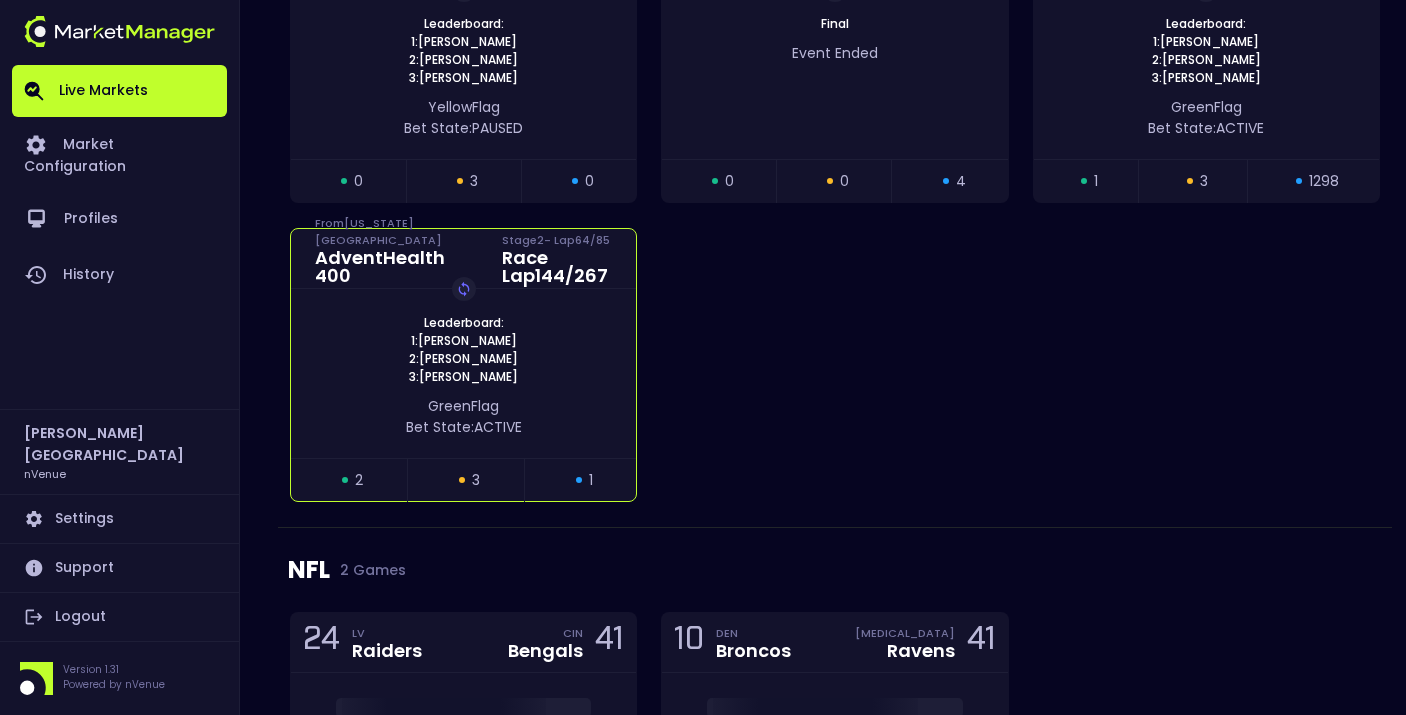 click on "Leaderboard: 1:  [PERSON_NAME] 2:  [PERSON_NAME] 3:  [PERSON_NAME] Replay Game" at bounding box center [463, 350] 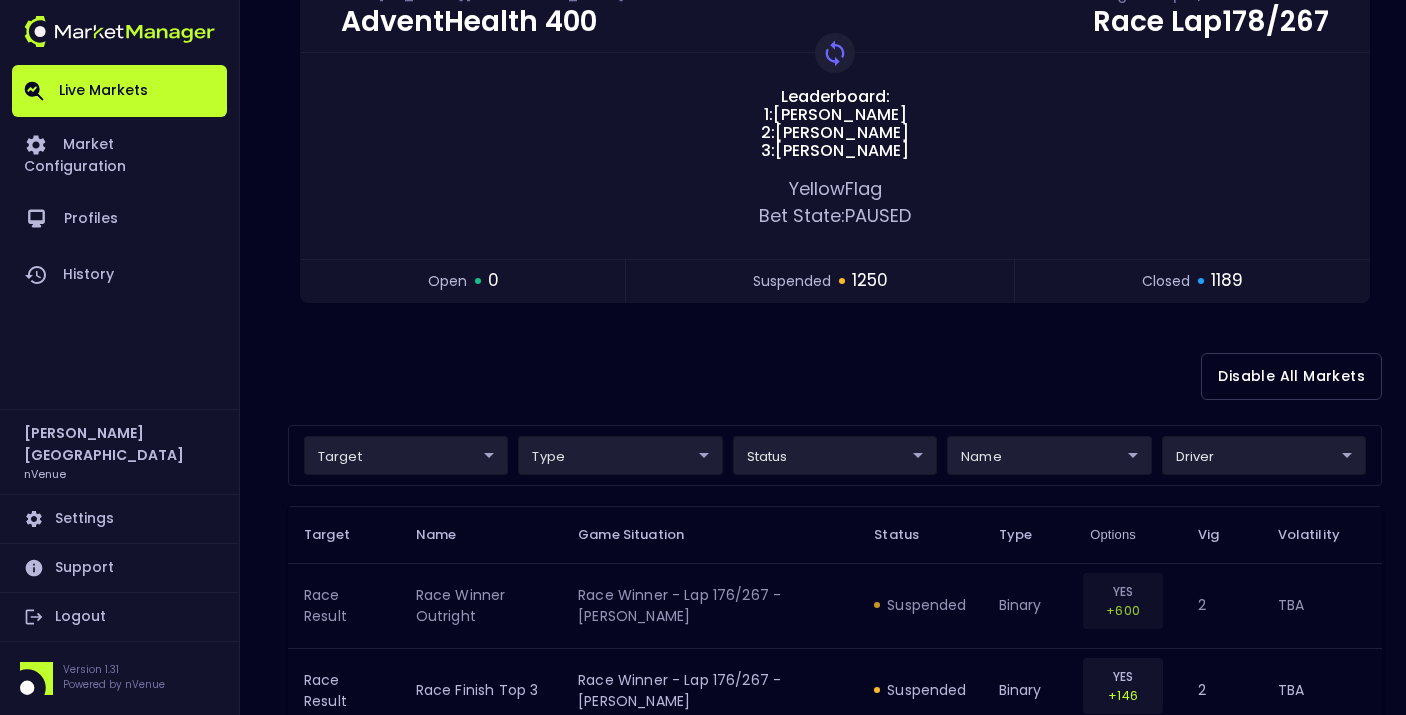 scroll, scrollTop: 224, scrollLeft: 0, axis: vertical 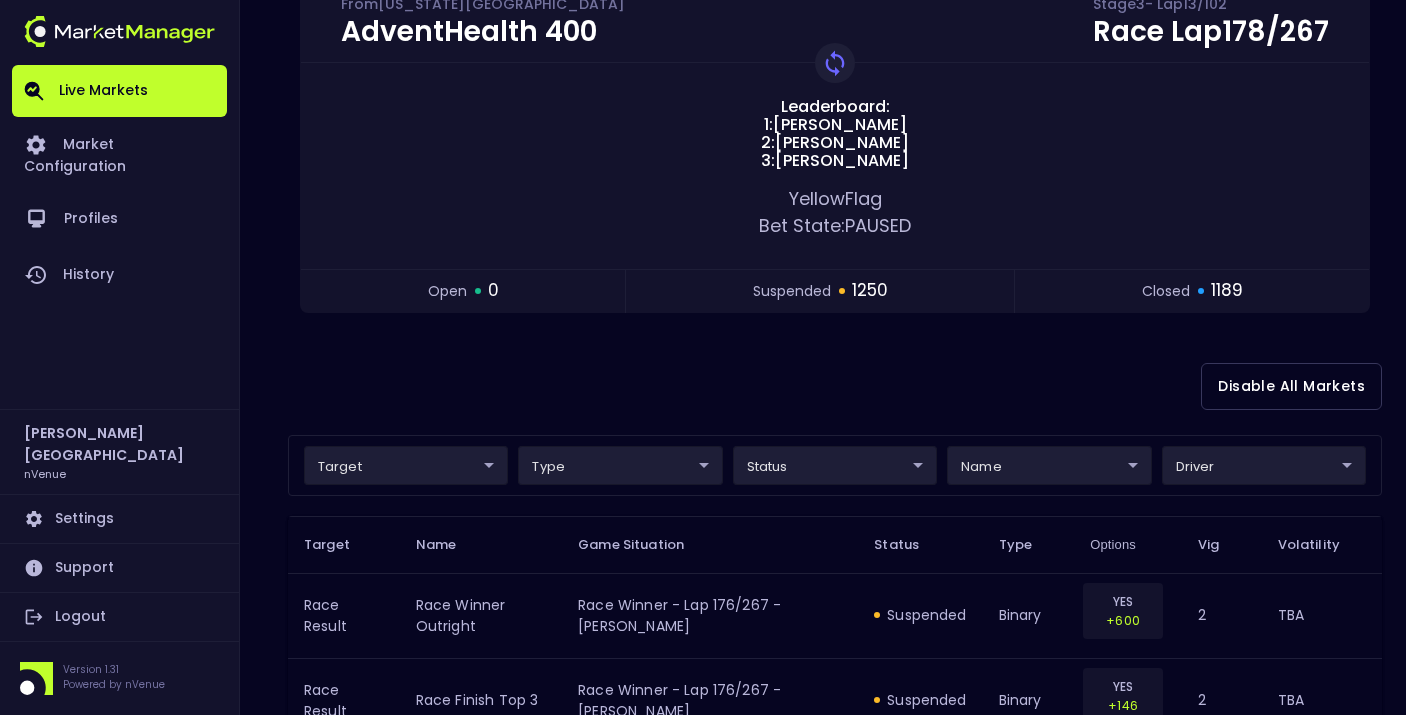 click on "Live Markets Market Configuration Profiles History [PERSON_NAME] nVenue Settings Support Logout   Version 1.31  Powered by nVenue < All Games [DATE] 12:55:11 PM Current Profile testing d66ee90f-df8e-430e-a05c-aaf70ad95ad9 Select Target Market Status Type Vig Volatility Options Close AdventHealth 400 From  [US_STATE][GEOGRAPHIC_DATA] Stage  3  - Lap  13 / 102 Race Lap  178 / 267 Leaderboard: 1:  [PERSON_NAME] 2:  [PERSON_NAME] 3:  [PERSON_NAME] Replay Game Yellow  Flag Bet State:  PAUSED open 0 suspended 1250 closed 1189 Disable All Markets target ​ ​ type ​ ​ status ​ ​ name ​ ​ driver ​ ​ Target Name Game Situation Status Type Options Vig Volatility Race Result Race Winner Outright Race Winner - Lap 176/267 - [PERSON_NAME]  suspended binary YES +600 2 TBA Race Result Race Finish Top 3 Race Winner - Lap 176/267 - [PERSON_NAME]  suspended binary YES +146 2 TBA Race Result Race Winner Outright Race Winner - Lap 176/267 - [PERSON_NAME]  suspended binary YES +5000 2 TBA Race Result suspended YES 2" at bounding box center (703, 1287) 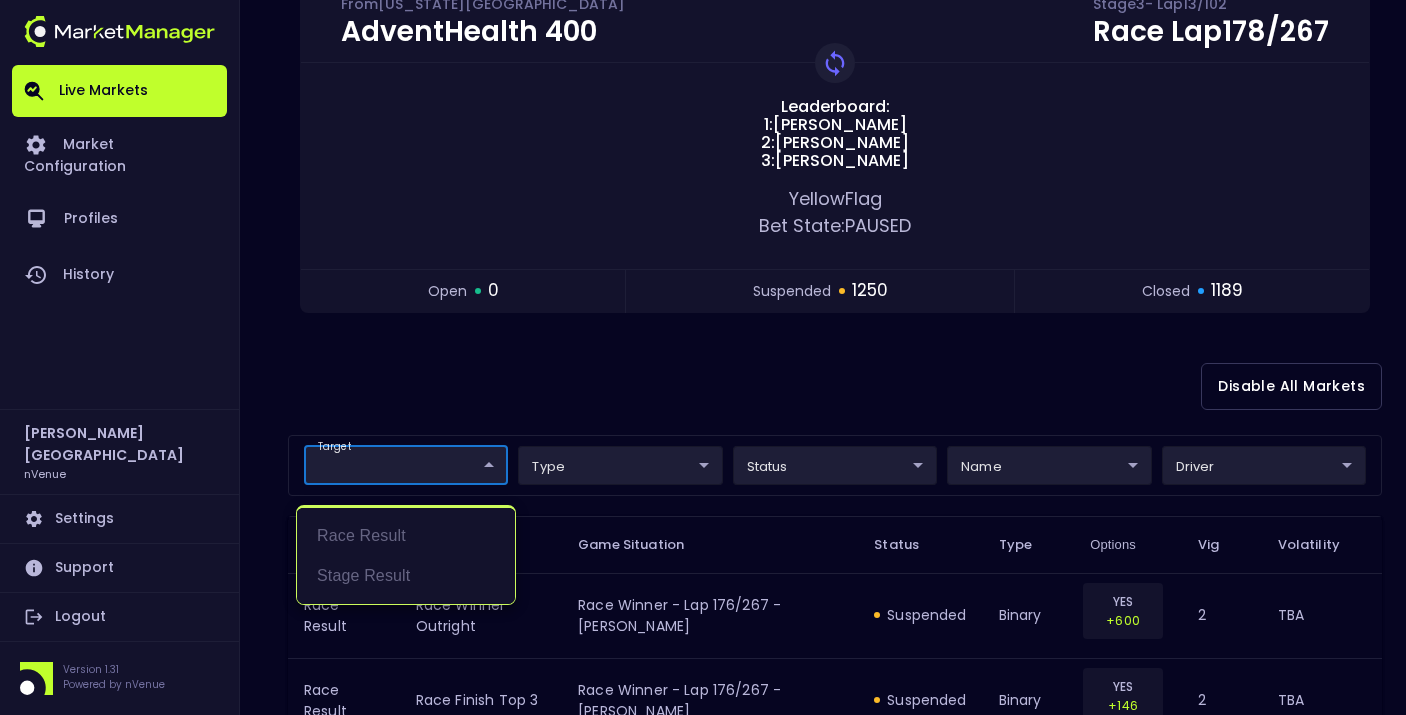 click at bounding box center (703, 357) 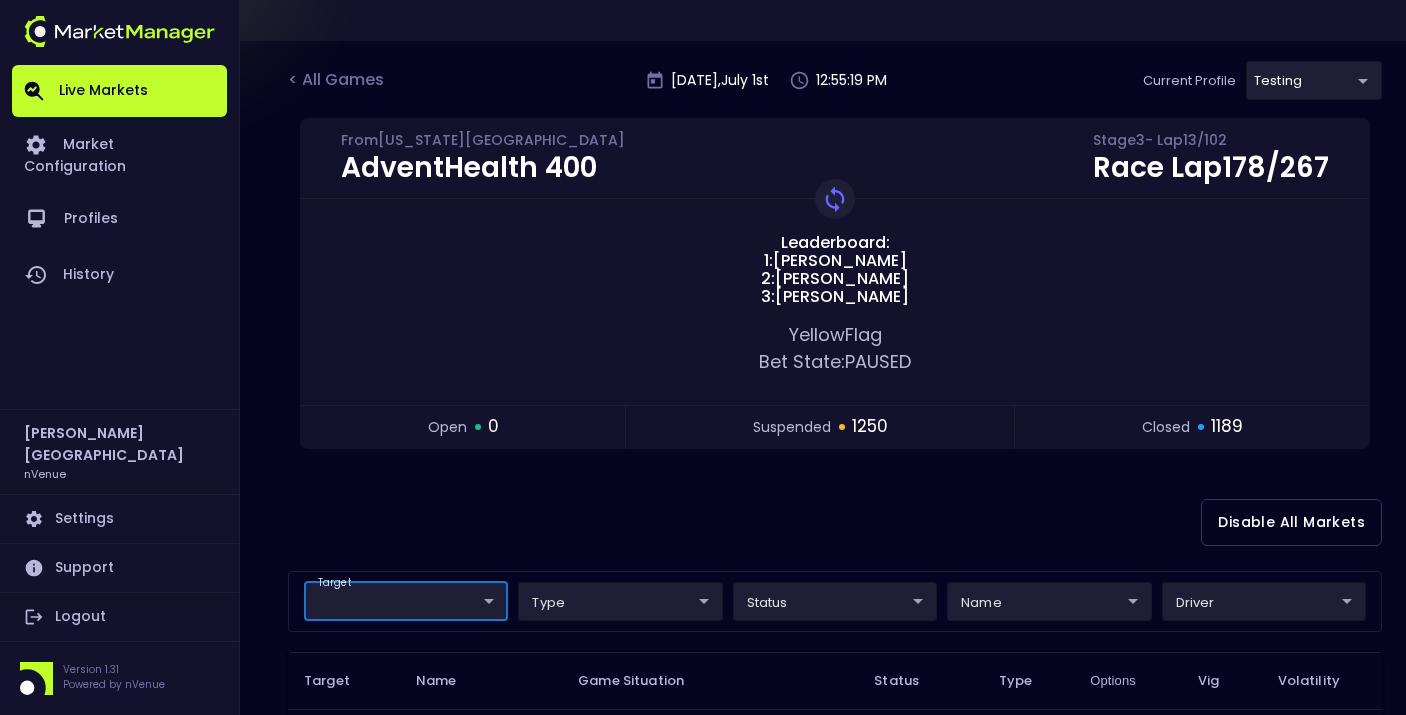 scroll, scrollTop: 0, scrollLeft: 0, axis: both 